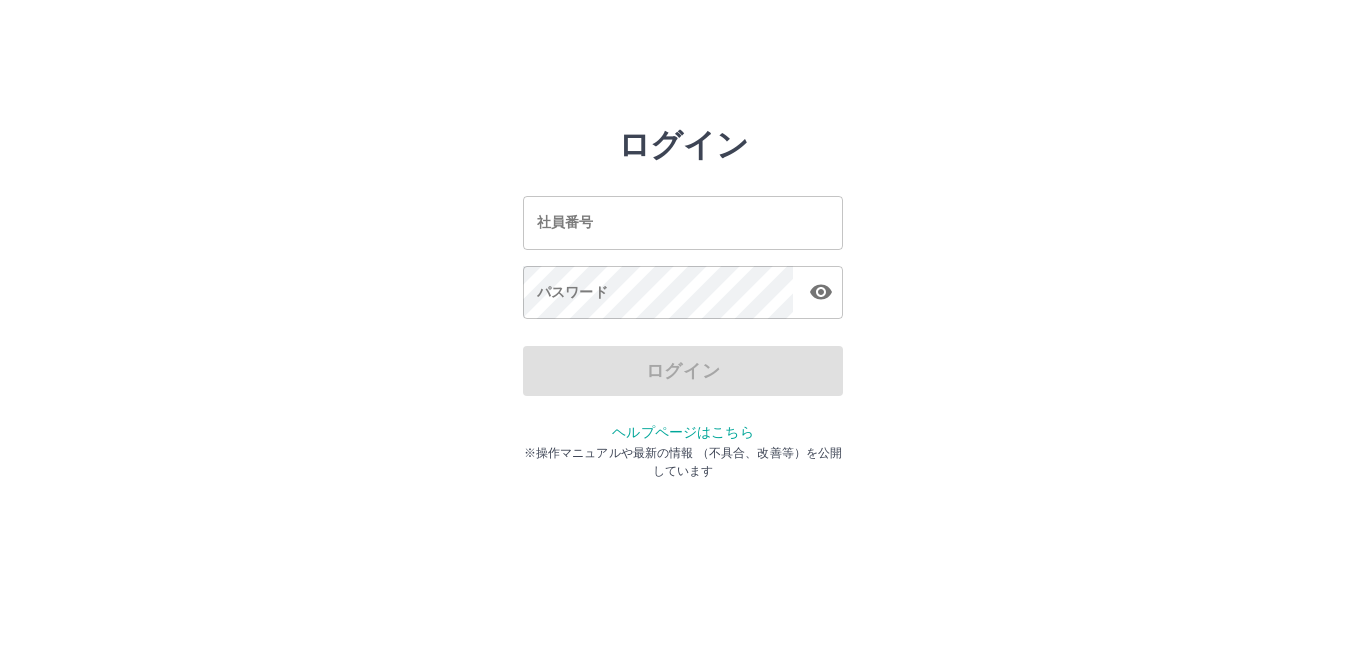 scroll, scrollTop: 0, scrollLeft: 0, axis: both 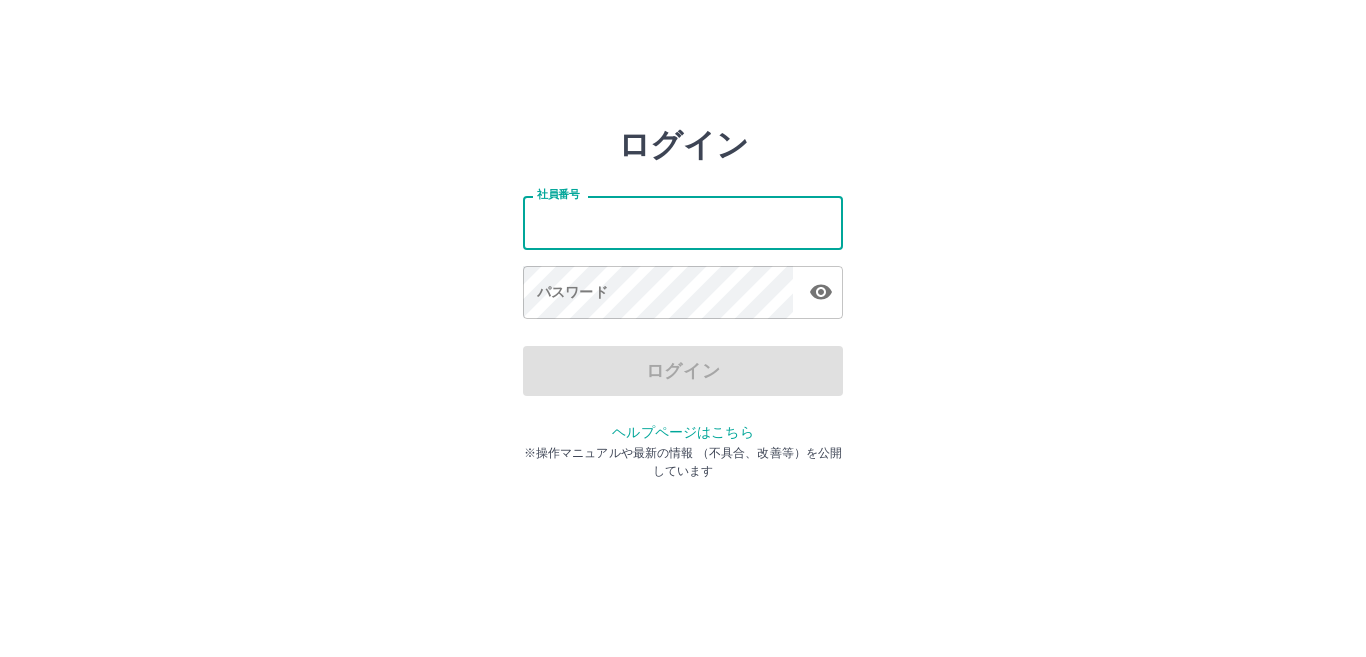 click on "社員番号" at bounding box center [683, 222] 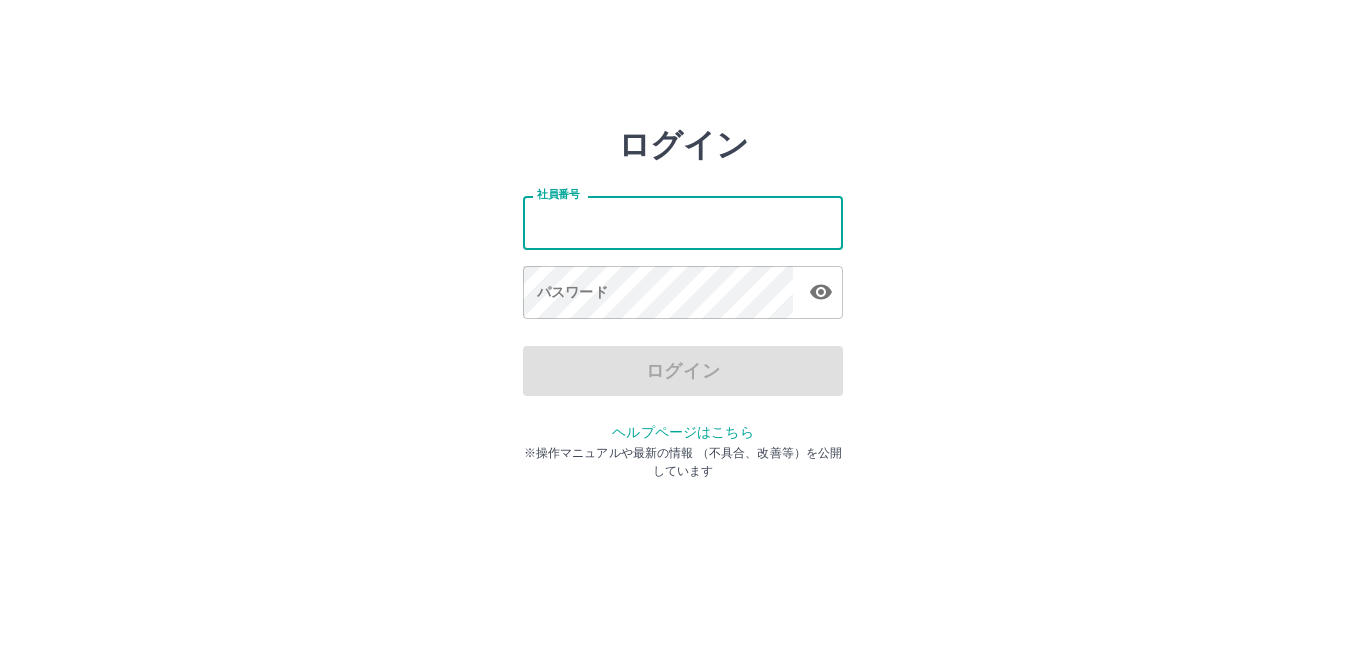 type on "*******" 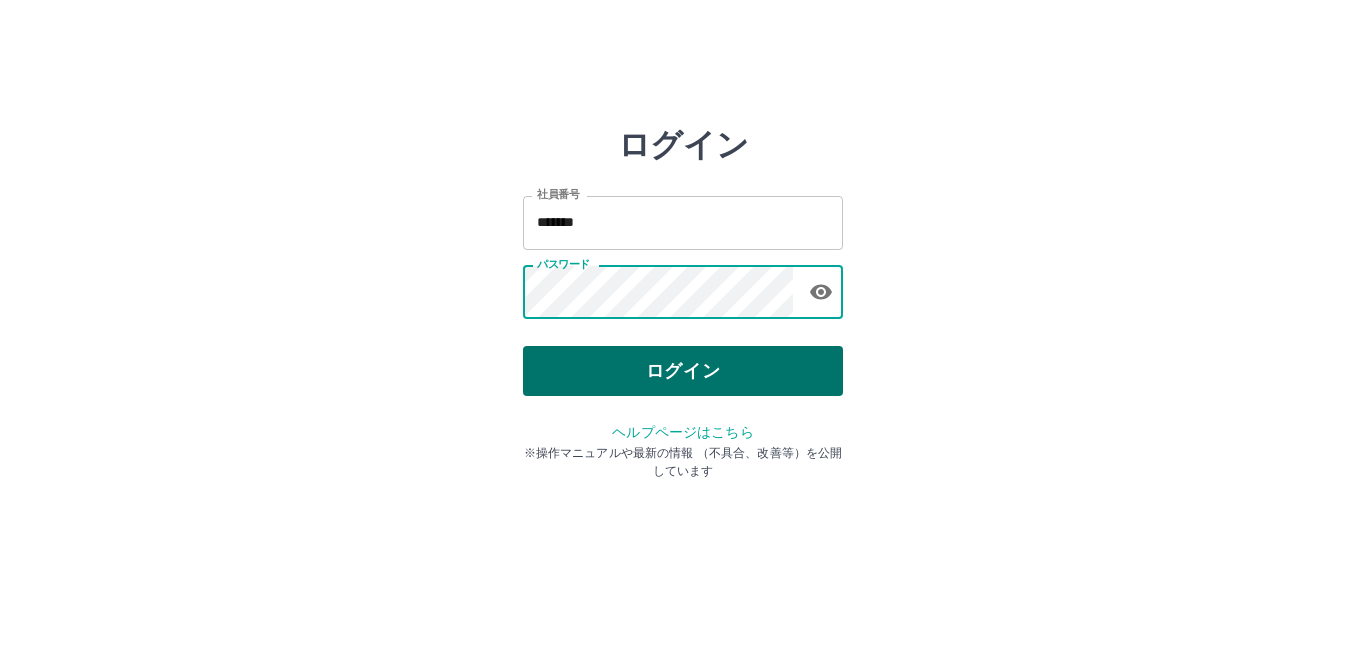 click on "ログイン" at bounding box center (683, 371) 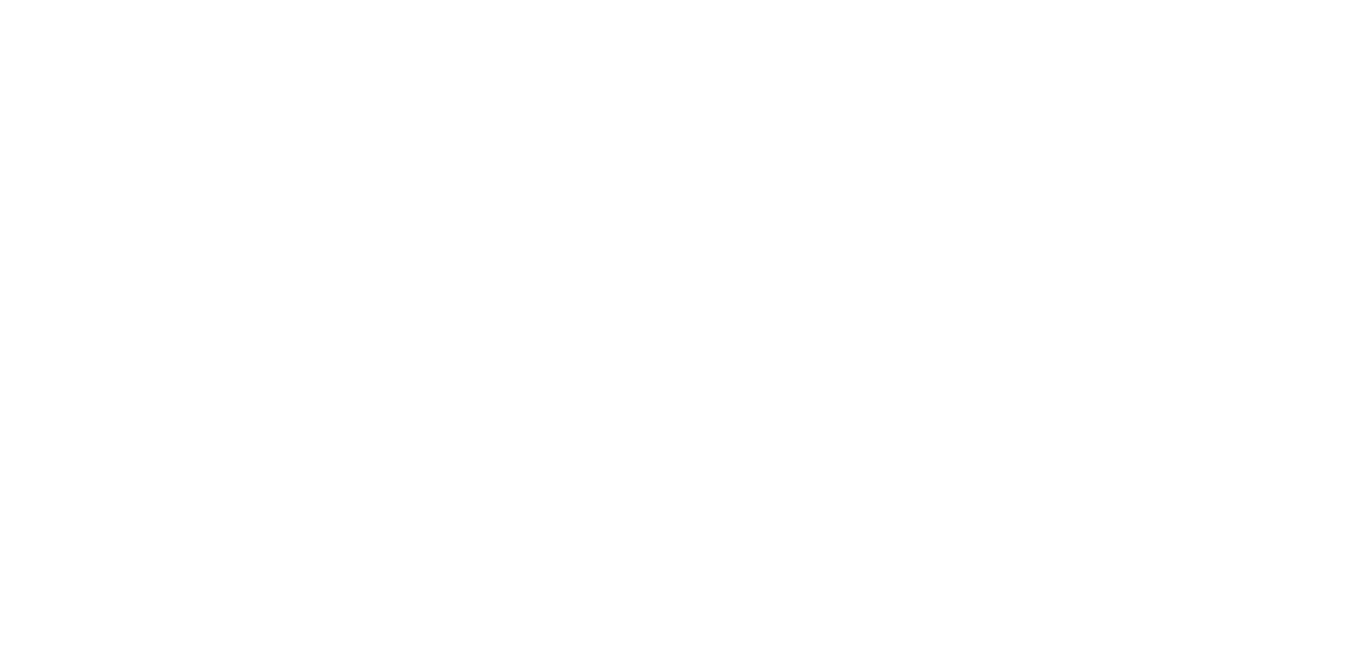 scroll, scrollTop: 0, scrollLeft: 0, axis: both 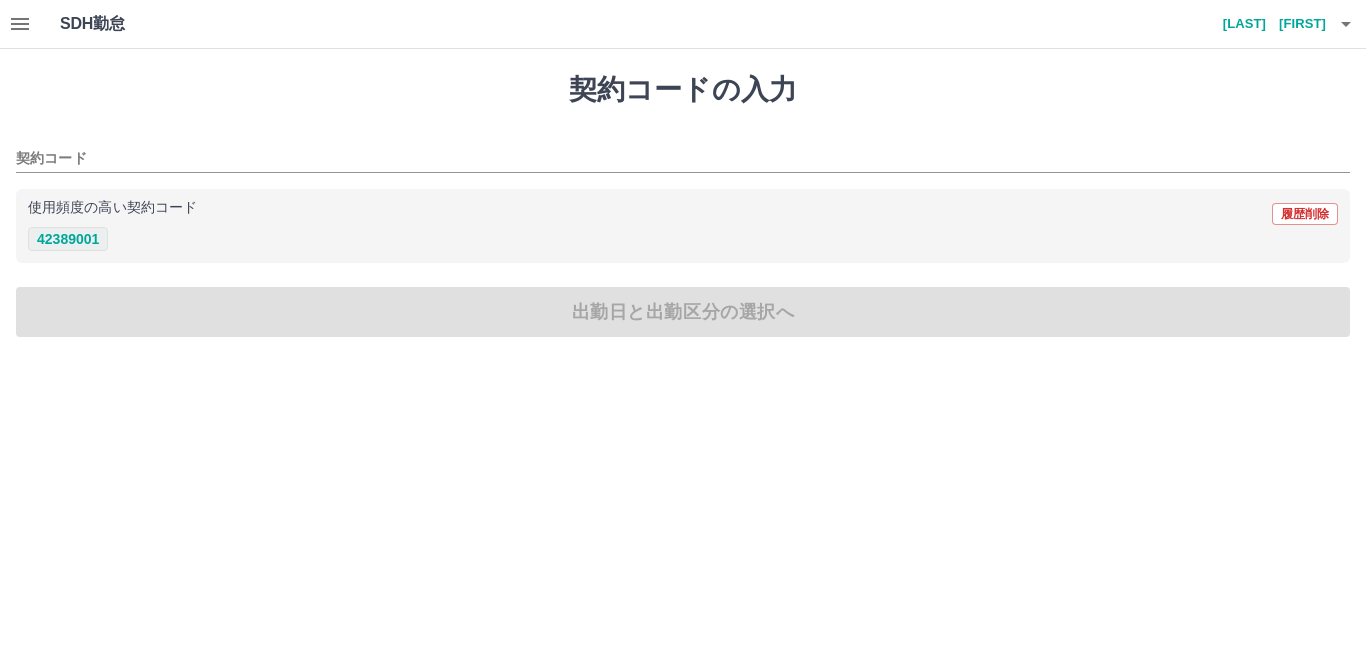 click on "42389001" at bounding box center [68, 239] 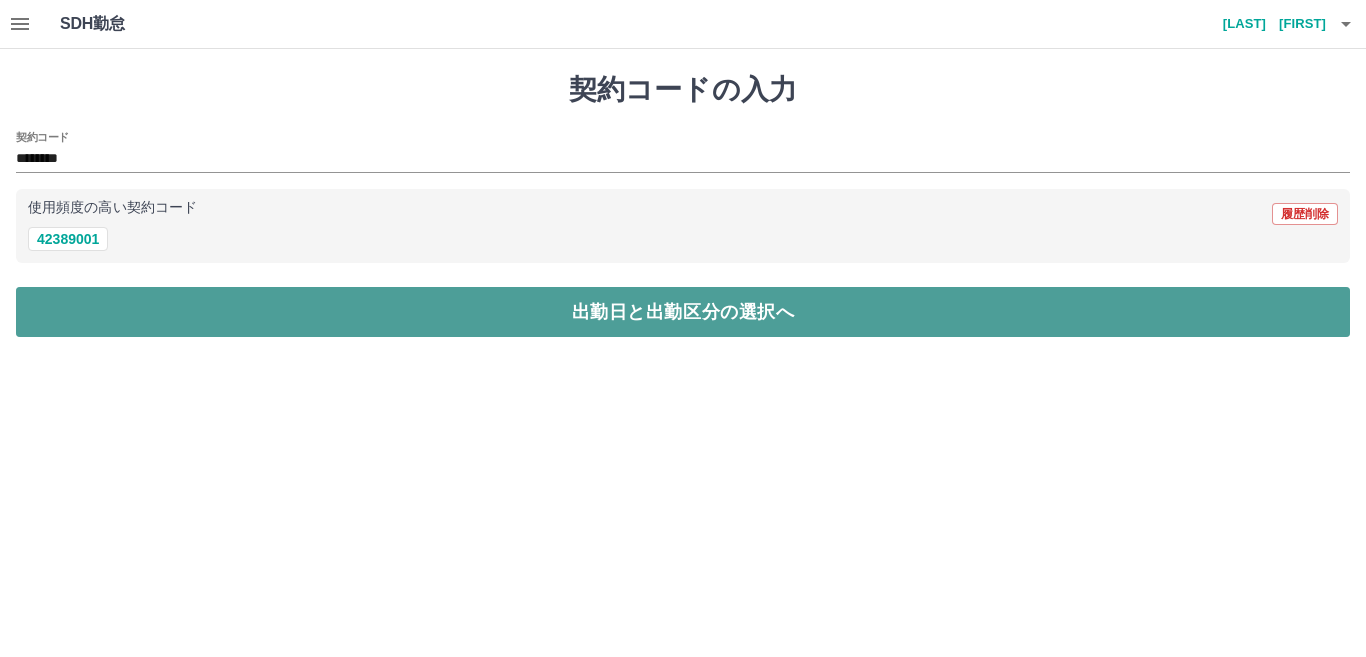 click on "出勤日と出勤区分の選択へ" at bounding box center (683, 312) 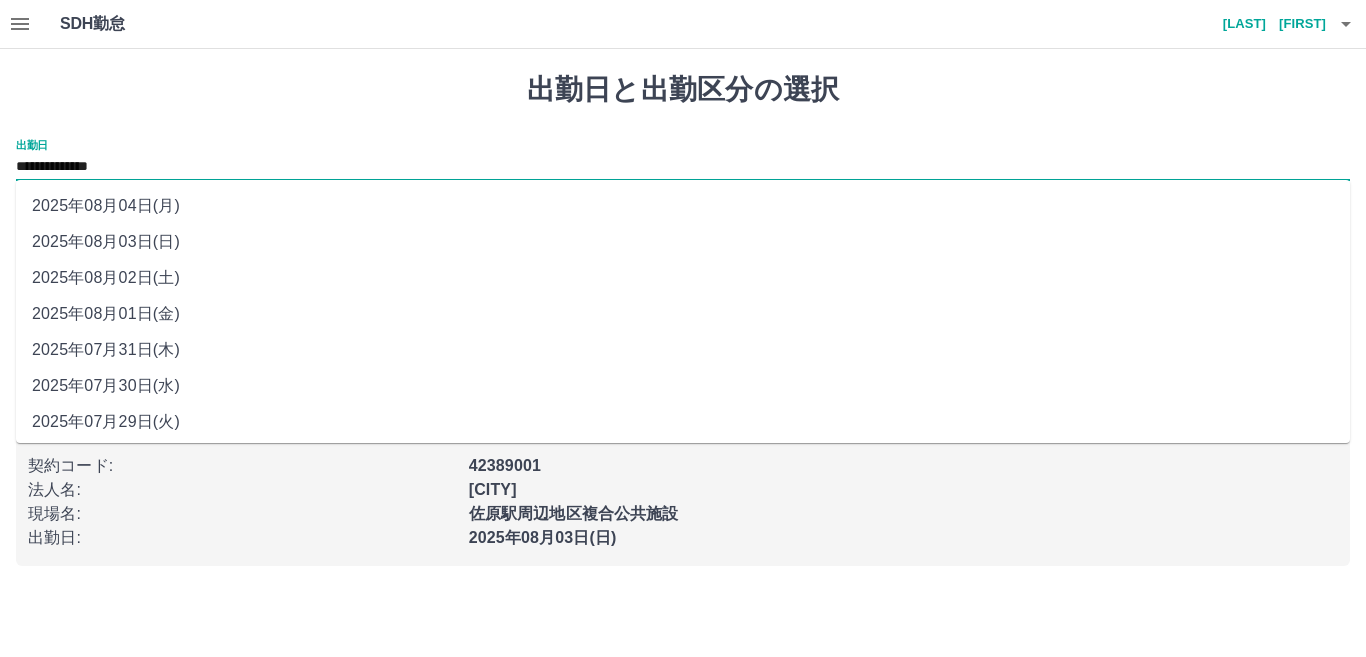 click on "**********" at bounding box center [683, 167] 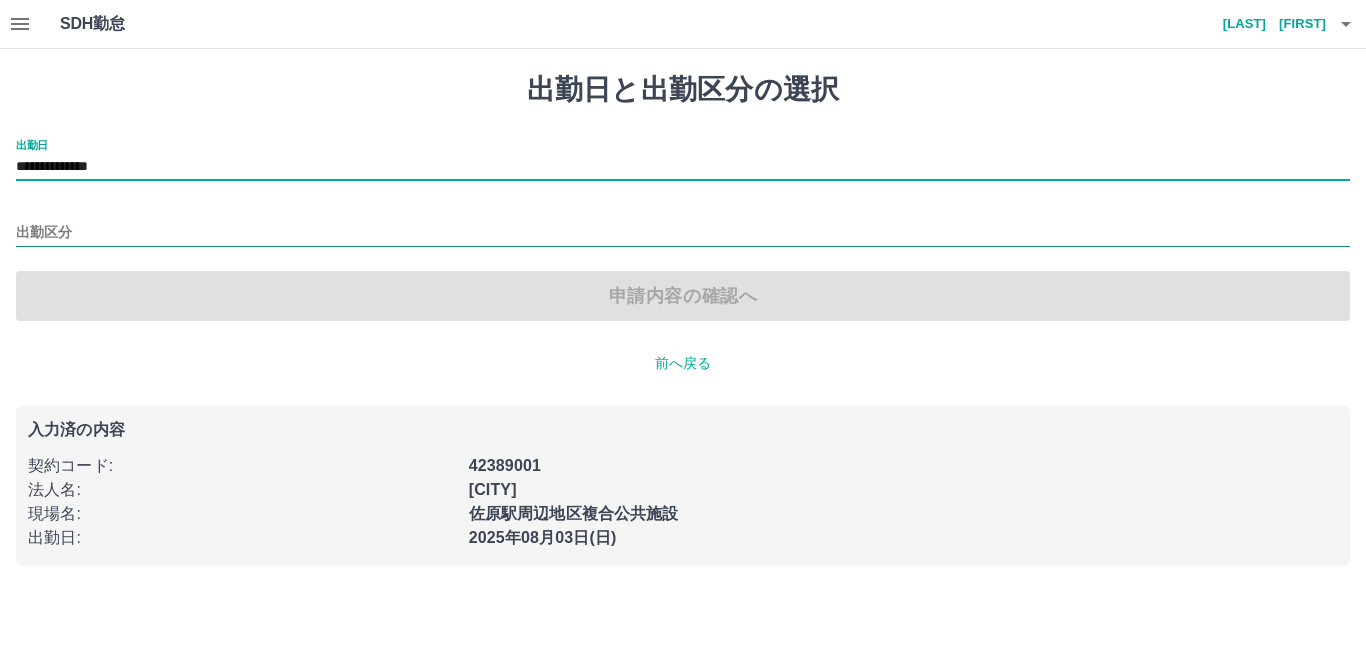 click on "出勤区分" at bounding box center [683, 233] 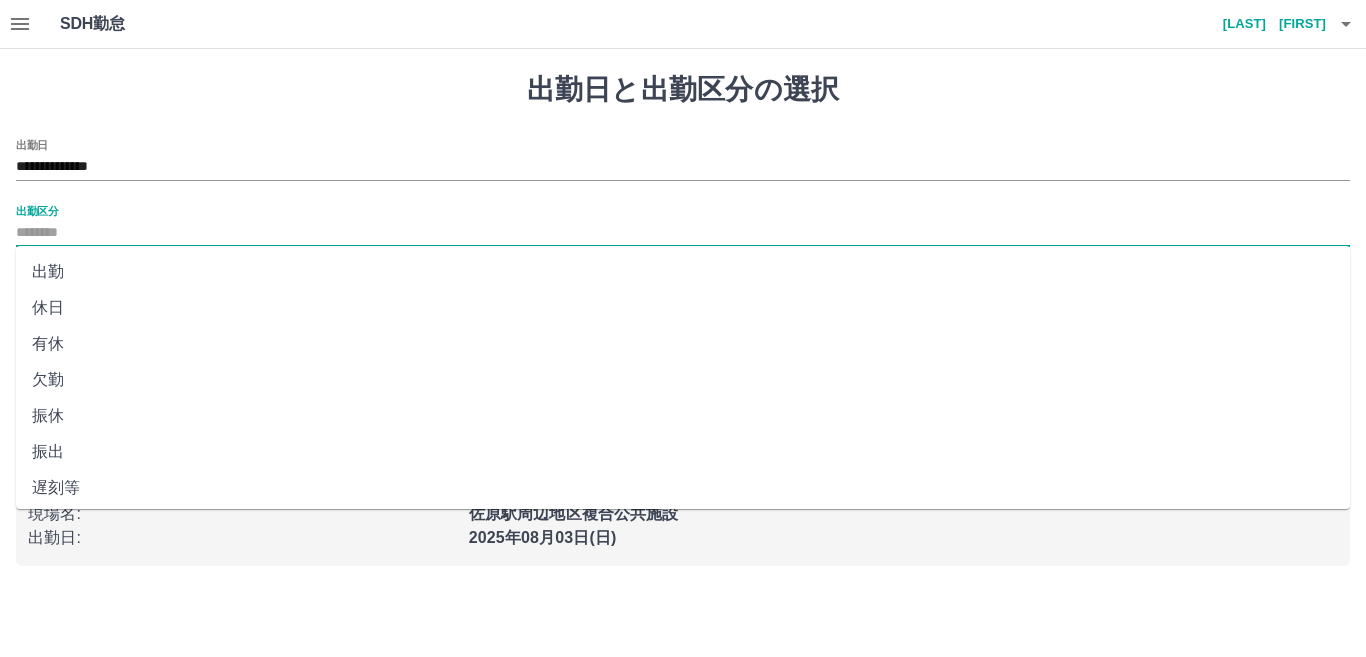 click on "休日" at bounding box center (683, 308) 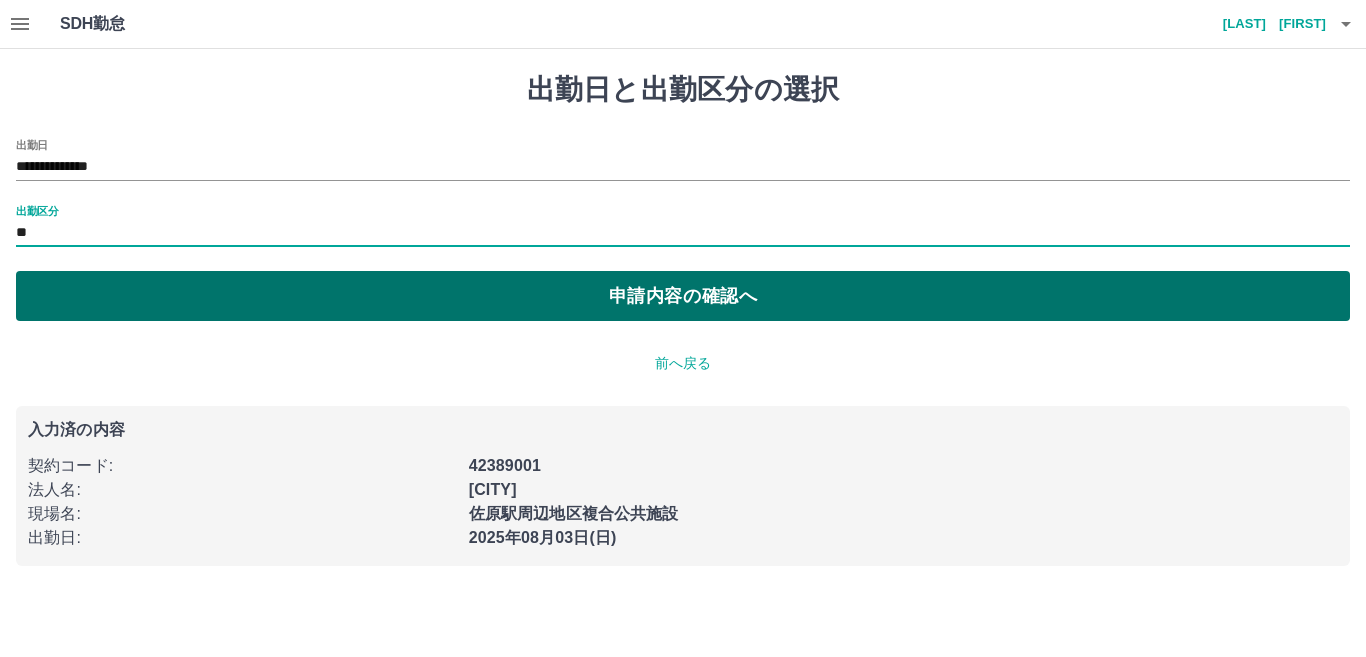 click on "申請内容の確認へ" at bounding box center [683, 296] 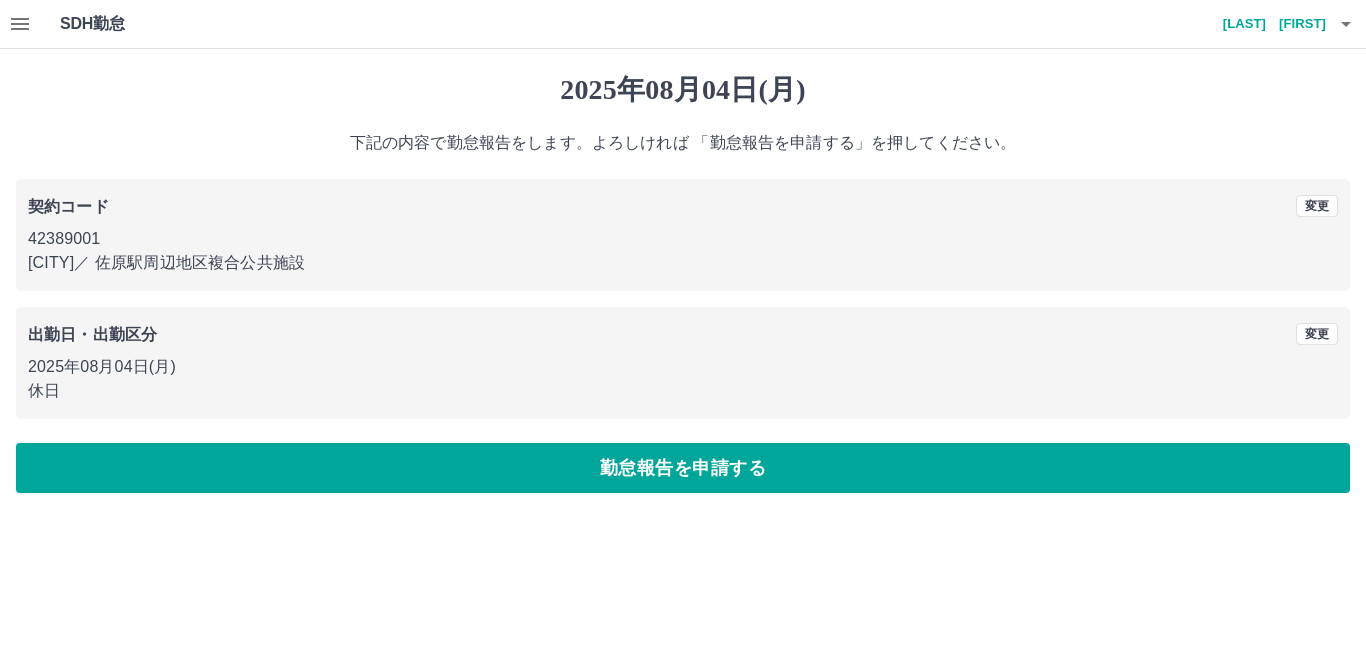 click on "勤怠報告を申請する" at bounding box center [683, 468] 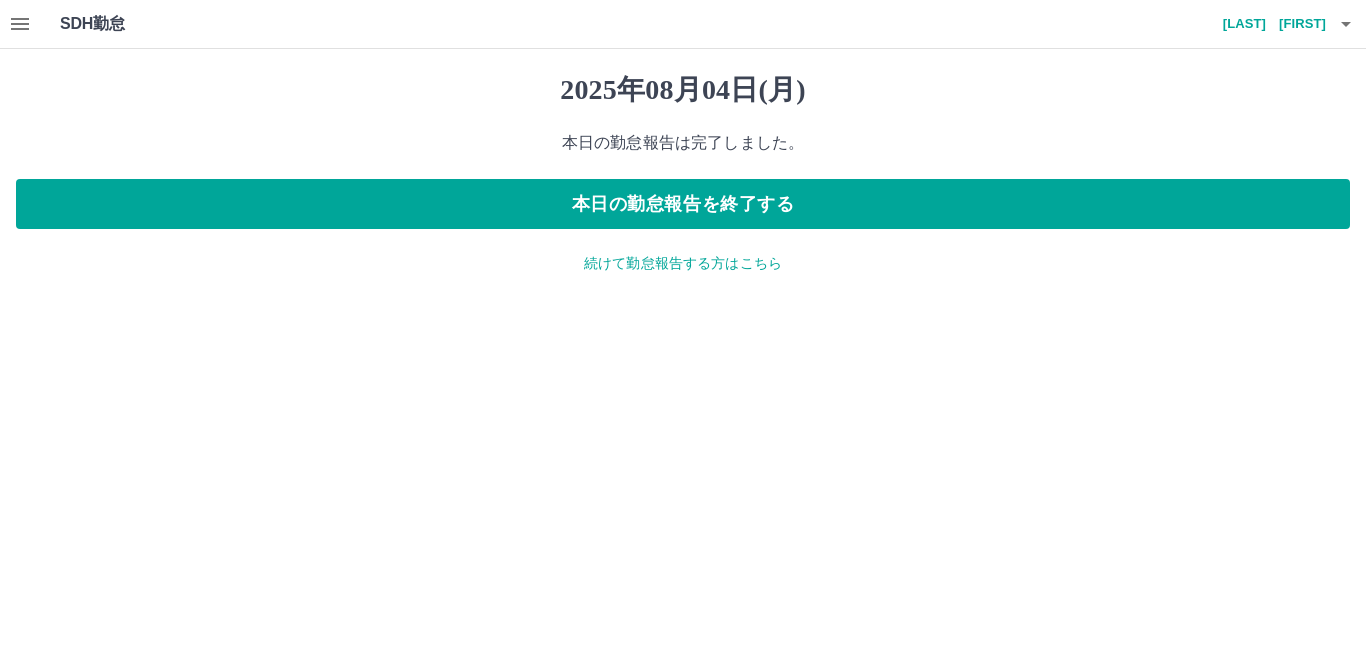 click 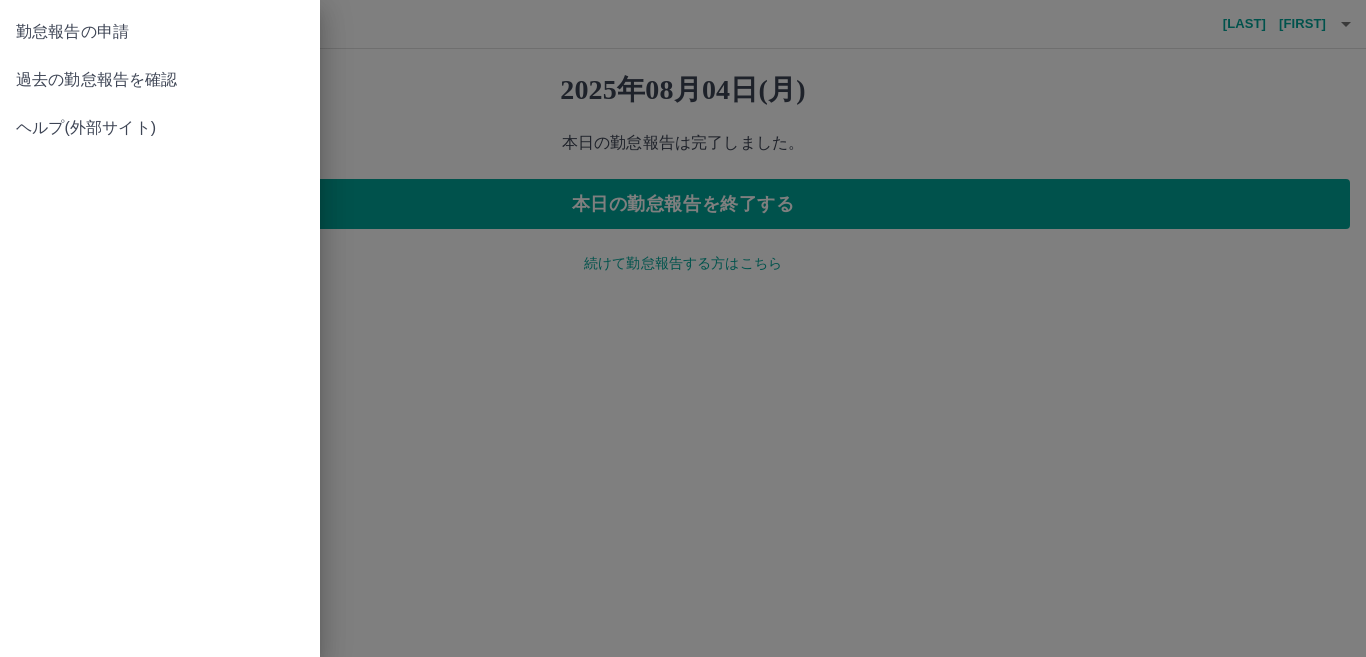 click on "過去の勤怠報告を確認" at bounding box center [160, 80] 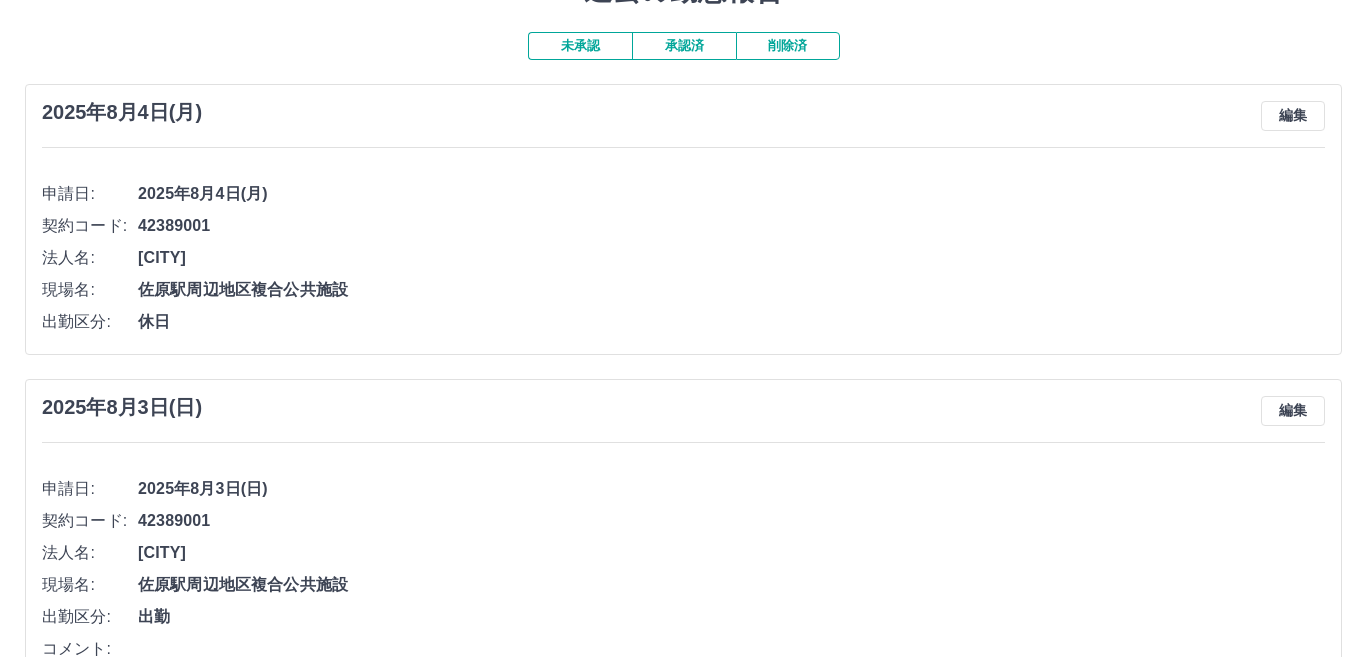 scroll, scrollTop: 0, scrollLeft: 0, axis: both 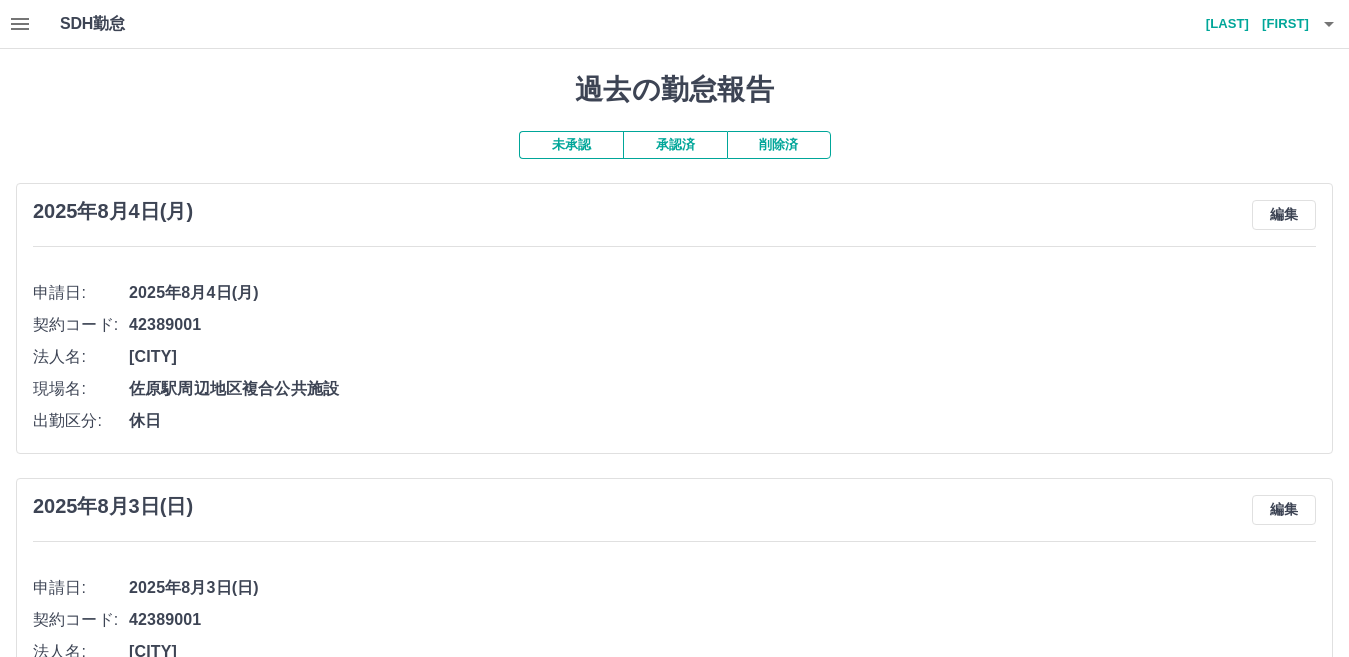 click 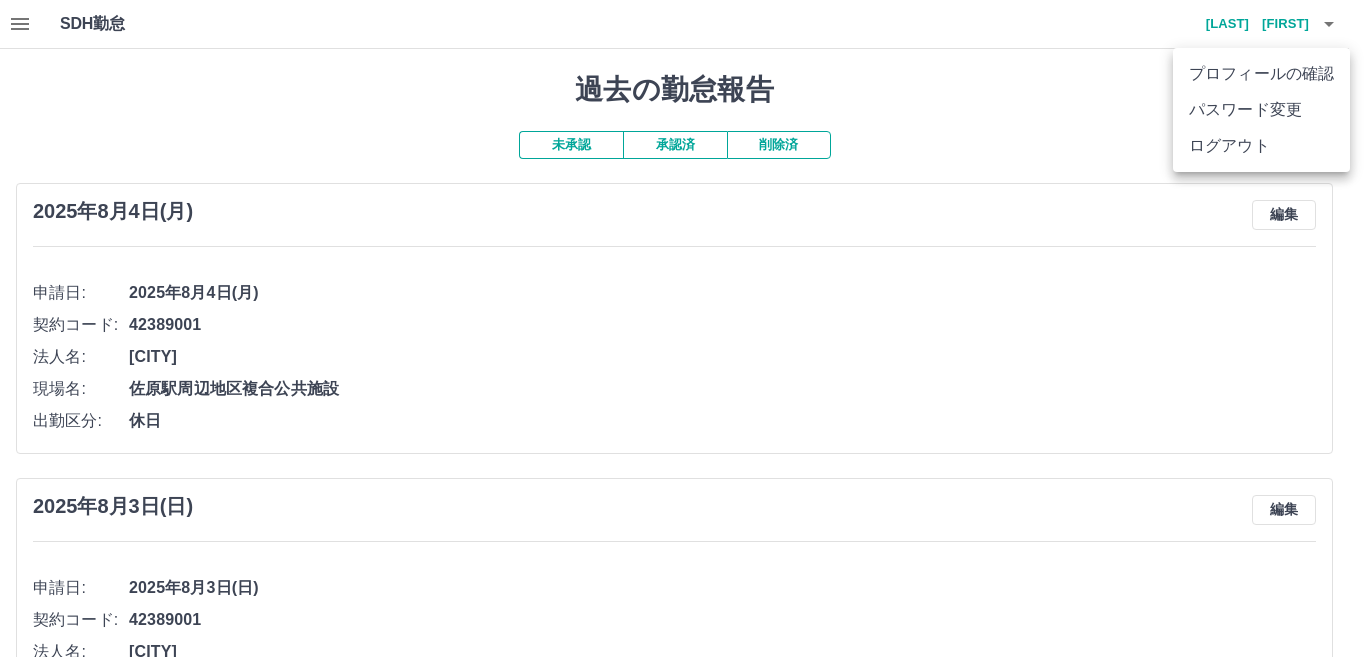 click on "ログアウト" at bounding box center (1261, 146) 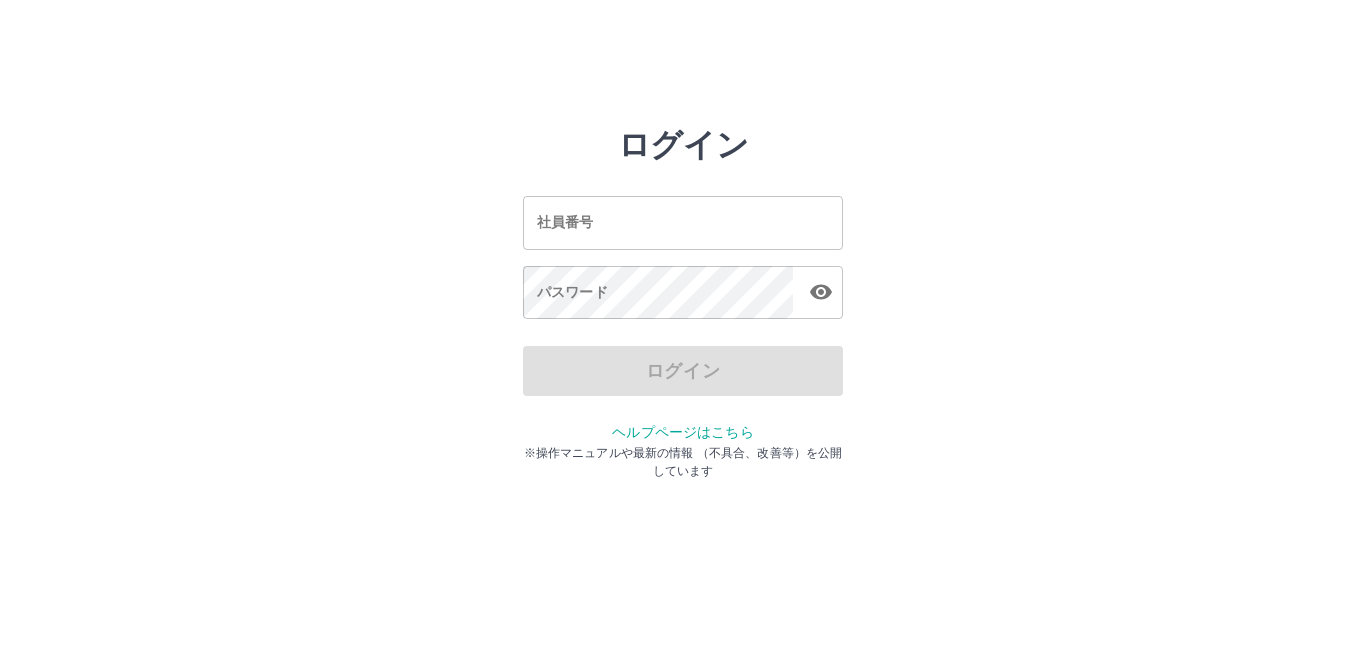 scroll, scrollTop: 0, scrollLeft: 0, axis: both 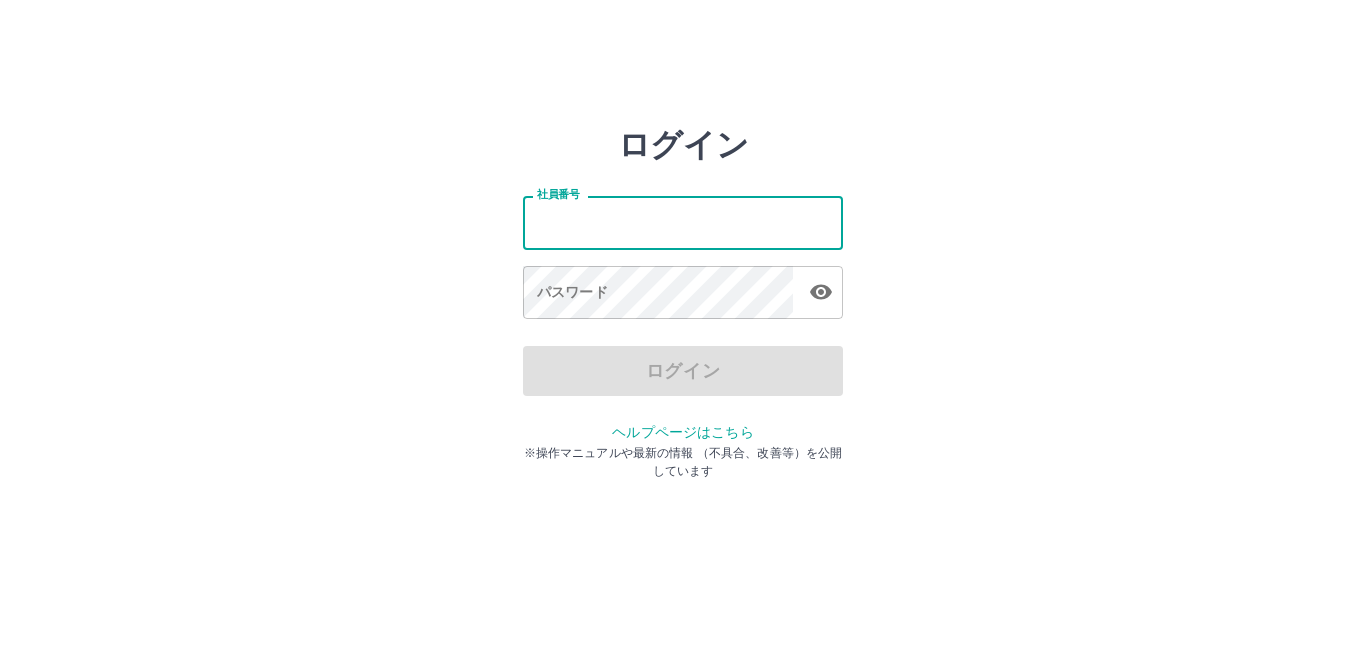 click on "社員番号" at bounding box center [683, 222] 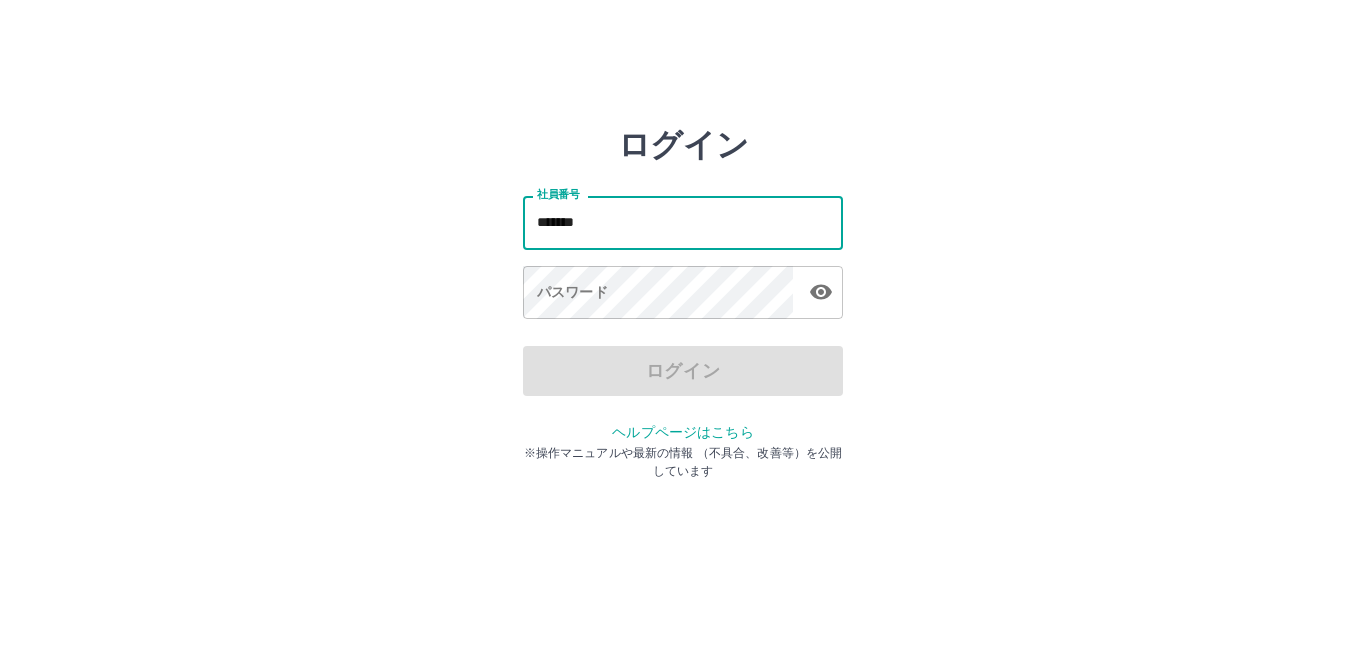 type on "*******" 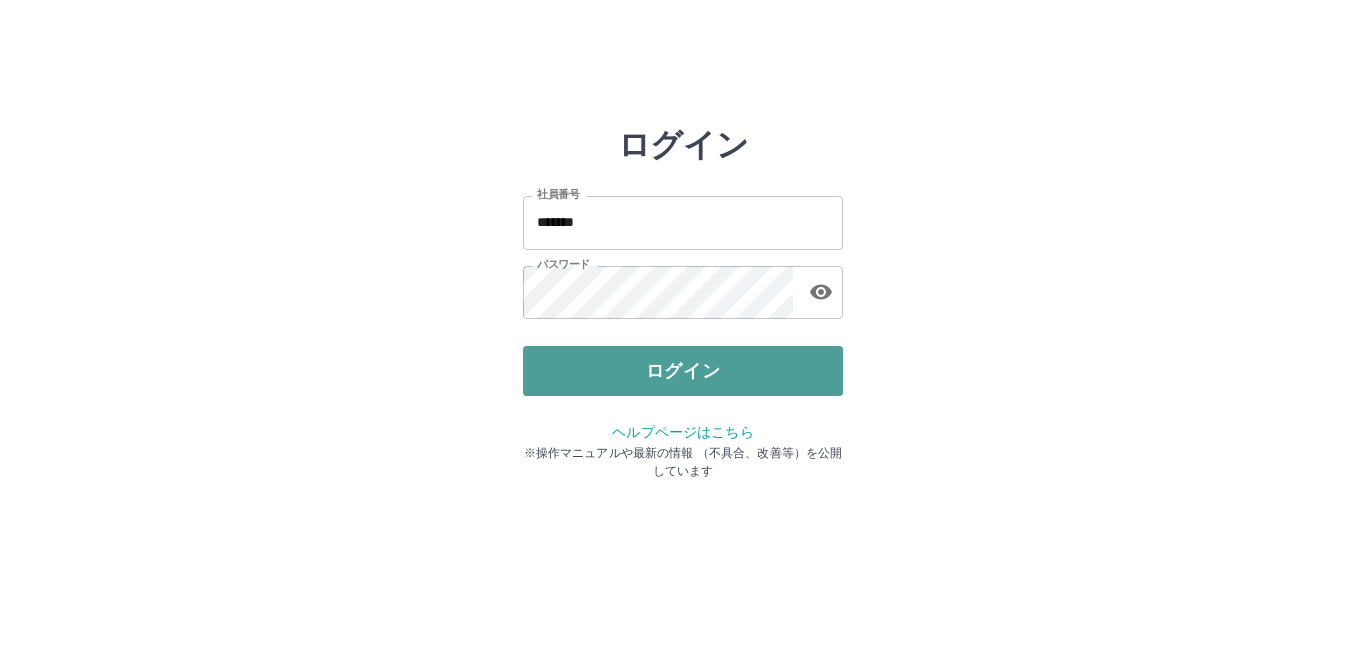 click on "ログイン" at bounding box center (683, 371) 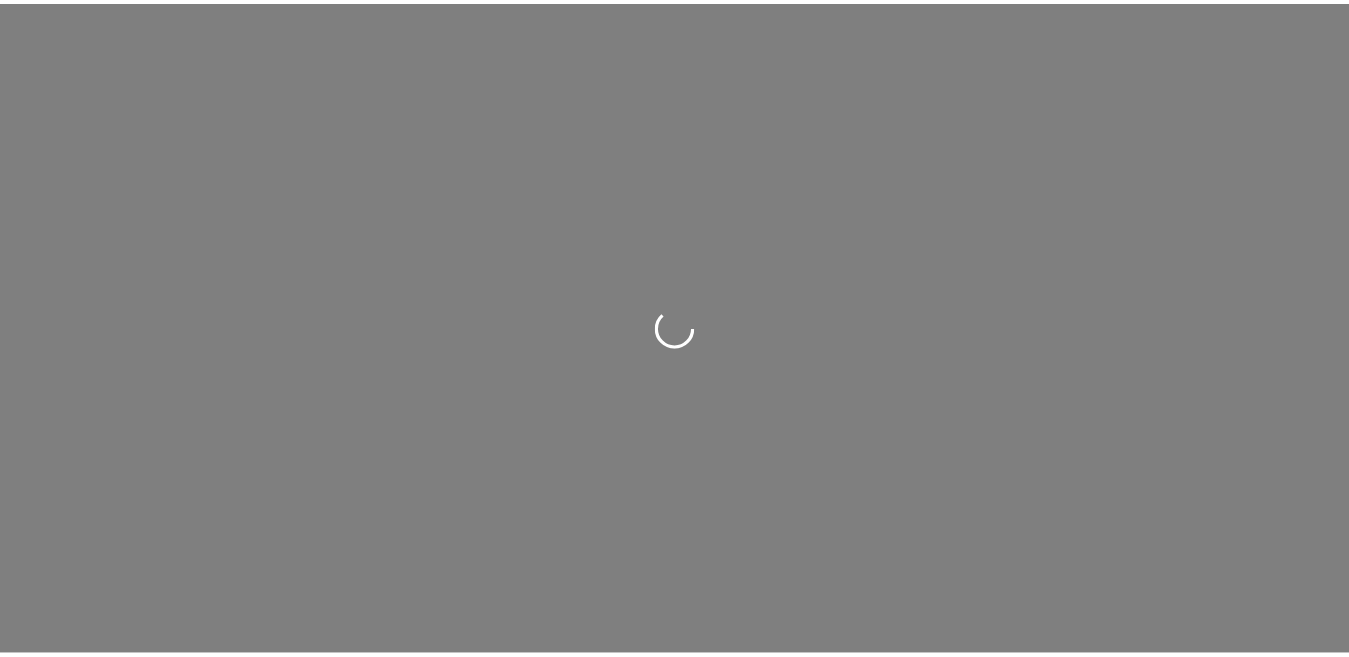 scroll, scrollTop: 0, scrollLeft: 0, axis: both 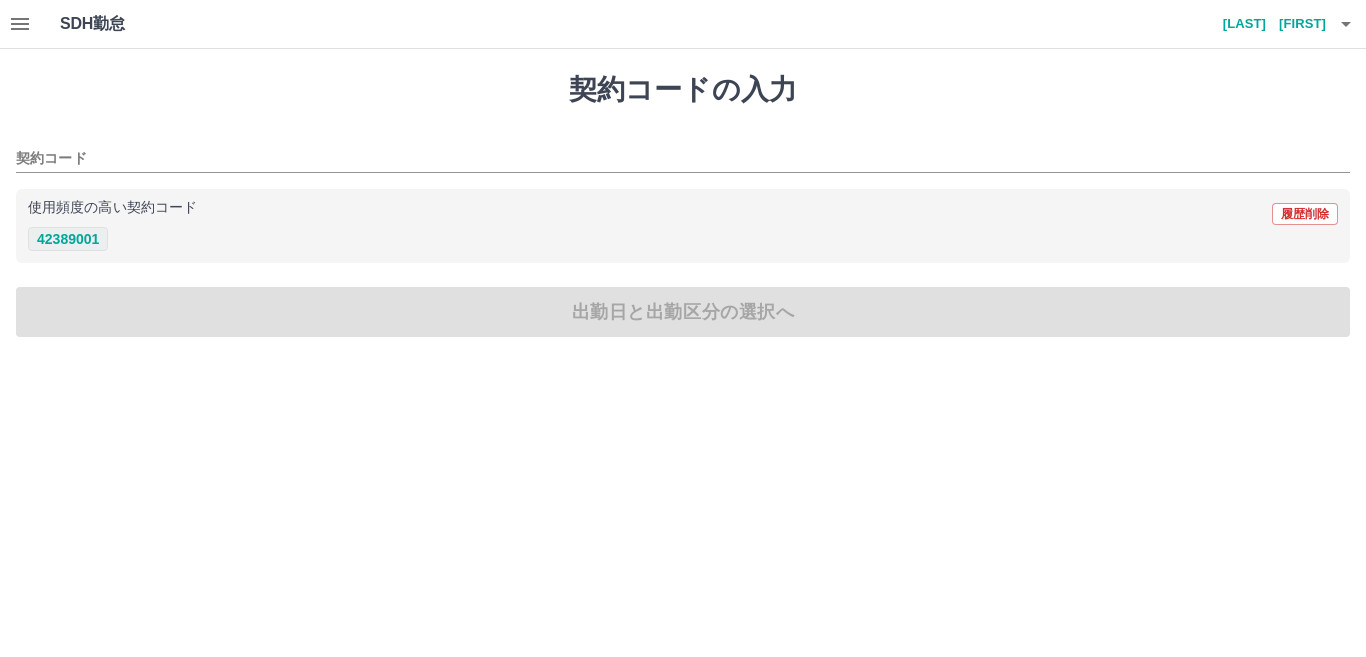 click on "42389001" at bounding box center (68, 239) 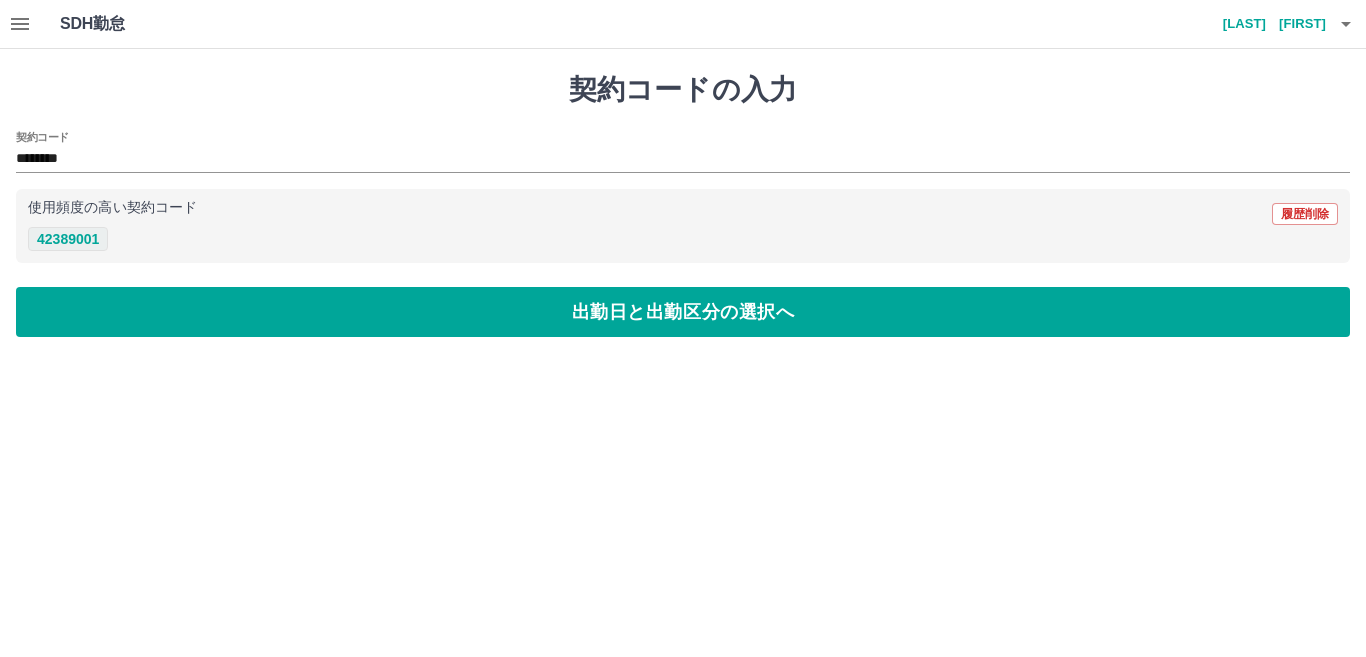 type on "********" 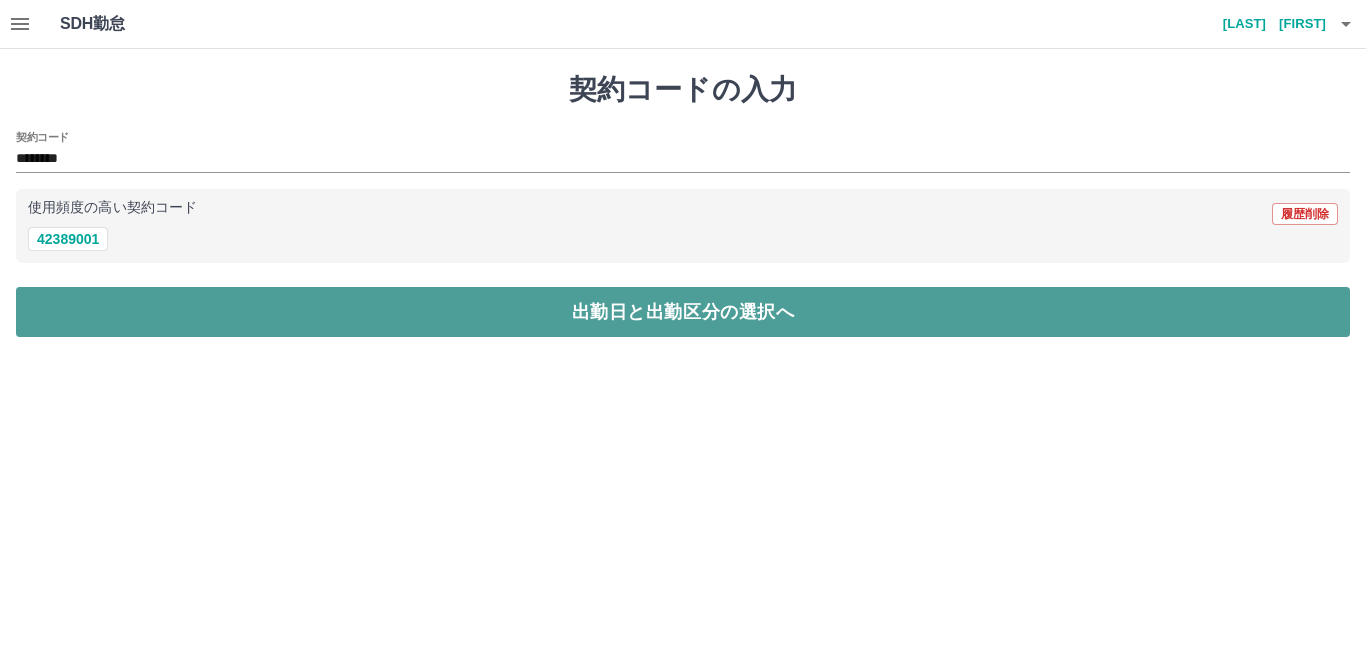 click on "出勤日と出勤区分の選択へ" at bounding box center (683, 312) 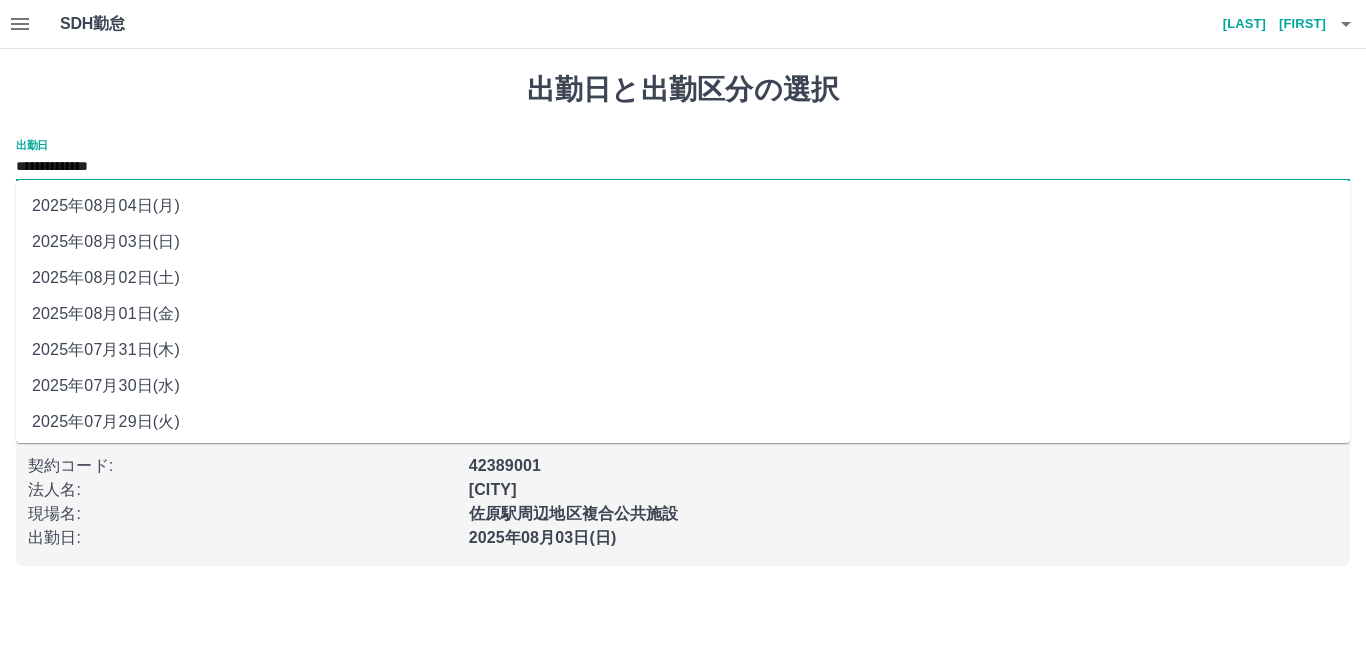 click on "**********" at bounding box center [683, 167] 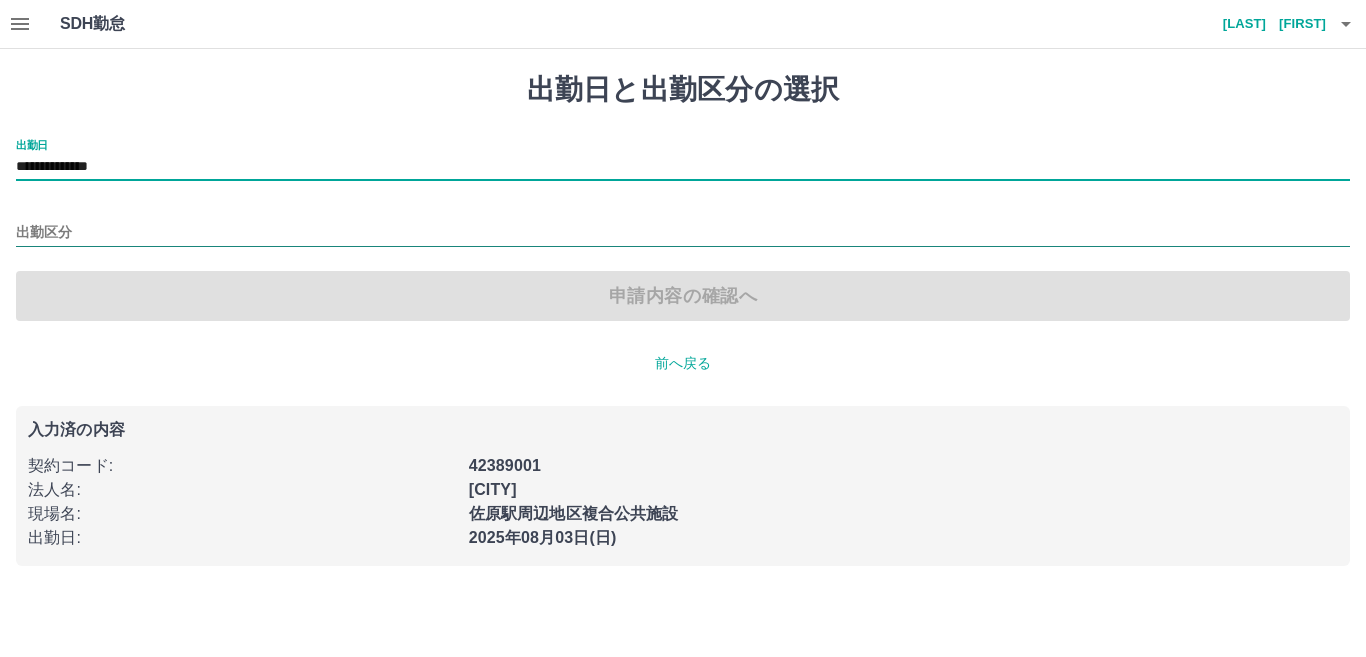 click on "出勤区分" at bounding box center [683, 233] 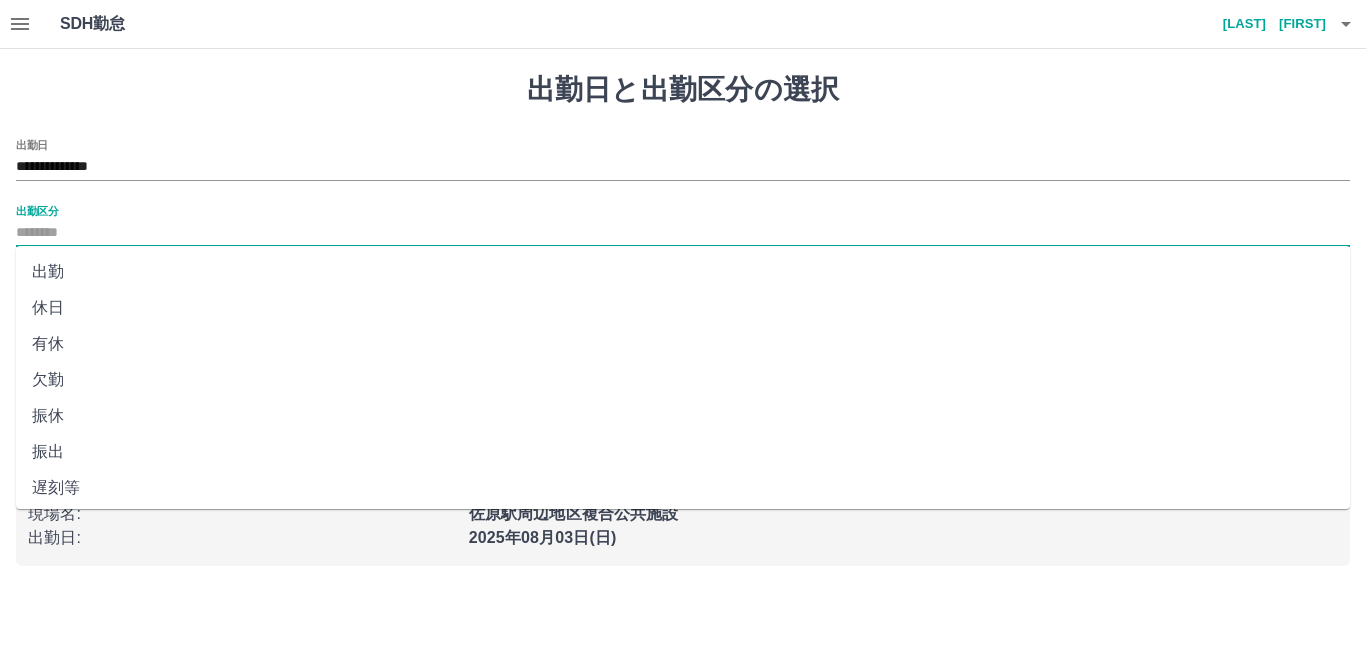 click on "出勤" at bounding box center [683, 272] 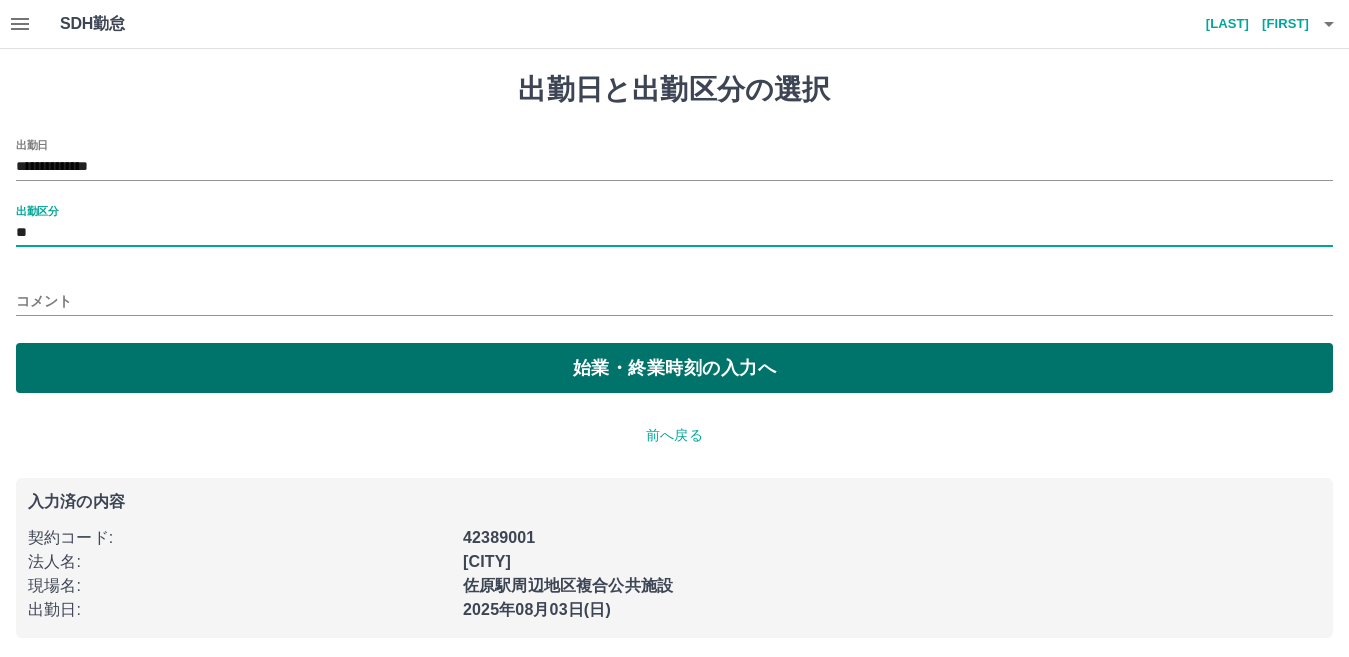 click on "始業・終業時刻の入力へ" at bounding box center (674, 368) 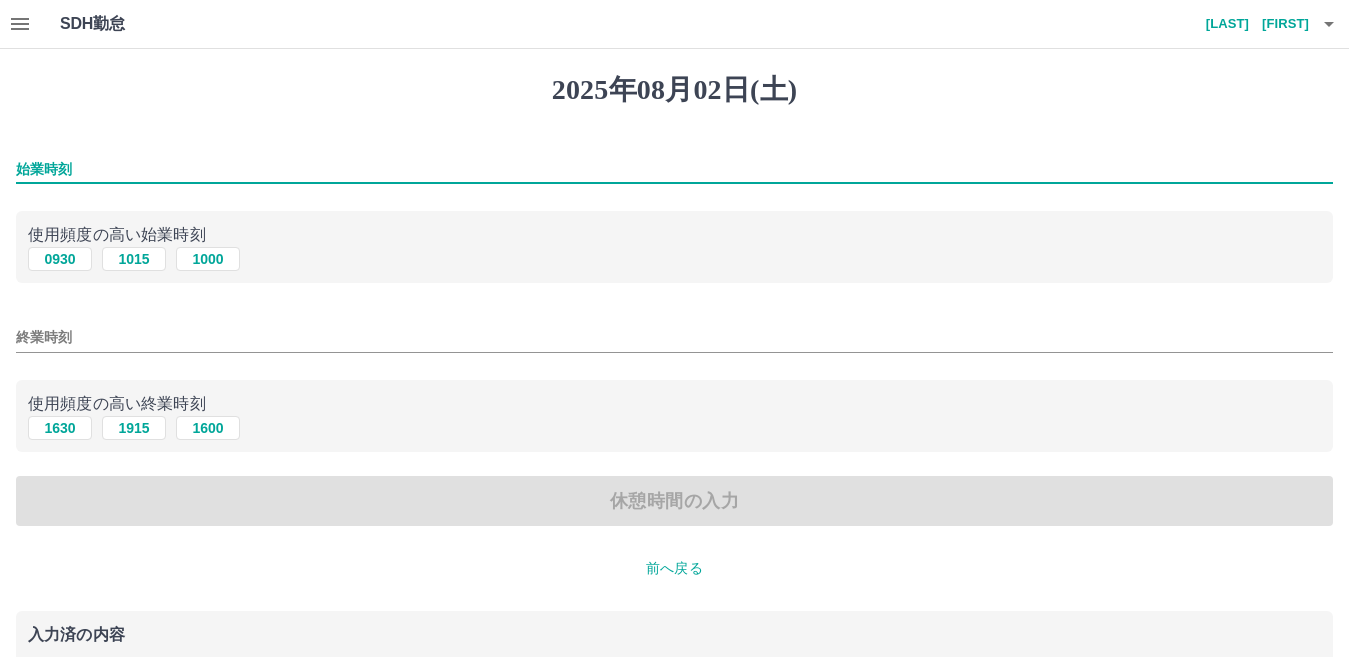 click on "始業時刻" at bounding box center (674, 169) 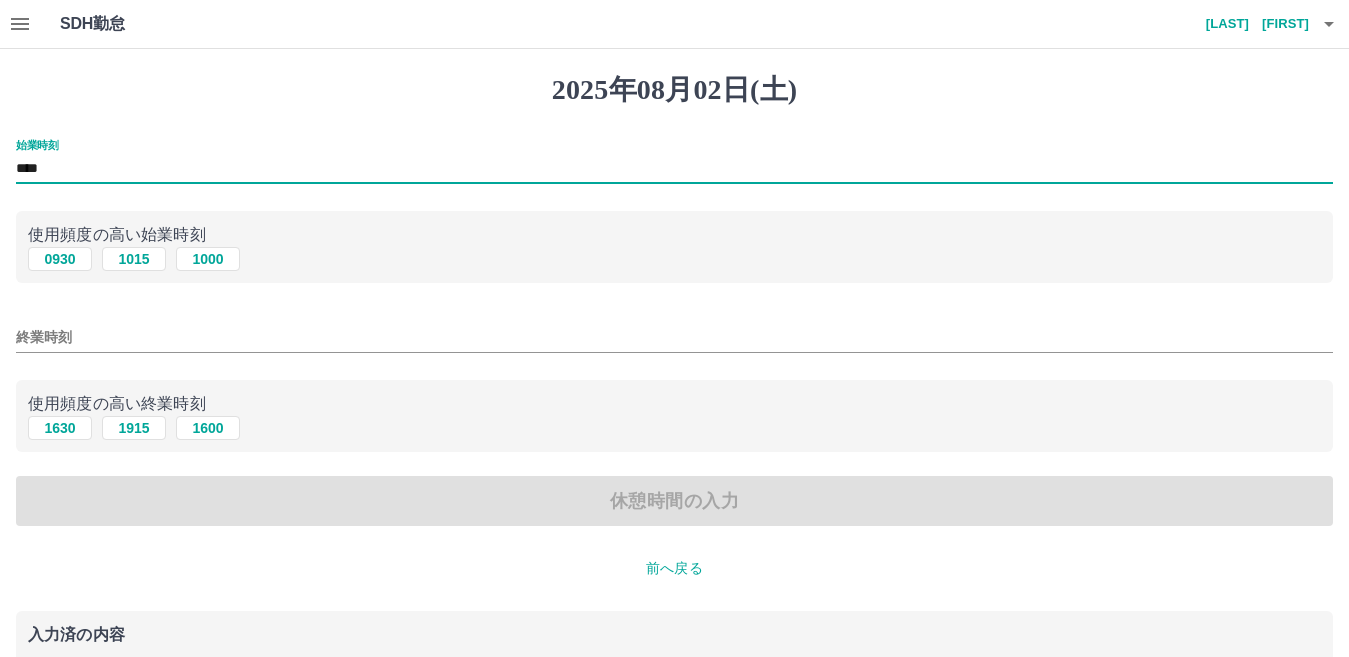 click on "終業時刻" at bounding box center (674, 337) 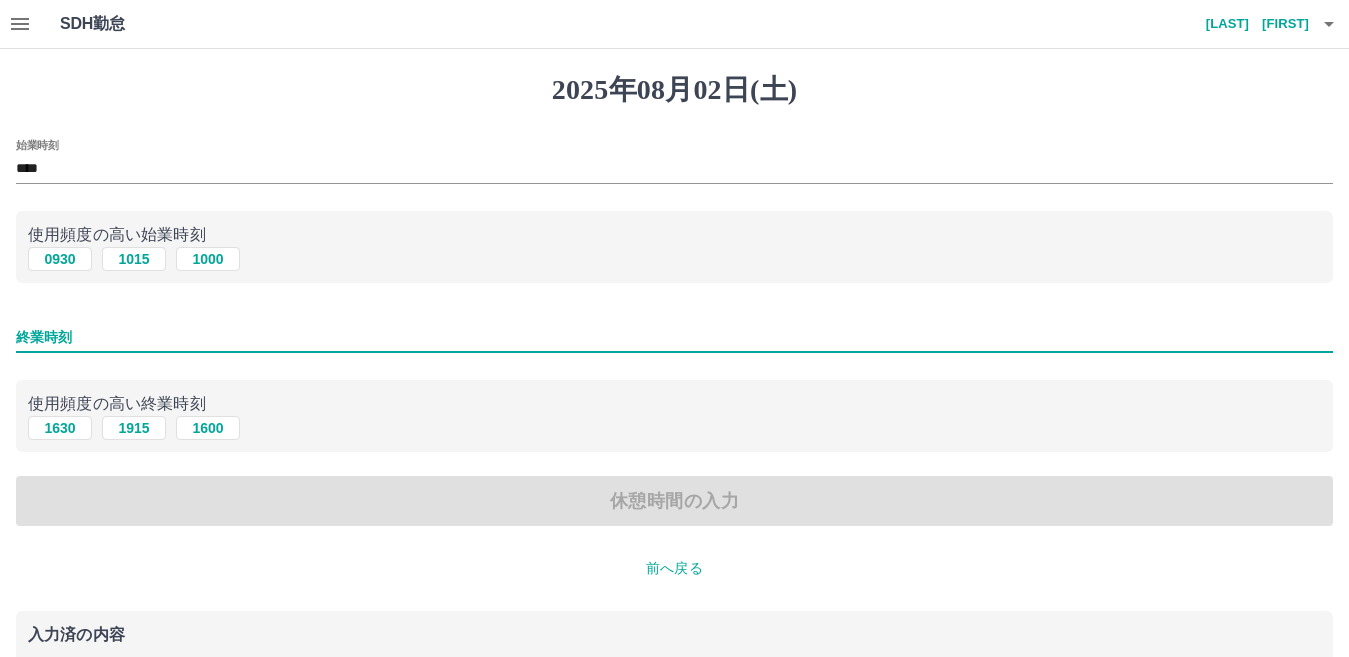 type on "****" 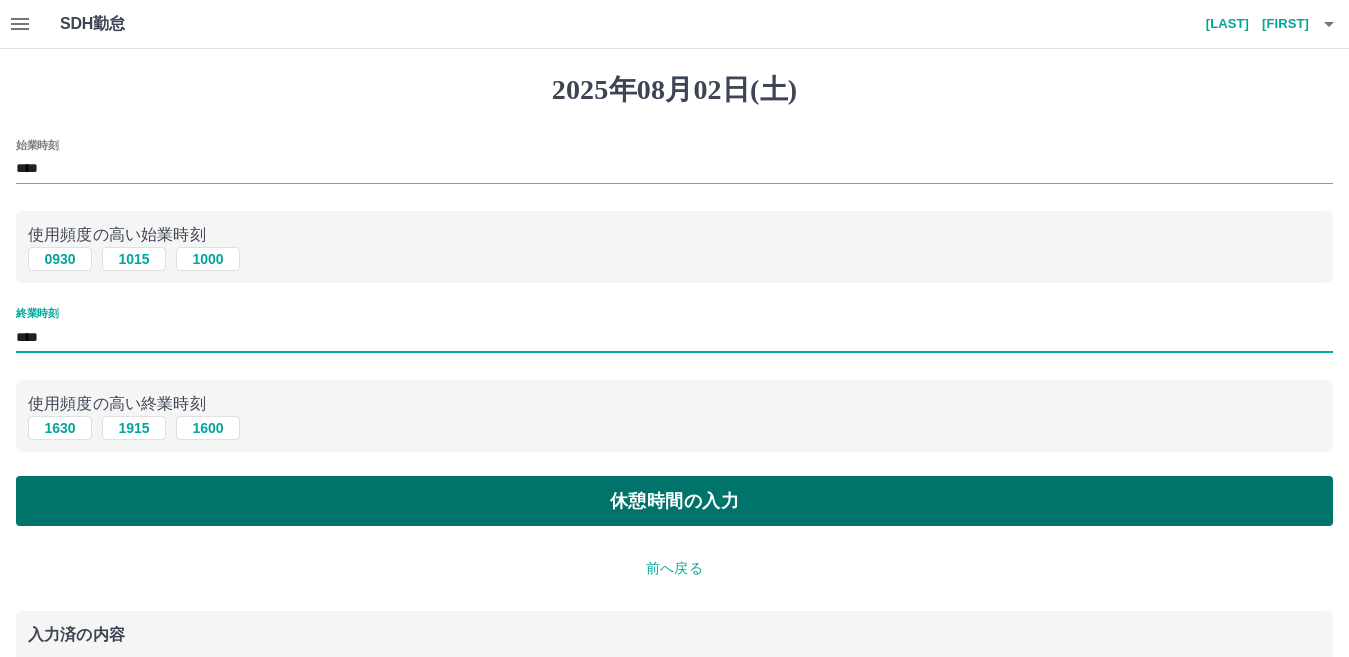 click on "休憩時間の入力" at bounding box center [674, 501] 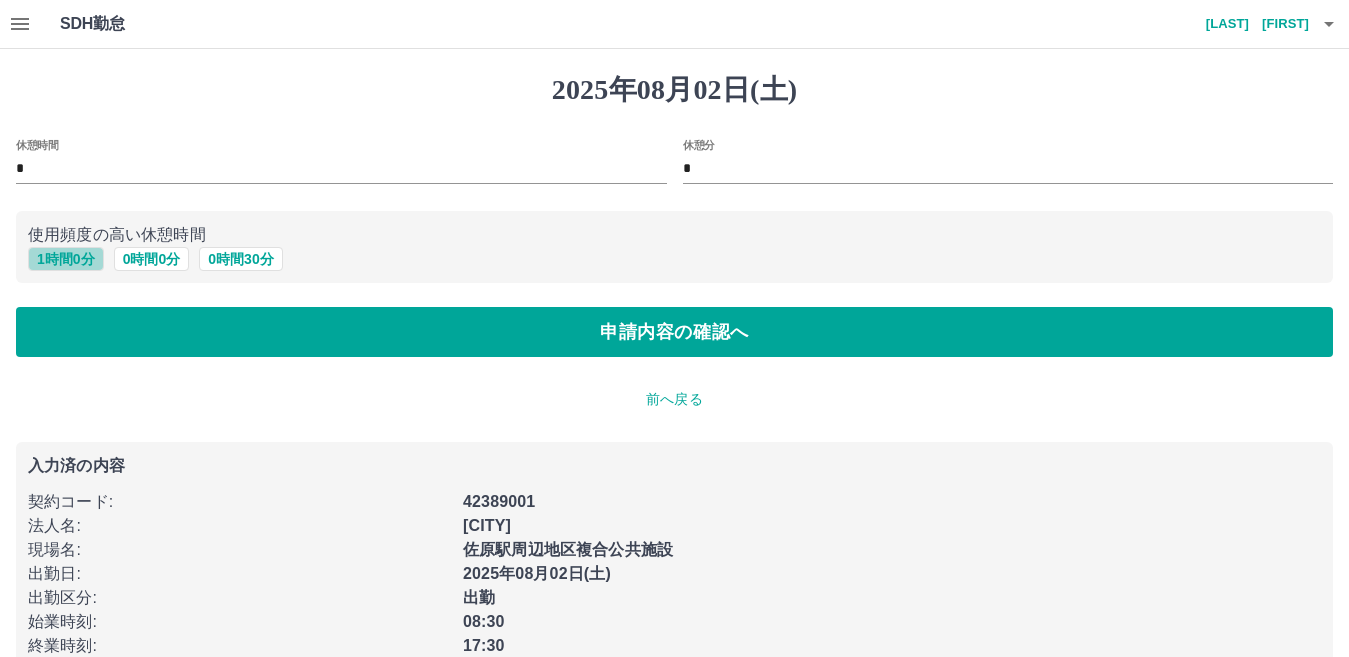 click on "1 時間 0 分" at bounding box center [66, 259] 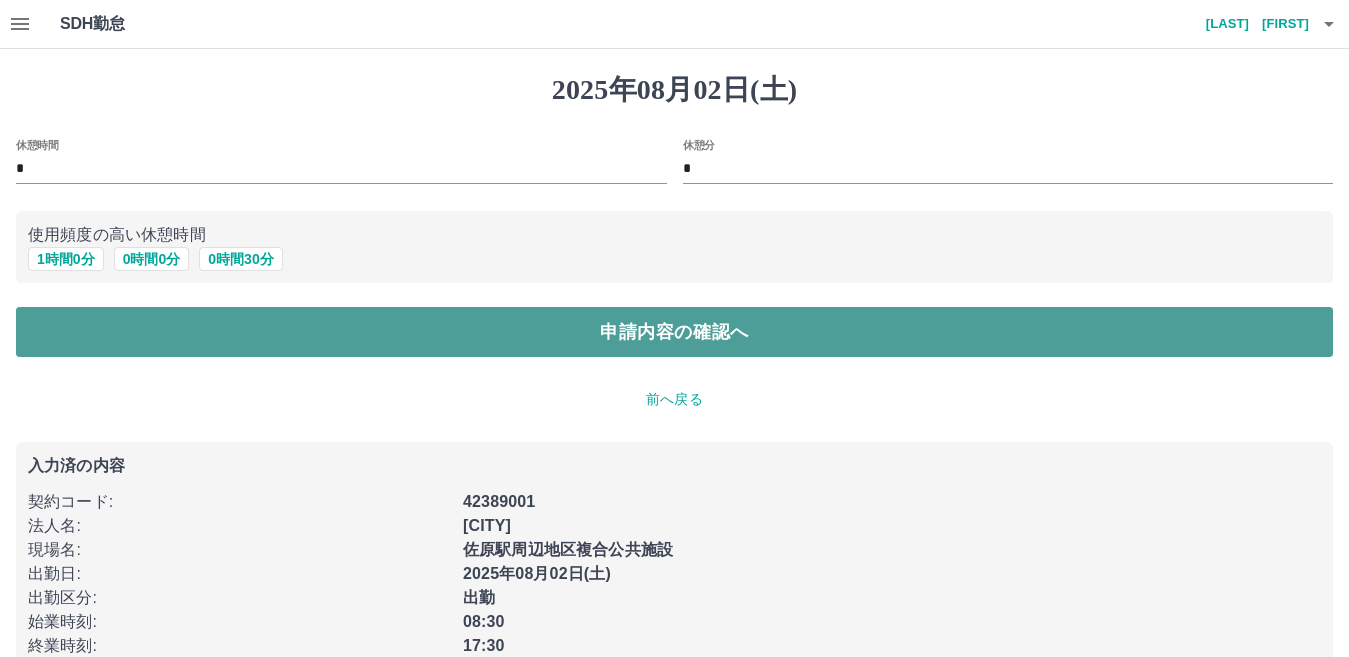 click on "申請内容の確認へ" at bounding box center (674, 332) 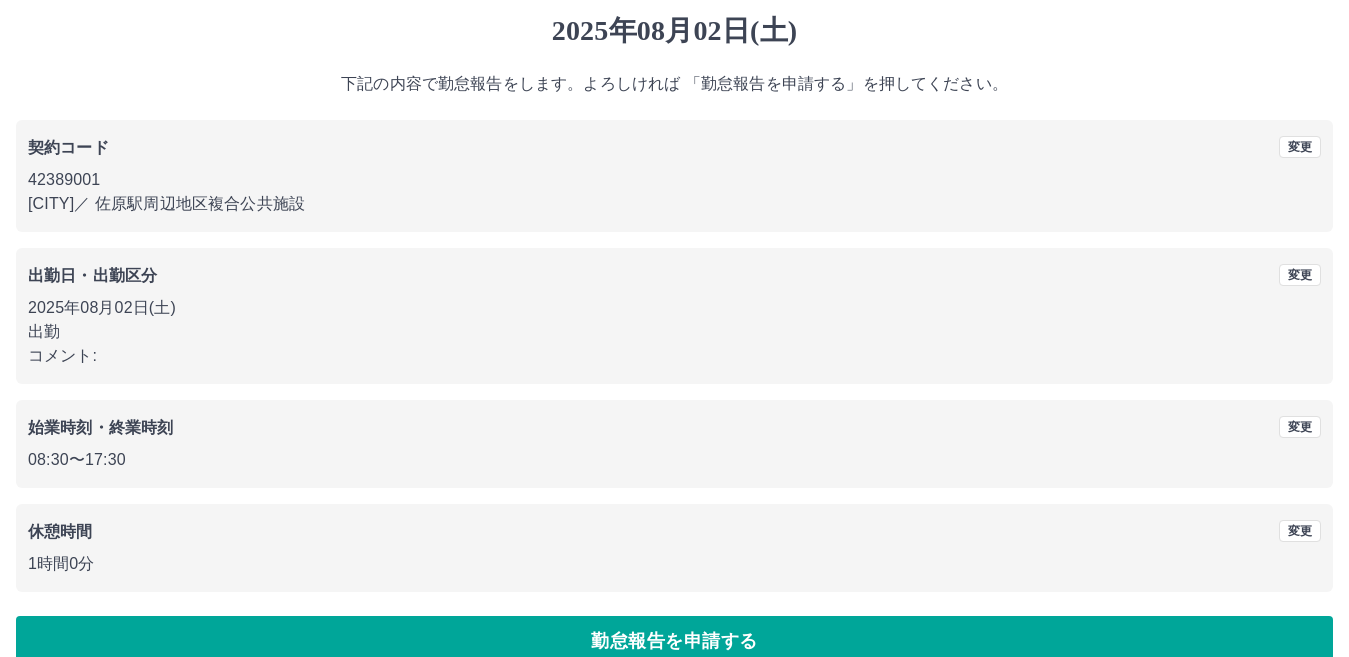 scroll, scrollTop: 91, scrollLeft: 0, axis: vertical 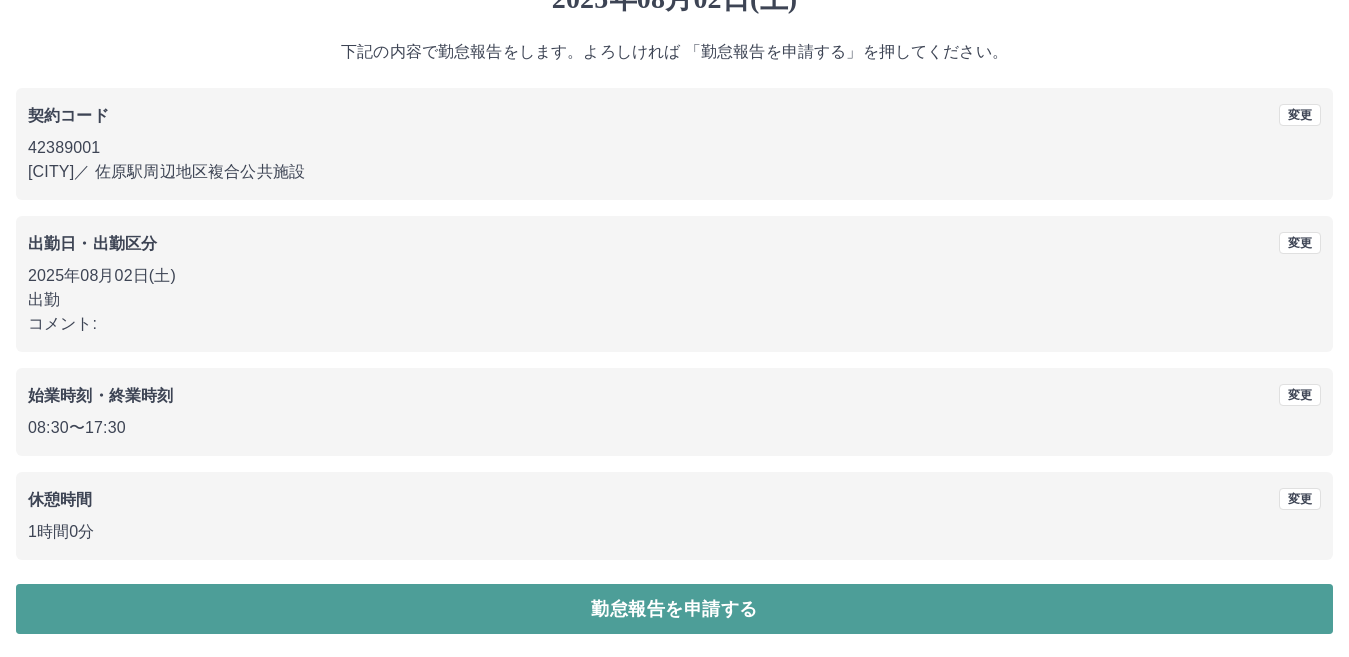 click on "勤怠報告を申請する" at bounding box center (674, 609) 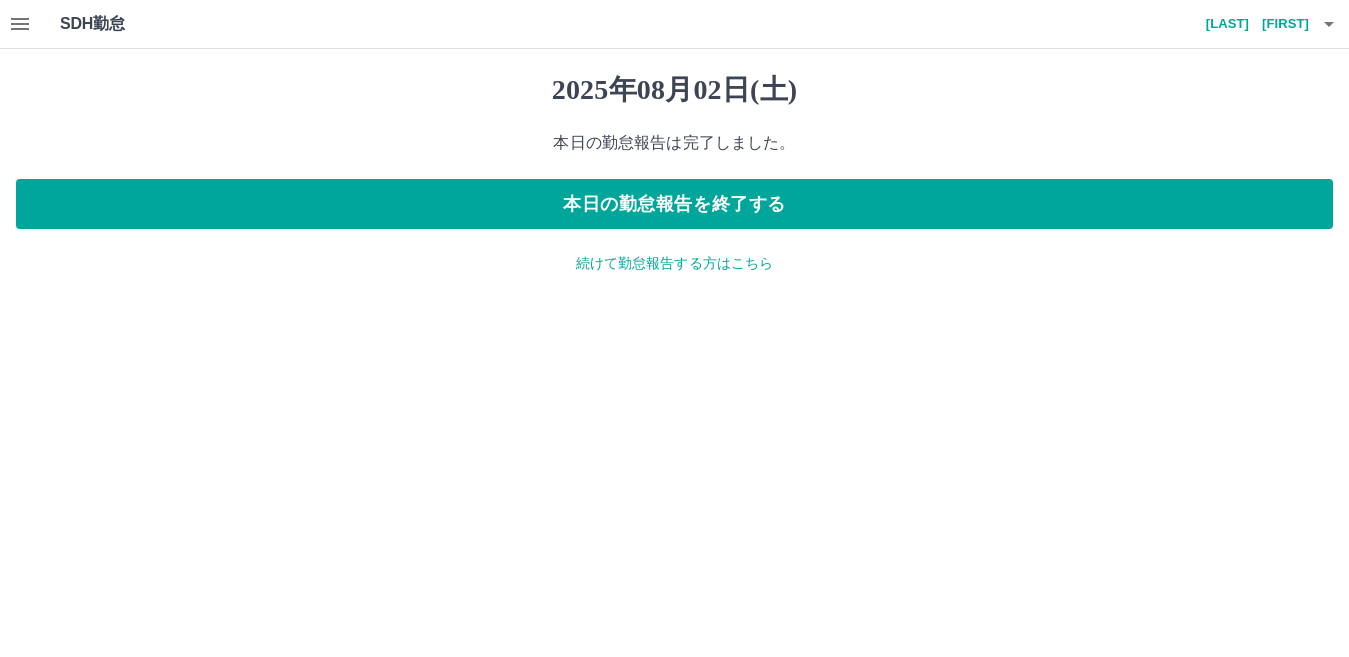 scroll, scrollTop: 0, scrollLeft: 0, axis: both 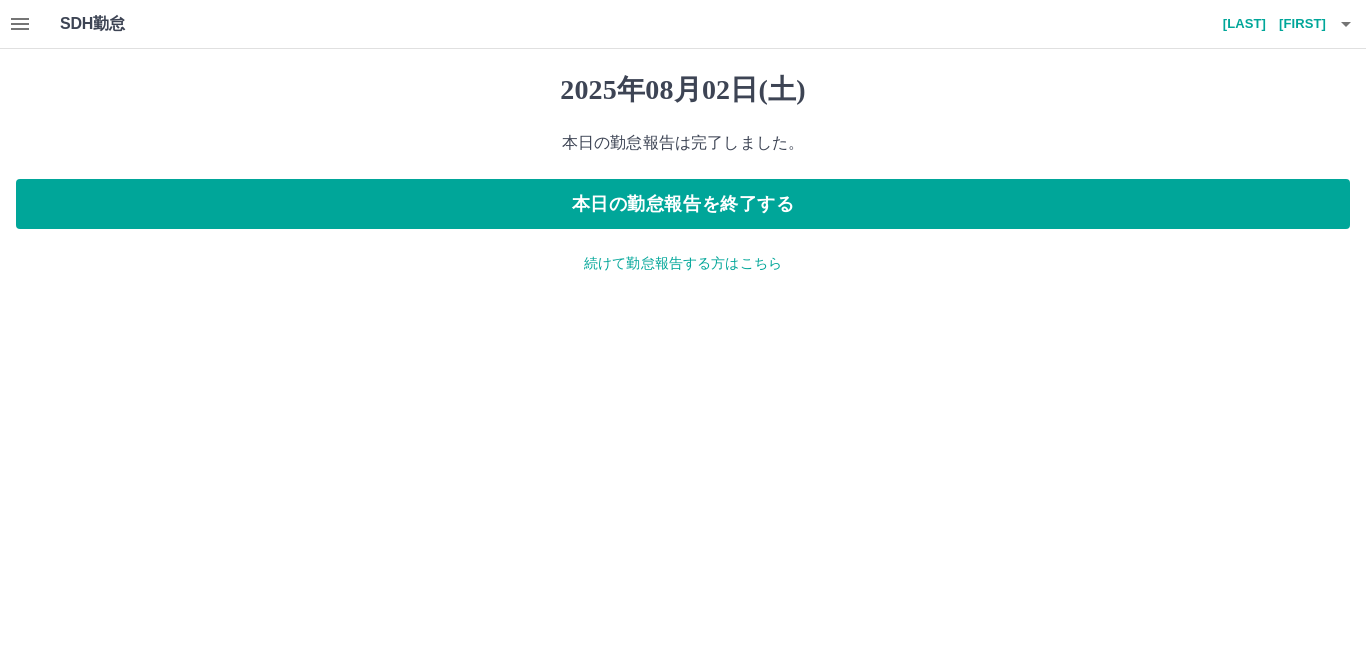 click on "続けて勤怠報告する方はこちら" at bounding box center [683, 263] 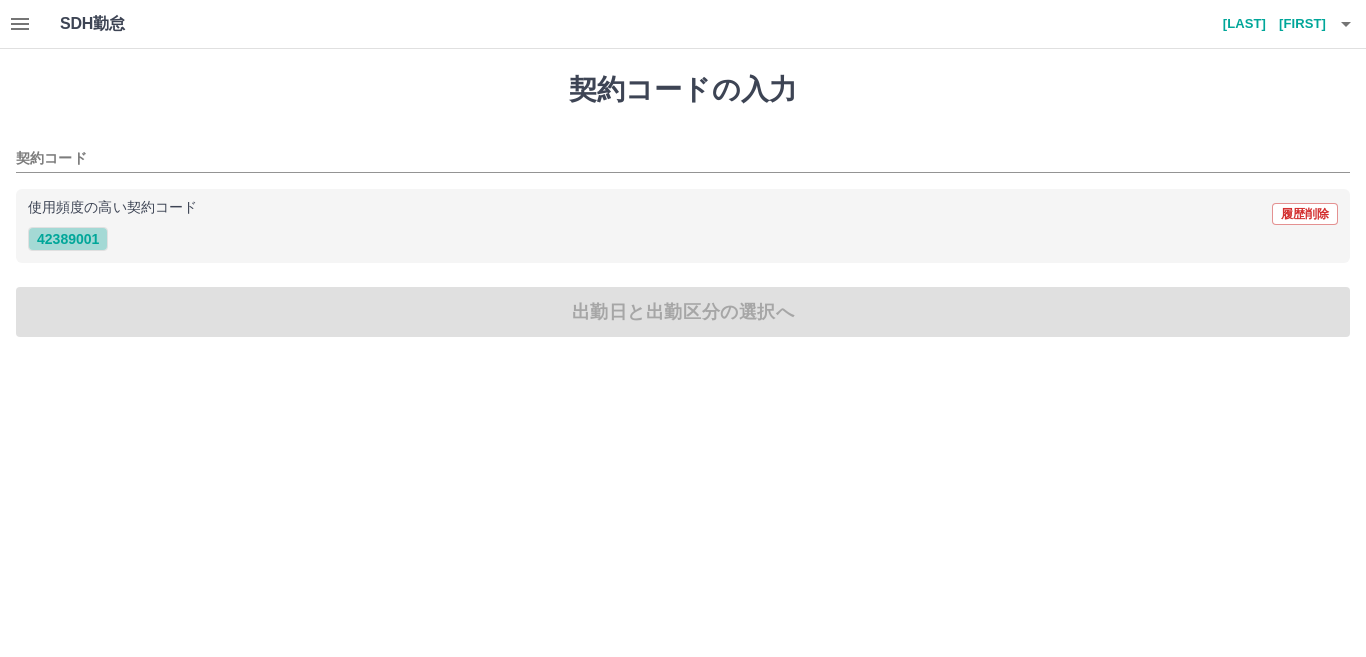 click on "42389001" at bounding box center (68, 239) 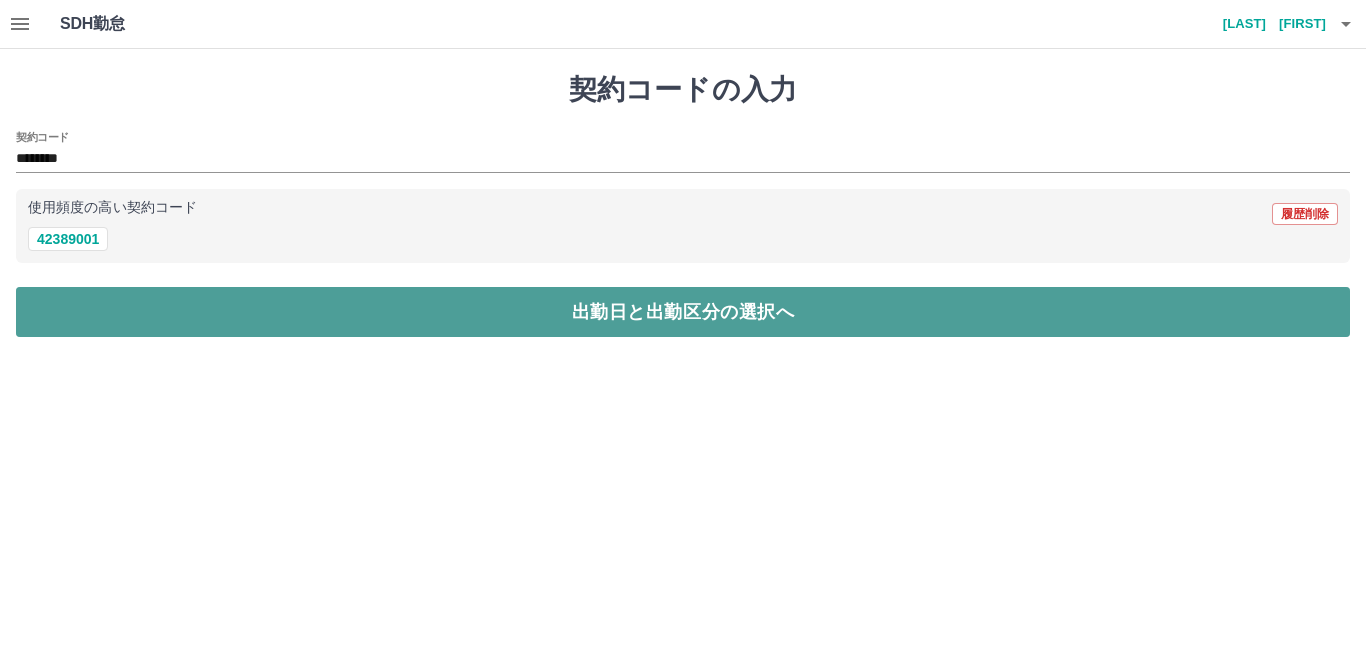 click on "出勤日と出勤区分の選択へ" at bounding box center [683, 312] 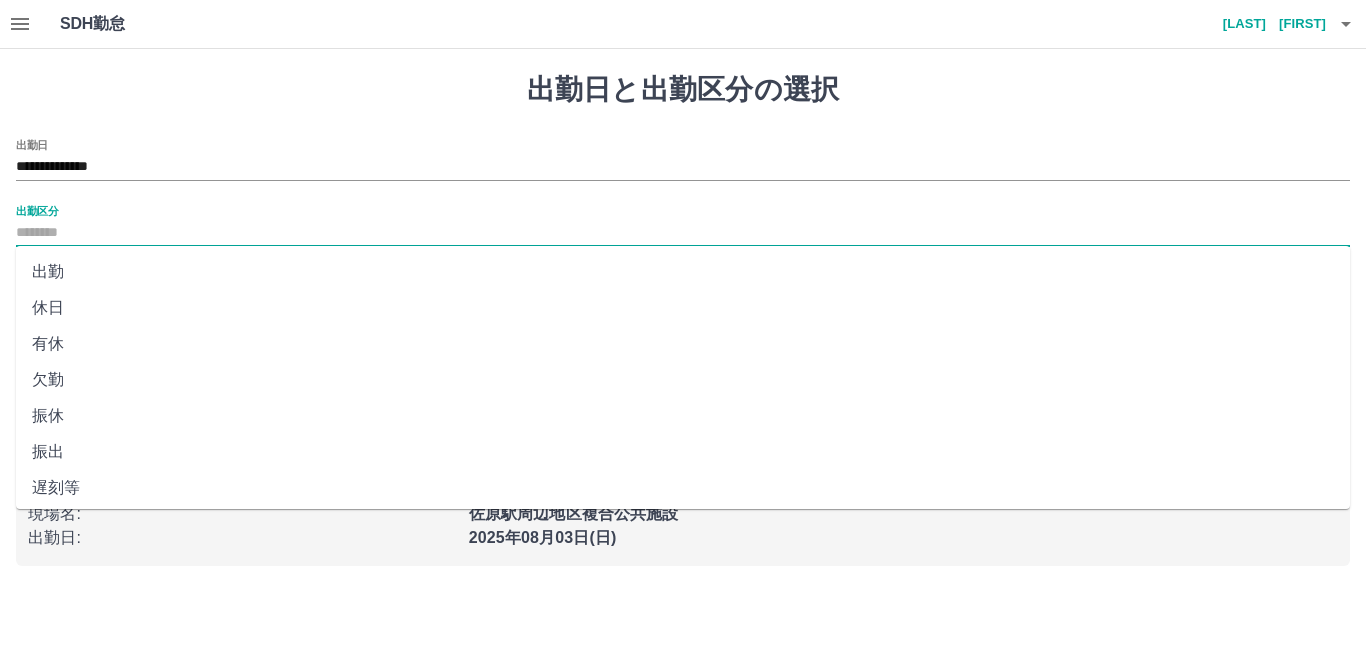 click on "出勤区分" at bounding box center (683, 233) 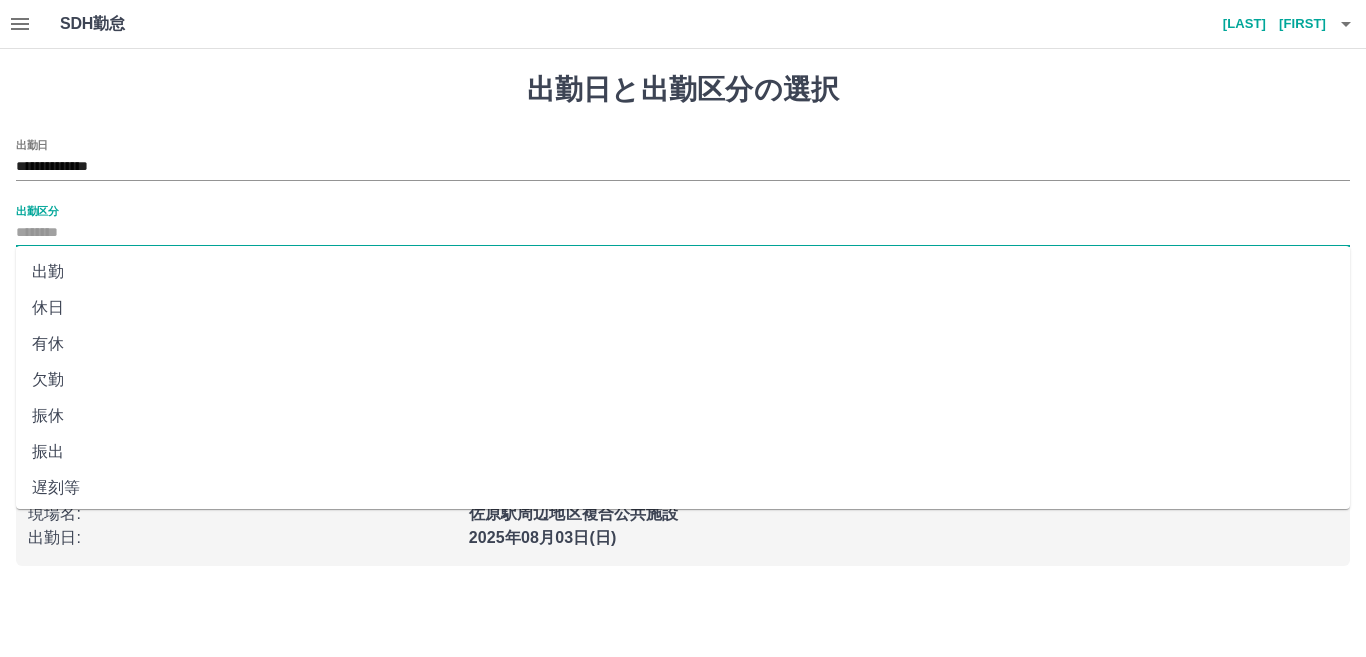 click on "出勤" at bounding box center (683, 272) 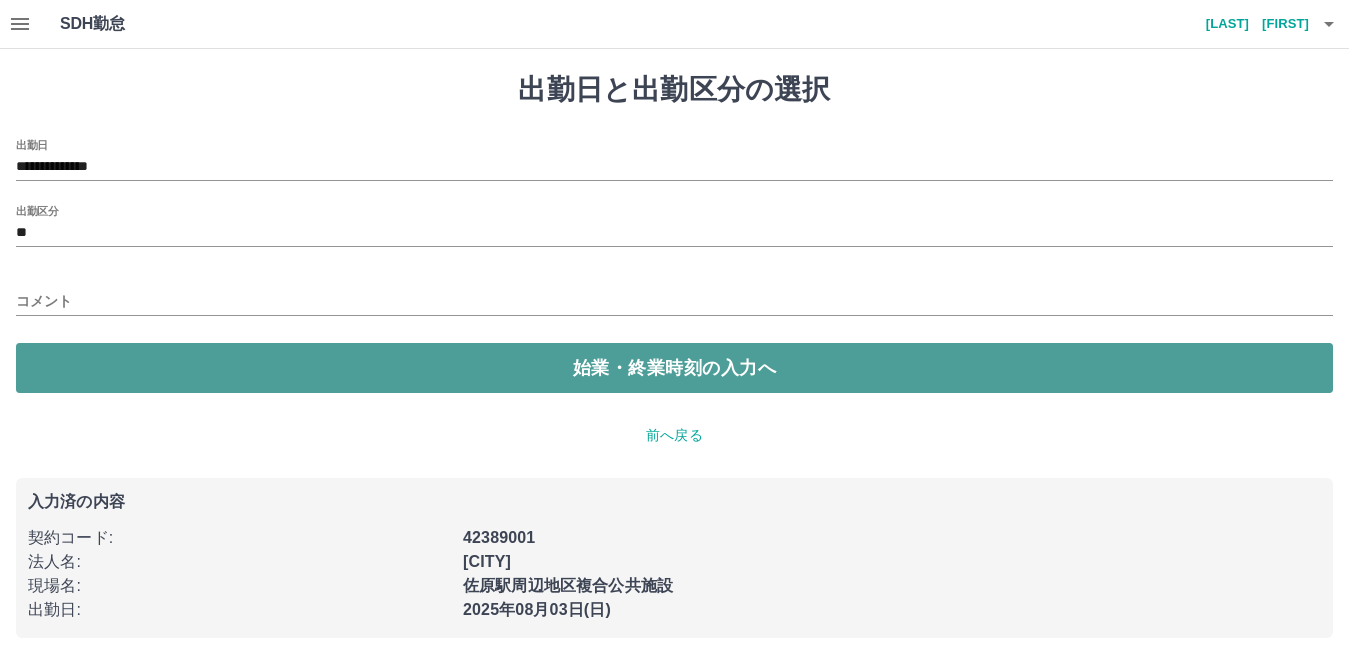 click on "始業・終業時刻の入力へ" at bounding box center (674, 368) 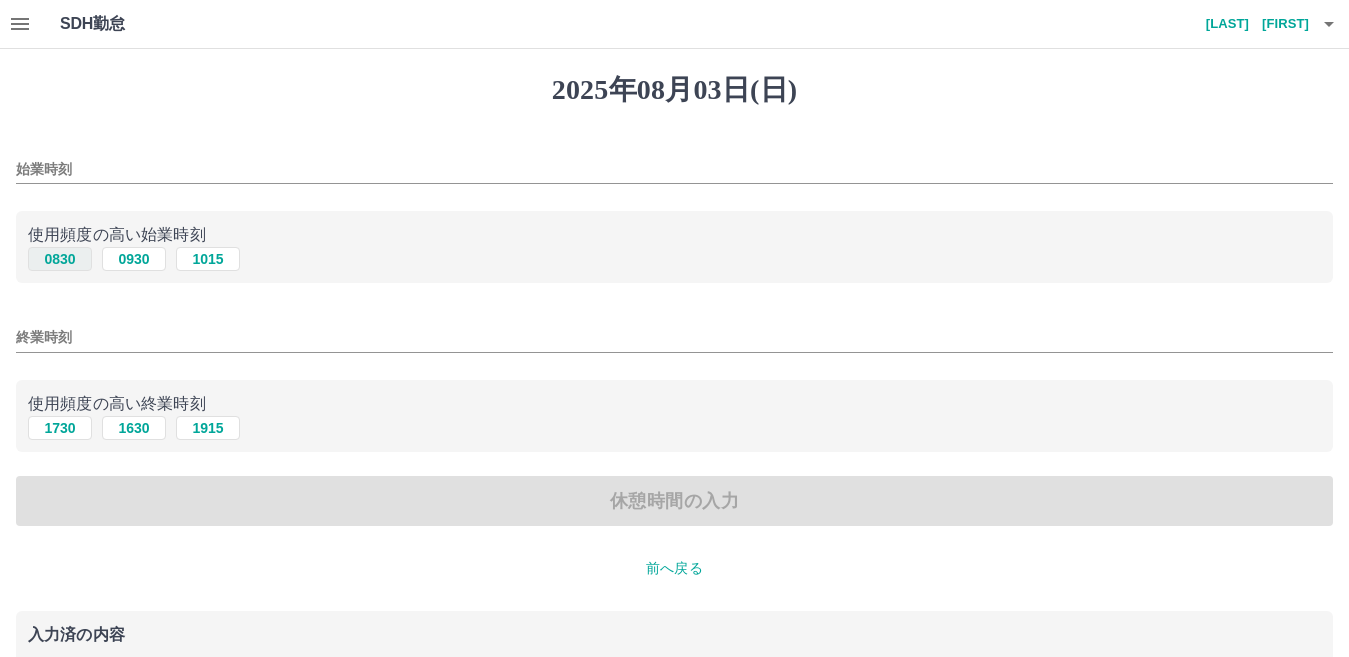 click on "0830" at bounding box center [60, 259] 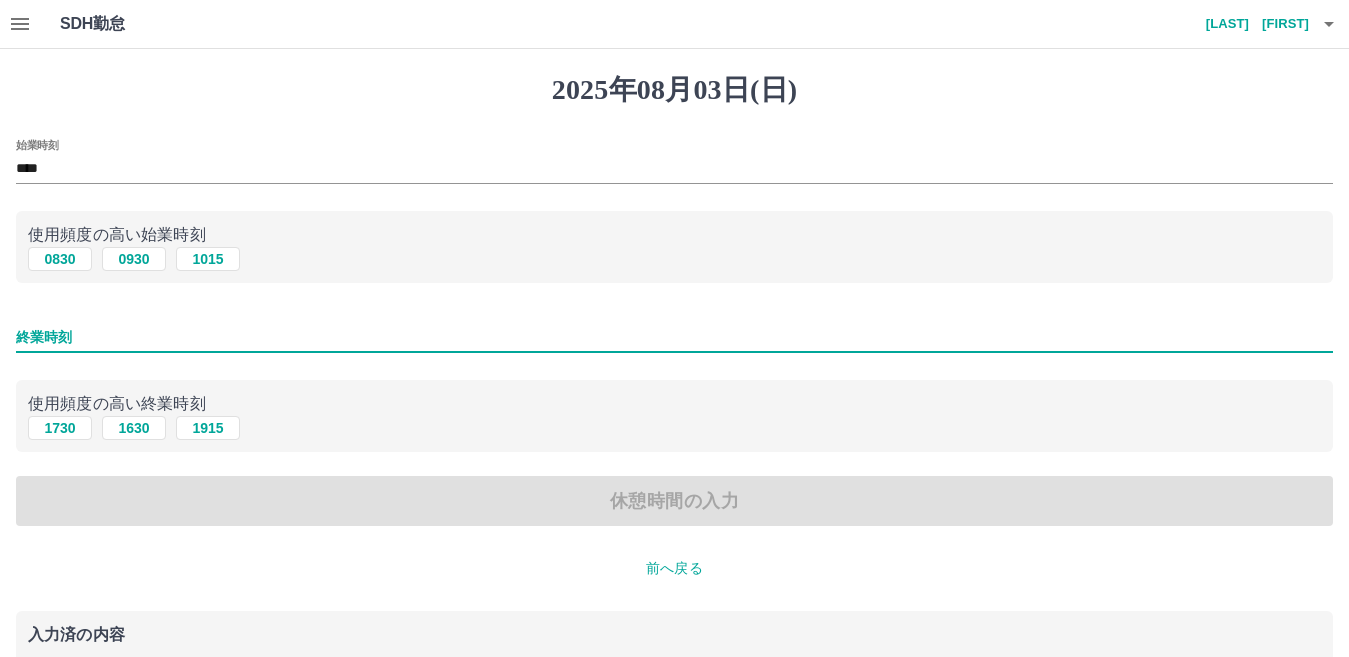 click on "終業時刻" at bounding box center [674, 337] 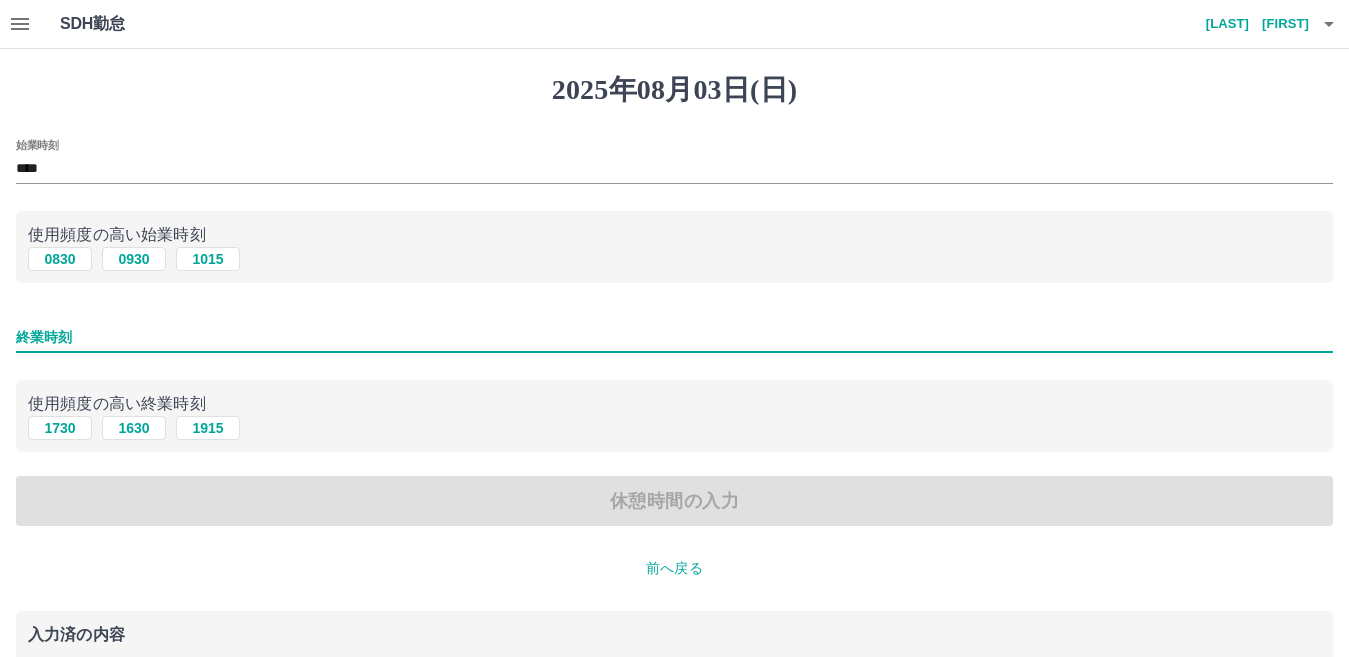type on "****" 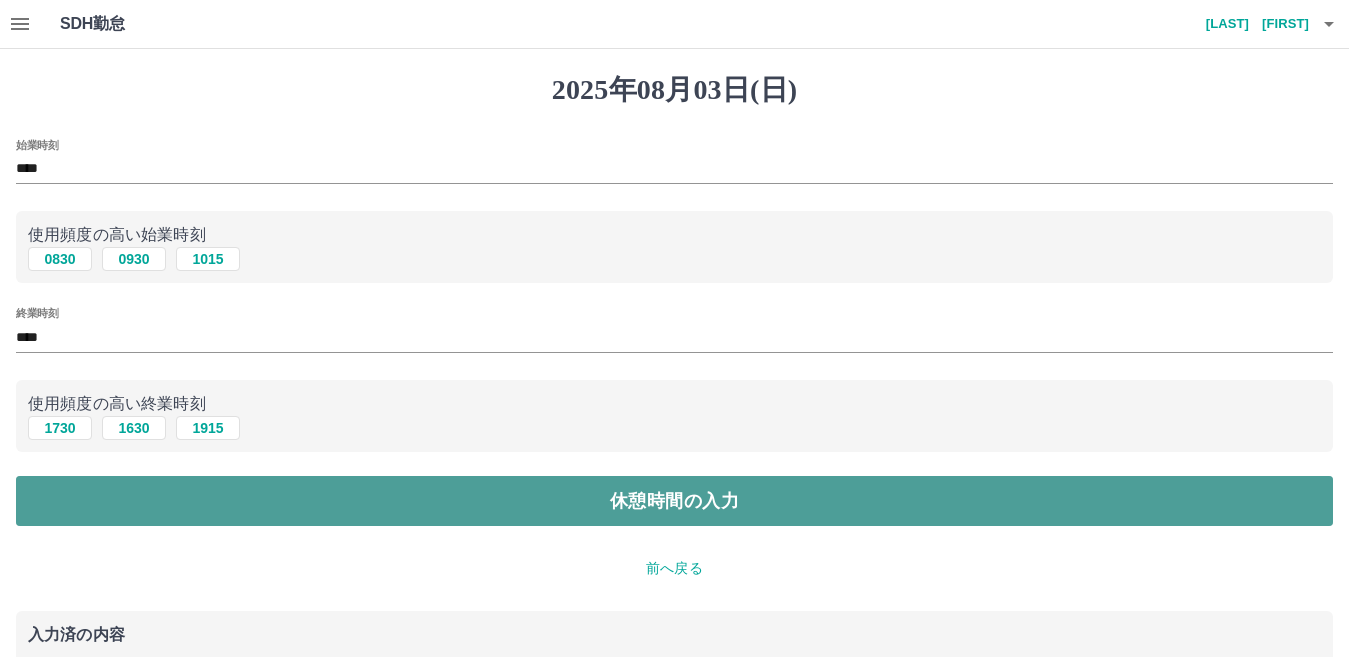 click on "休憩時間の入力" at bounding box center (674, 501) 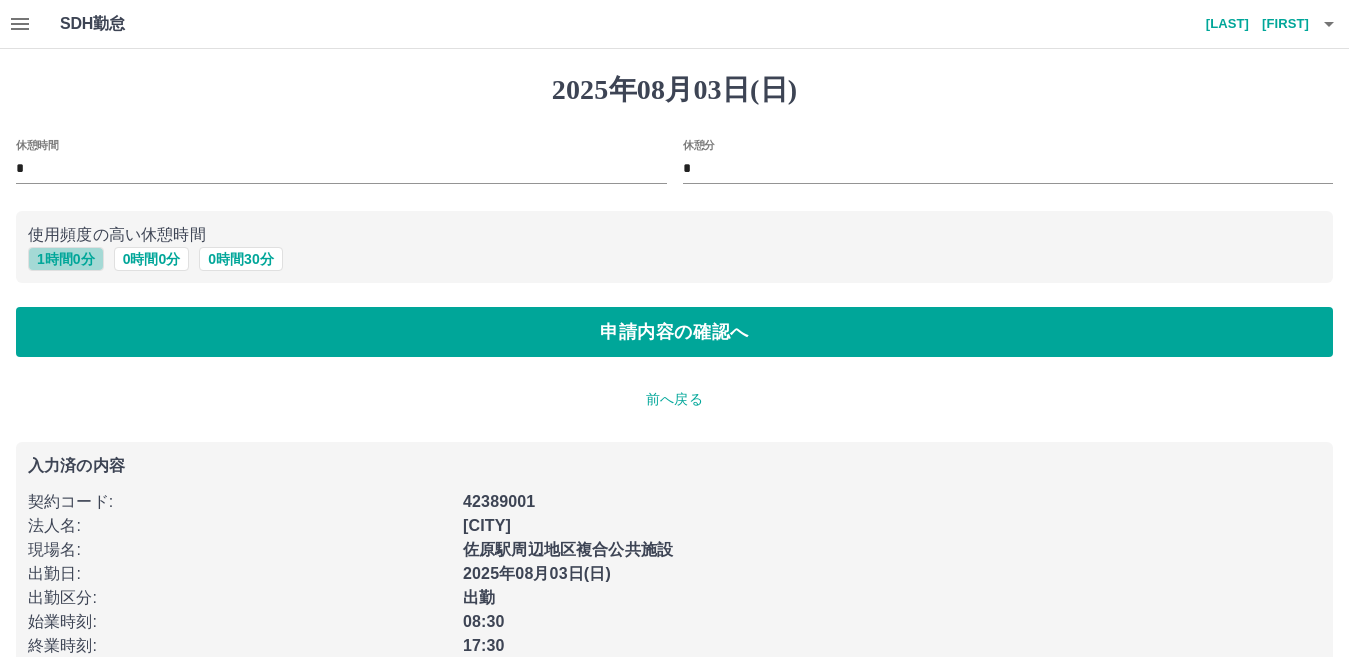 click on "1 時間 0 分" at bounding box center [66, 259] 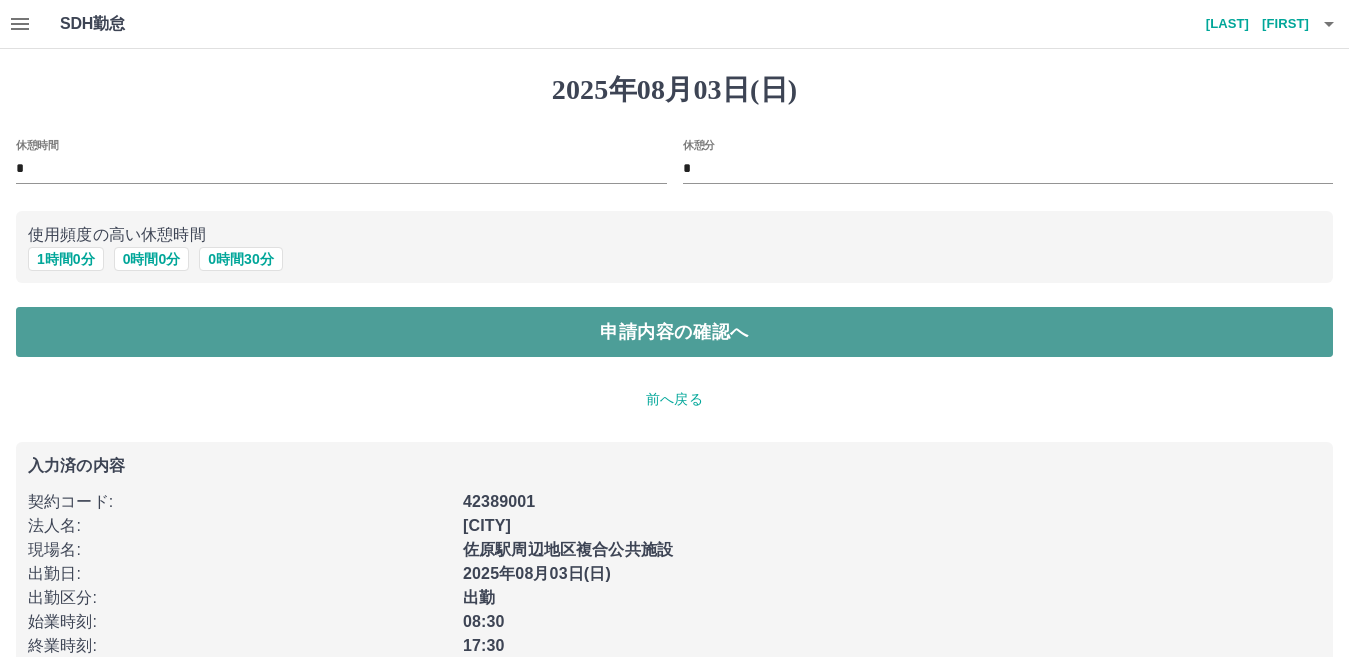 click on "申請内容の確認へ" at bounding box center [674, 332] 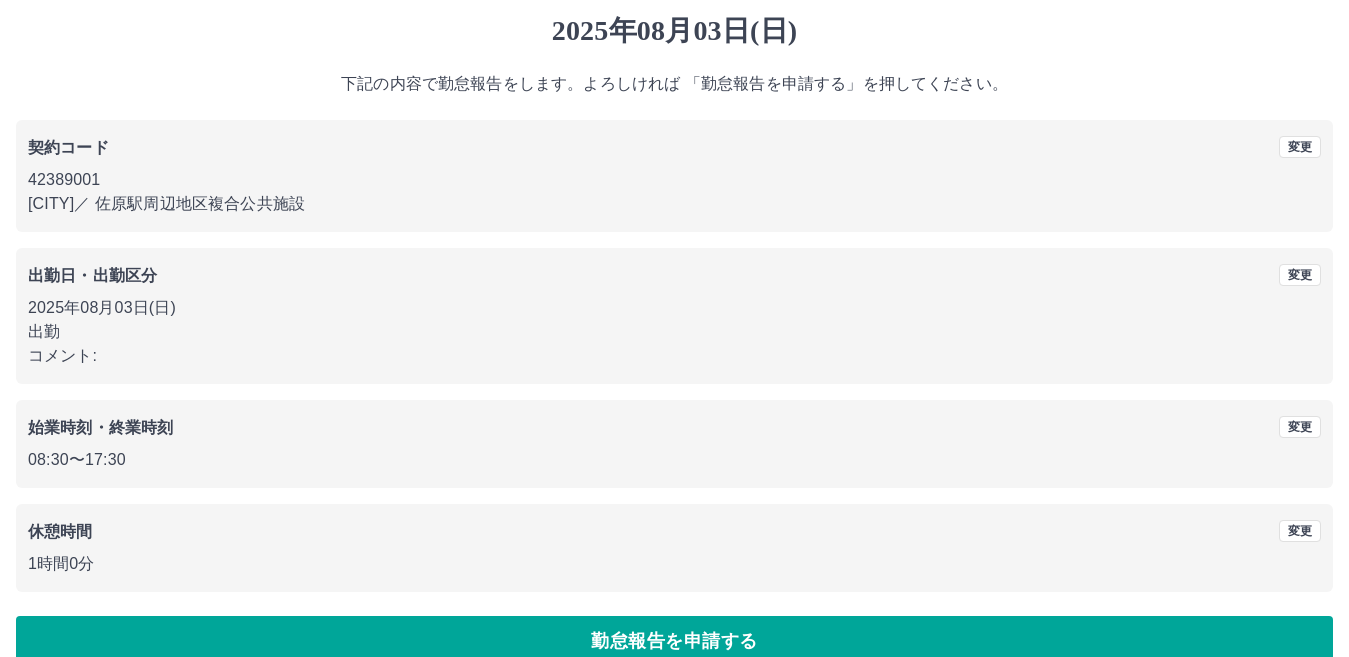scroll, scrollTop: 91, scrollLeft: 0, axis: vertical 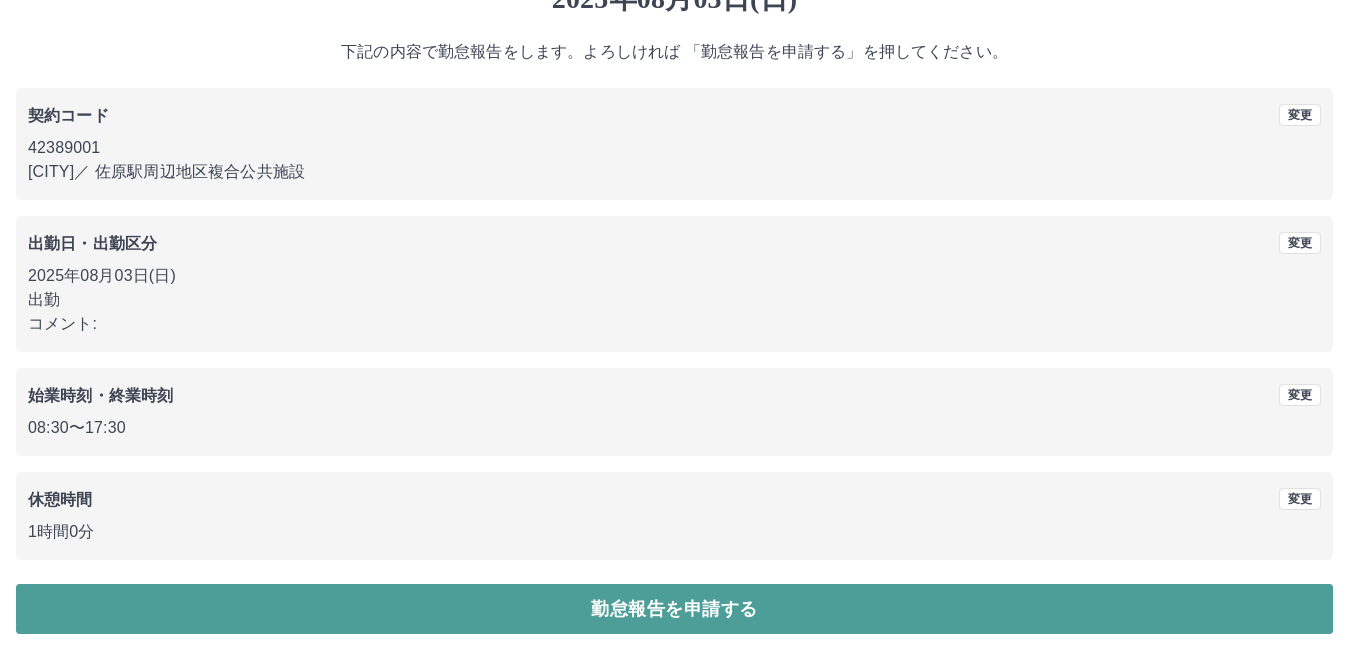 click on "勤怠報告を申請する" at bounding box center [674, 609] 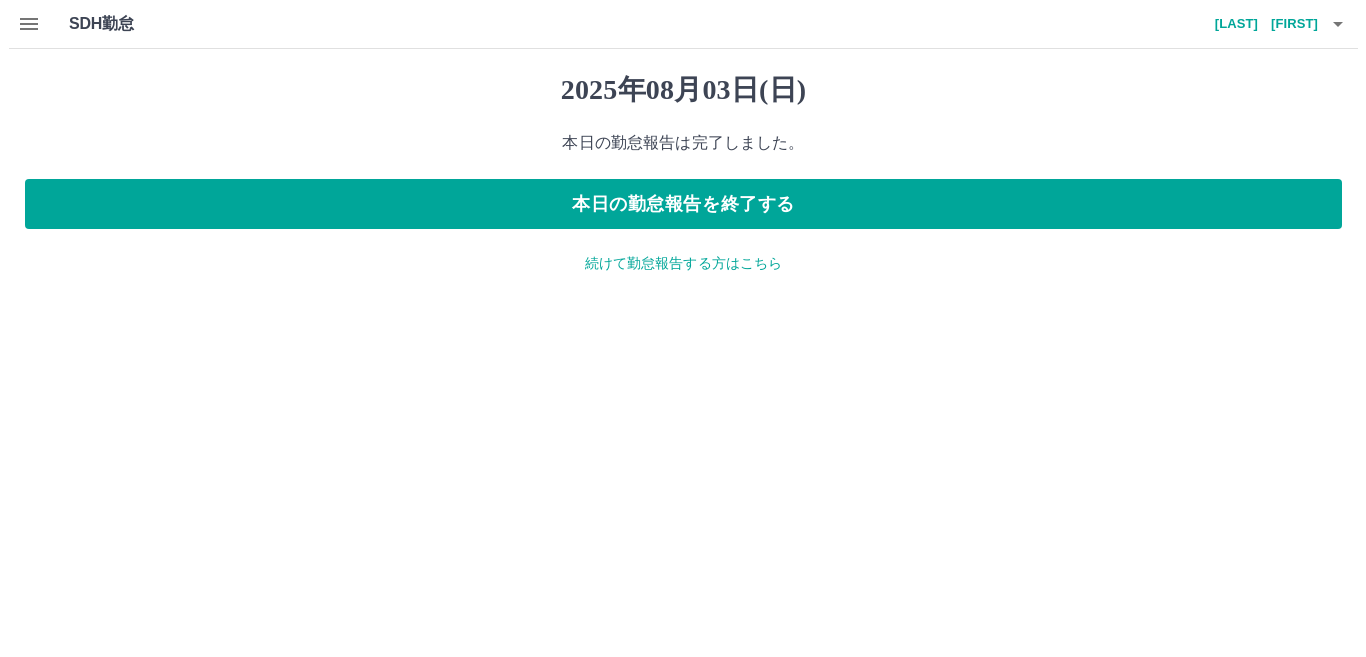 scroll, scrollTop: 0, scrollLeft: 0, axis: both 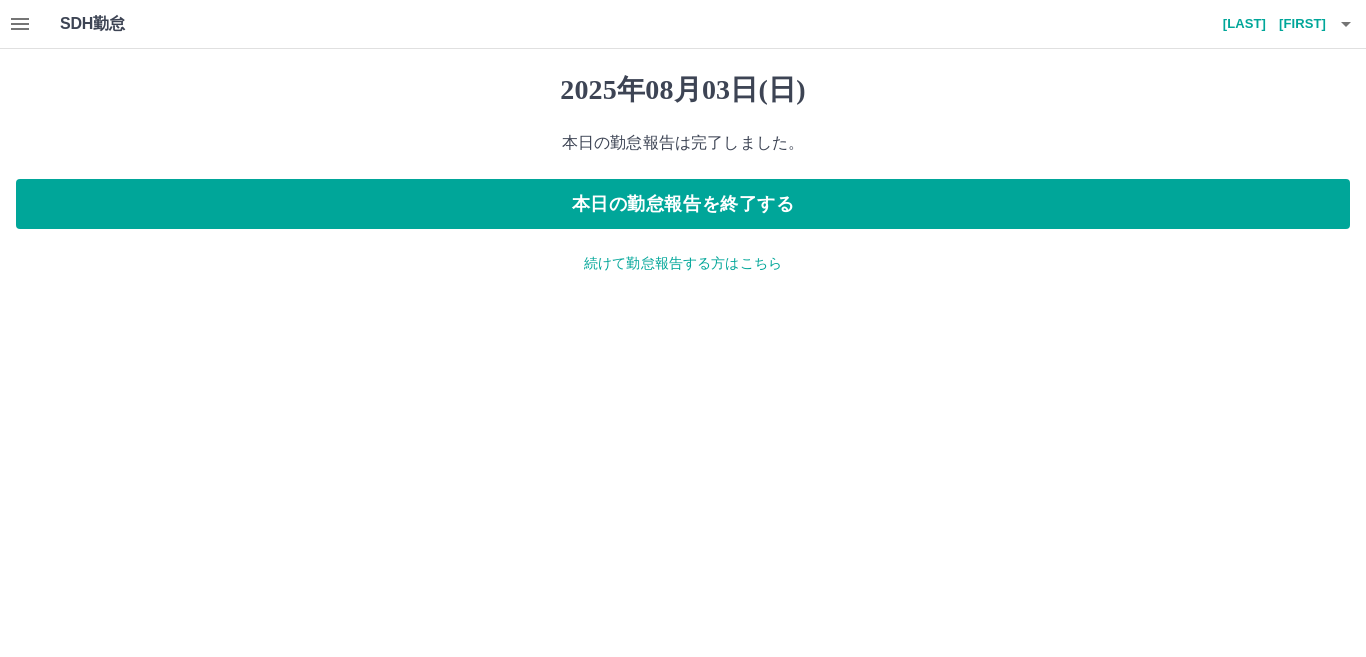 click on "続けて勤怠報告する方はこちら" at bounding box center (683, 263) 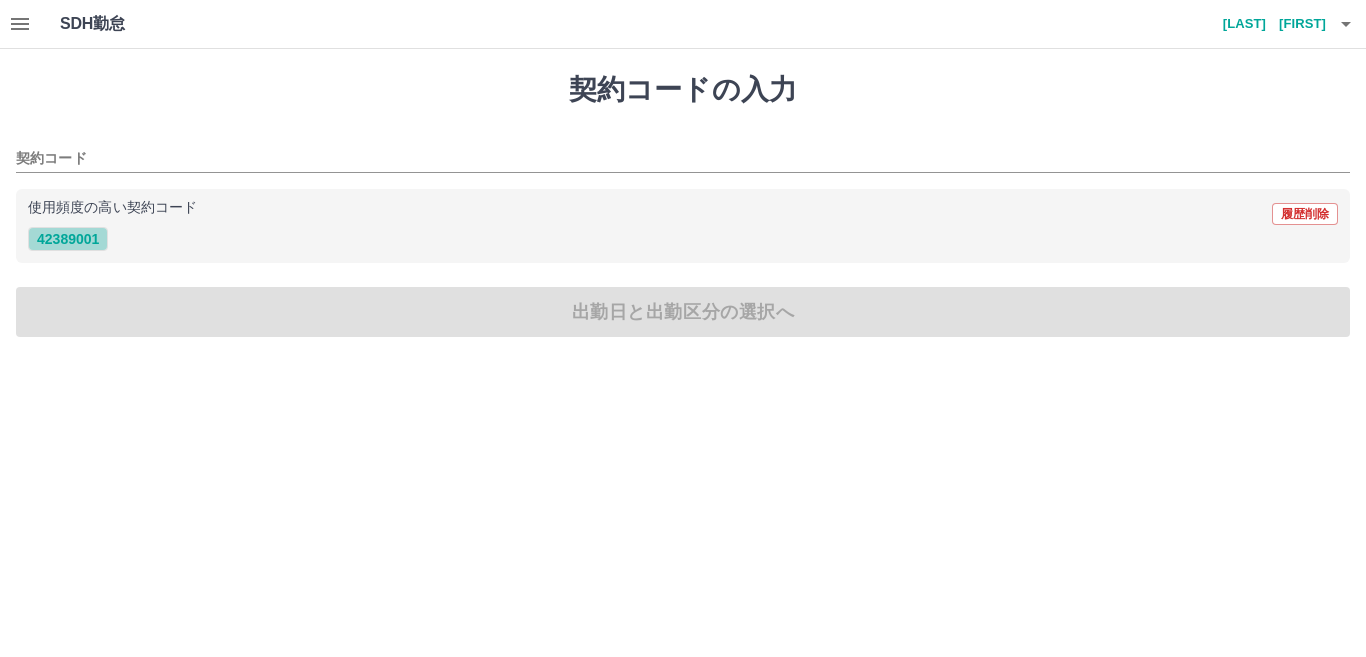 click on "42389001" at bounding box center (68, 239) 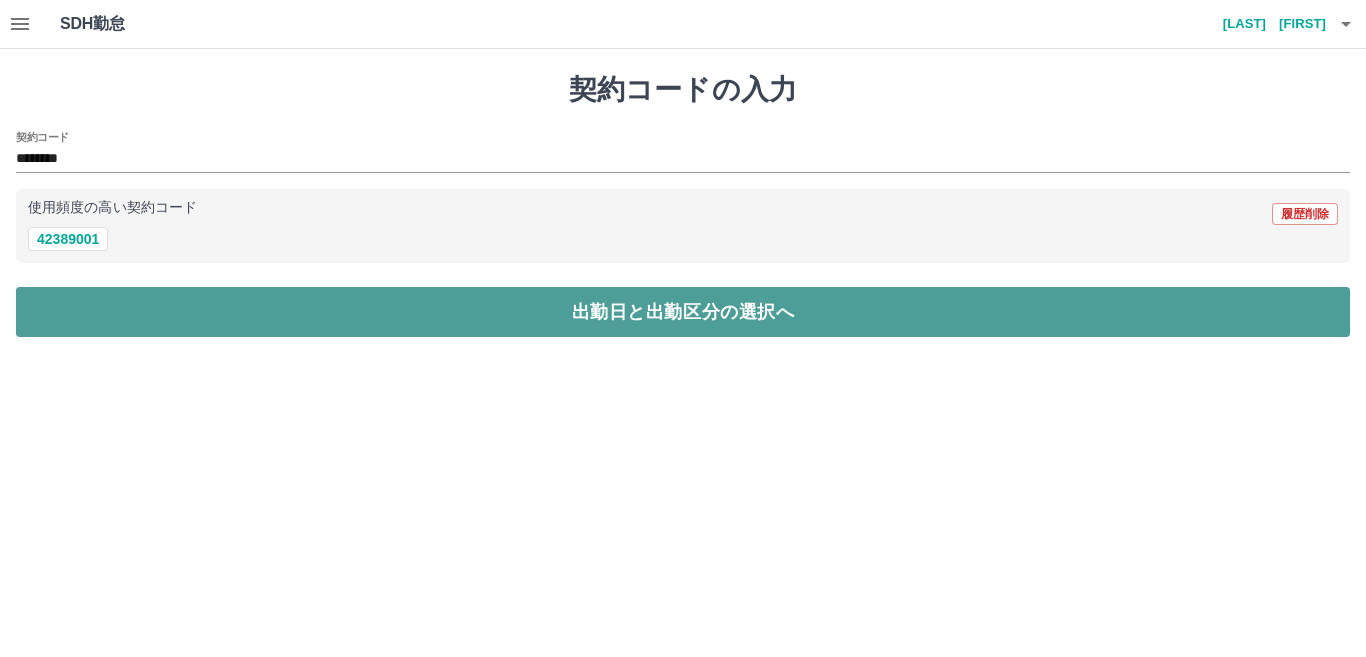 click on "出勤日と出勤区分の選択へ" at bounding box center (683, 312) 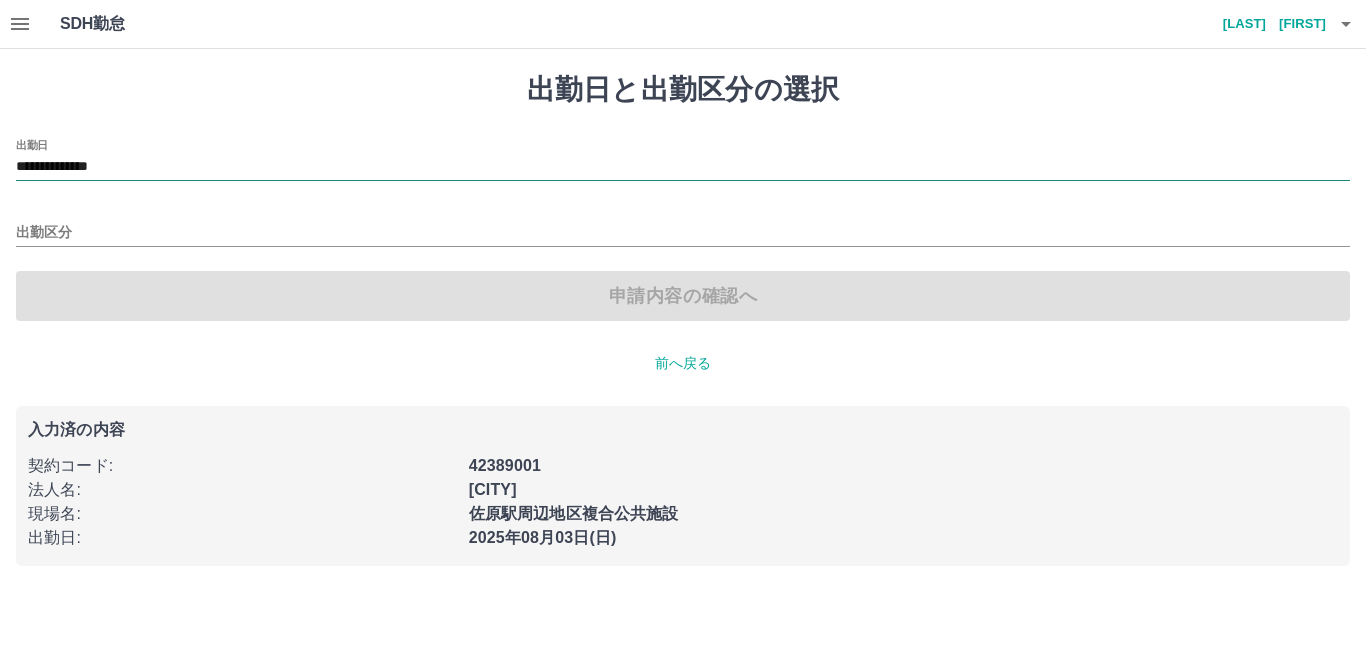 click on "**********" at bounding box center (683, 167) 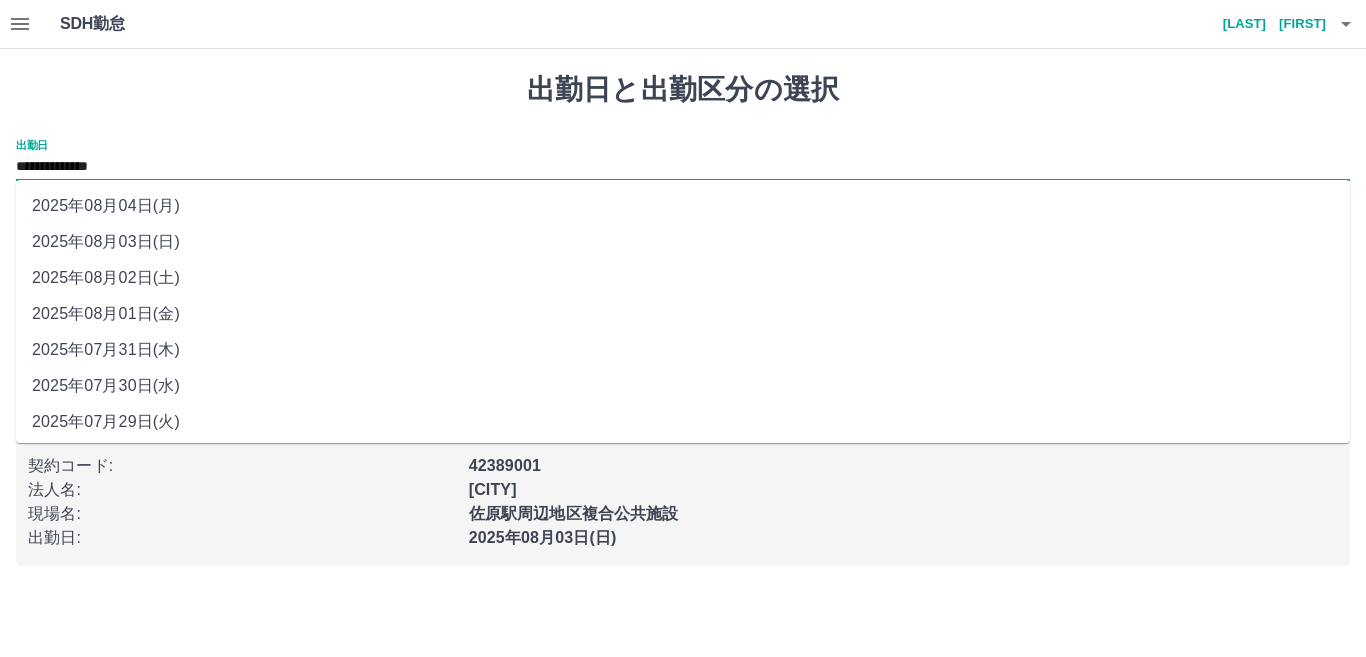 click on "2025年08月04日(月)" at bounding box center [683, 206] 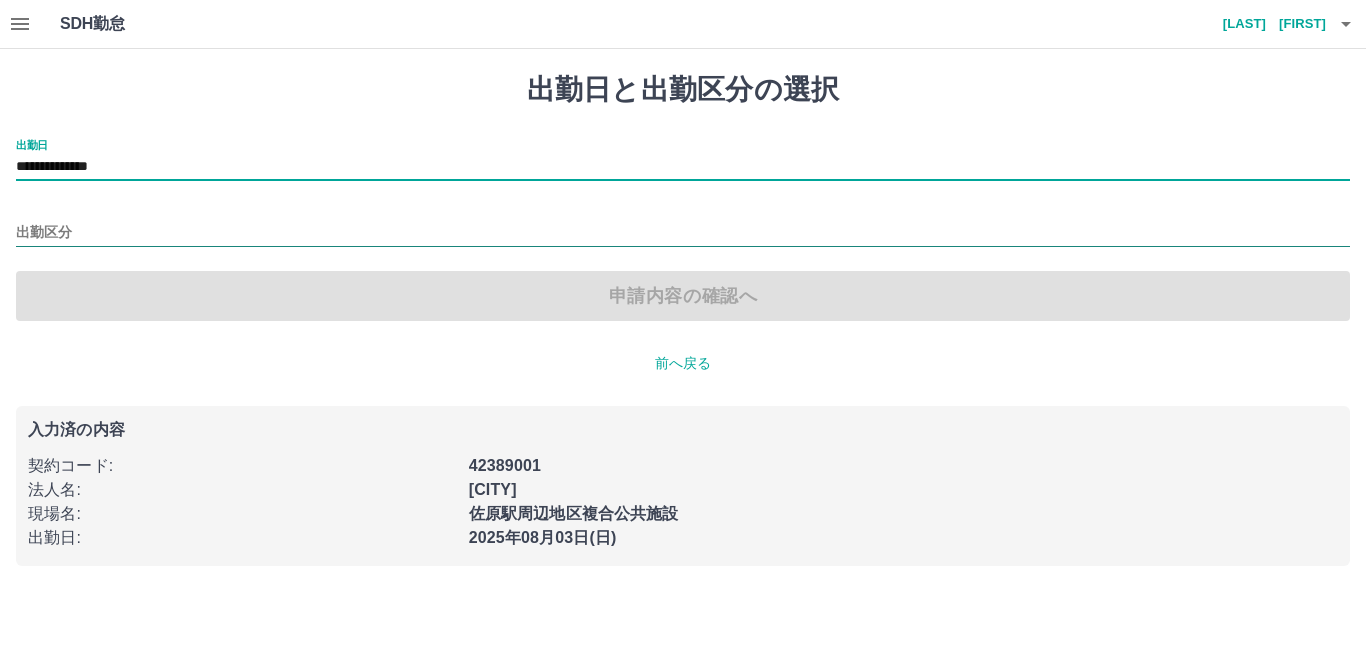 click on "出勤区分" at bounding box center (683, 233) 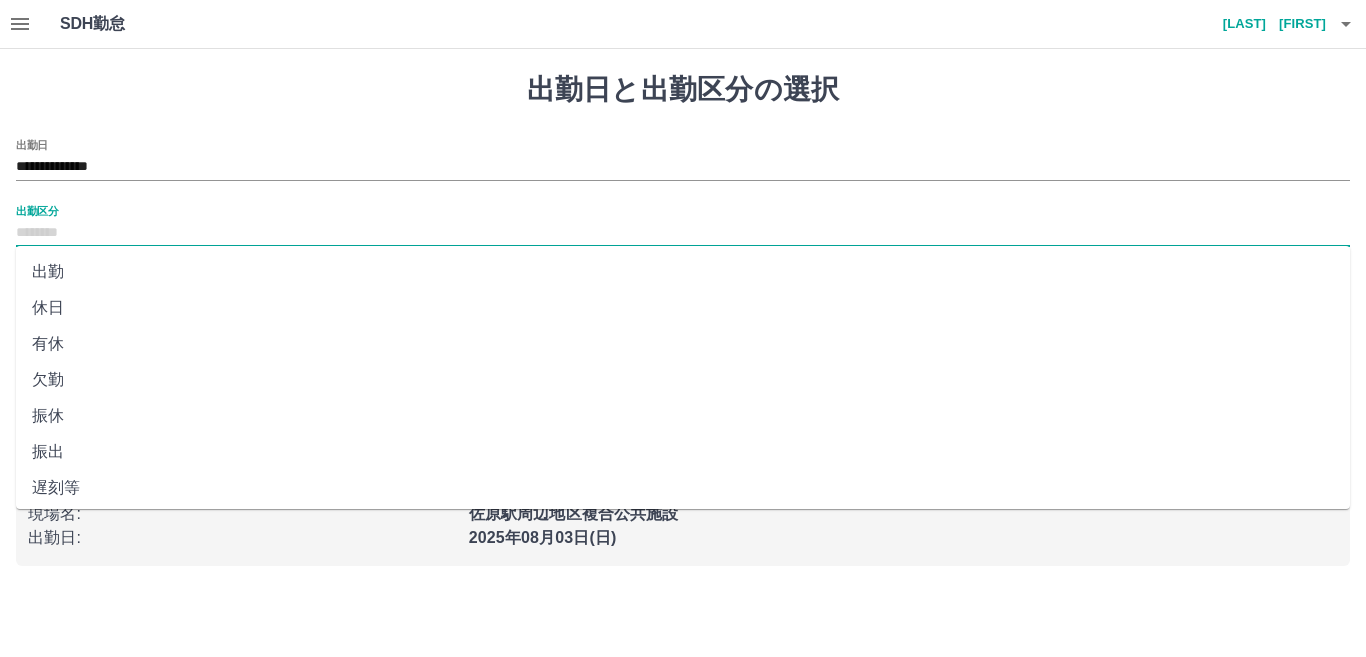 click on "休日" at bounding box center (683, 308) 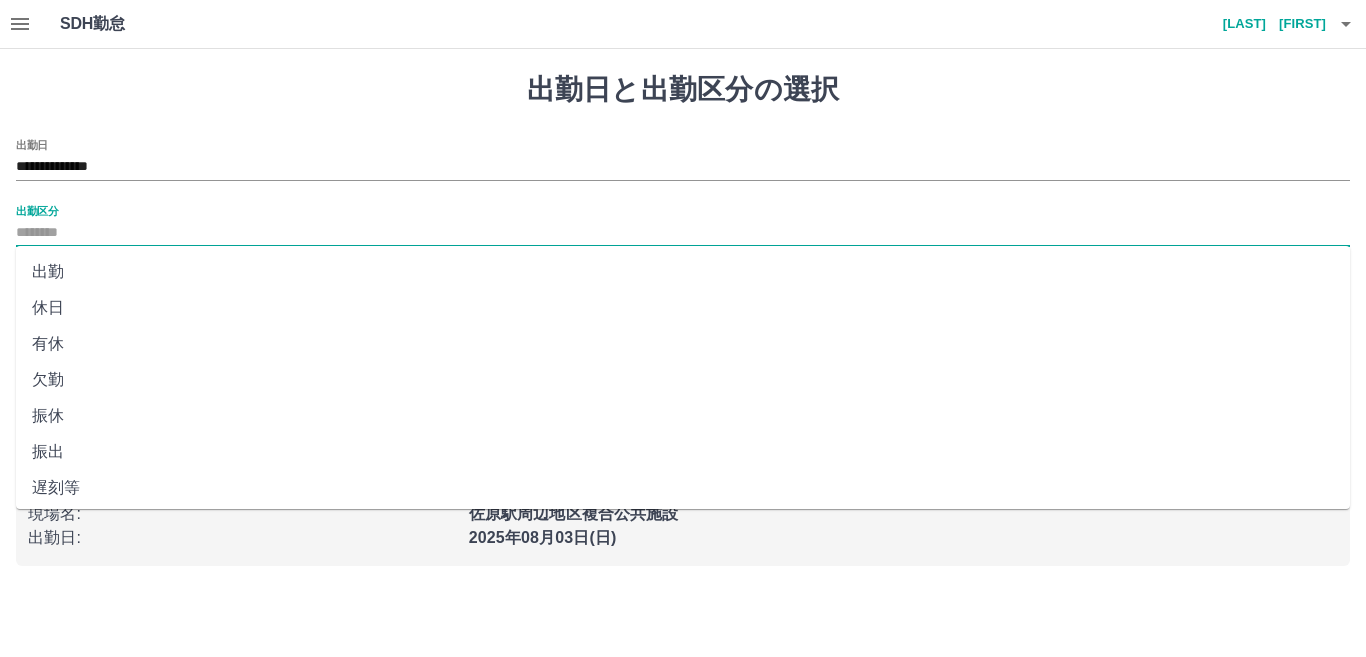 type on "**" 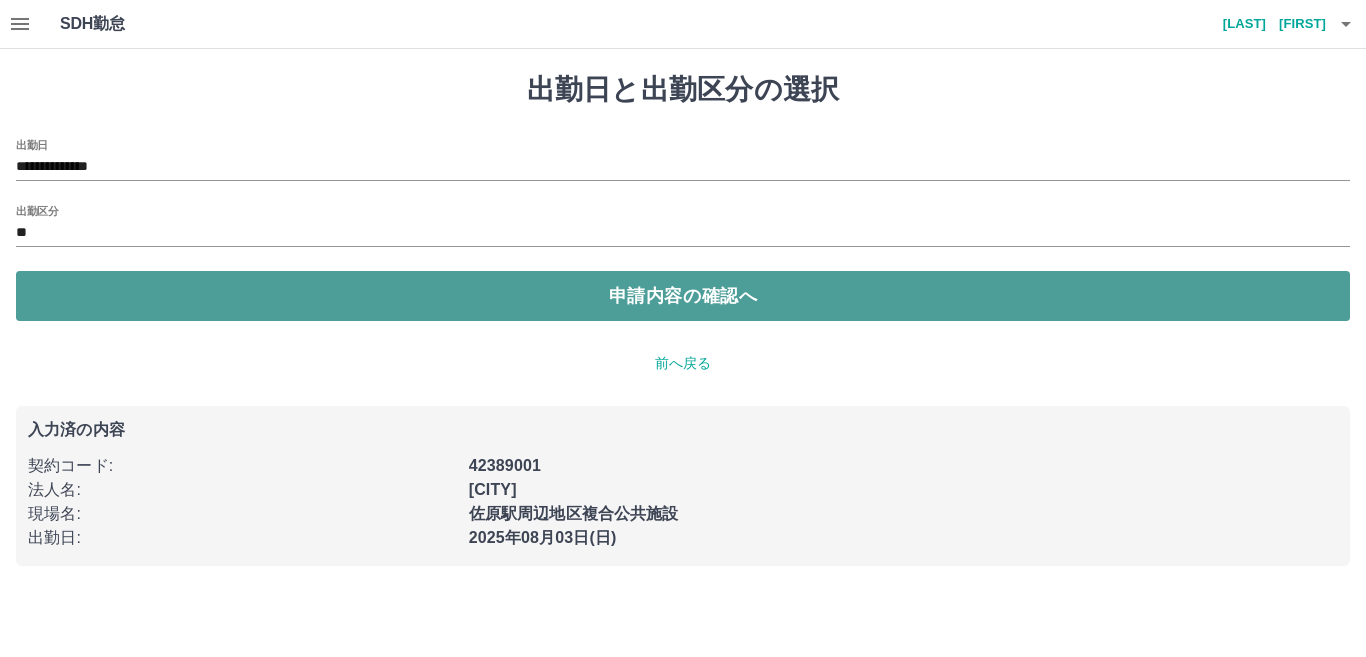 click on "申請内容の確認へ" at bounding box center (683, 296) 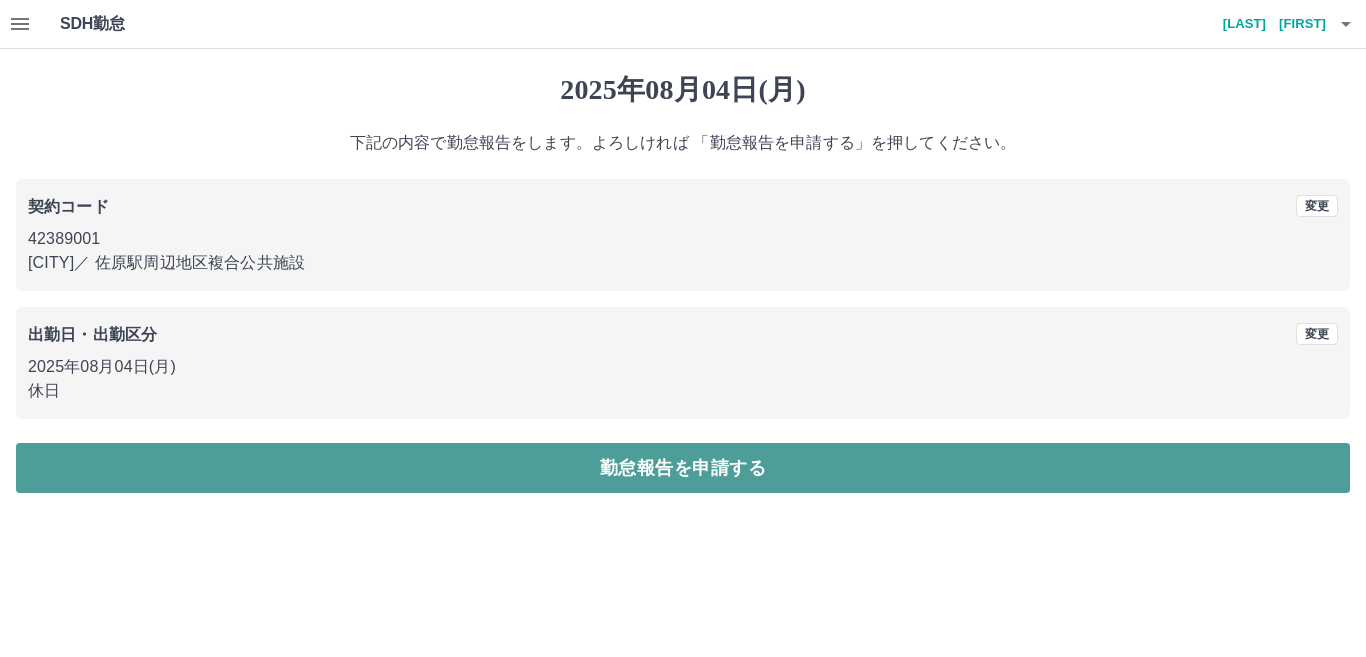 click on "勤怠報告を申請する" at bounding box center [683, 468] 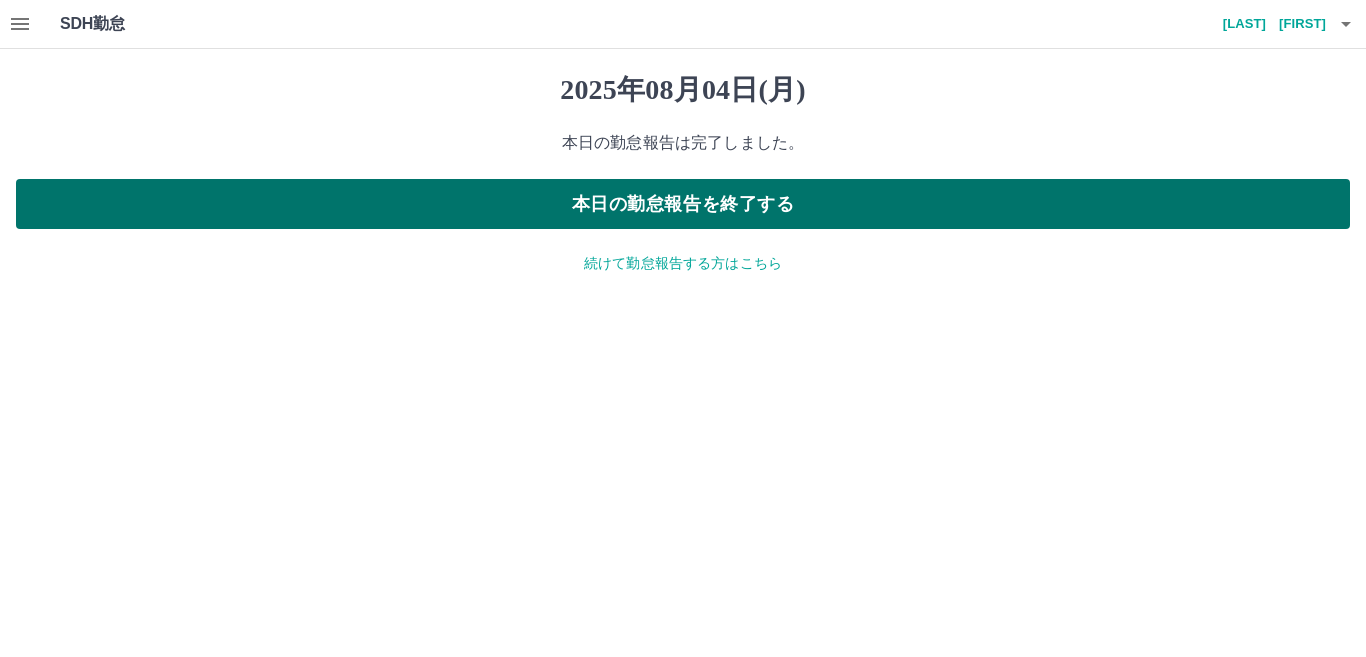 click on "本日の勤怠報告を終了する" at bounding box center (683, 204) 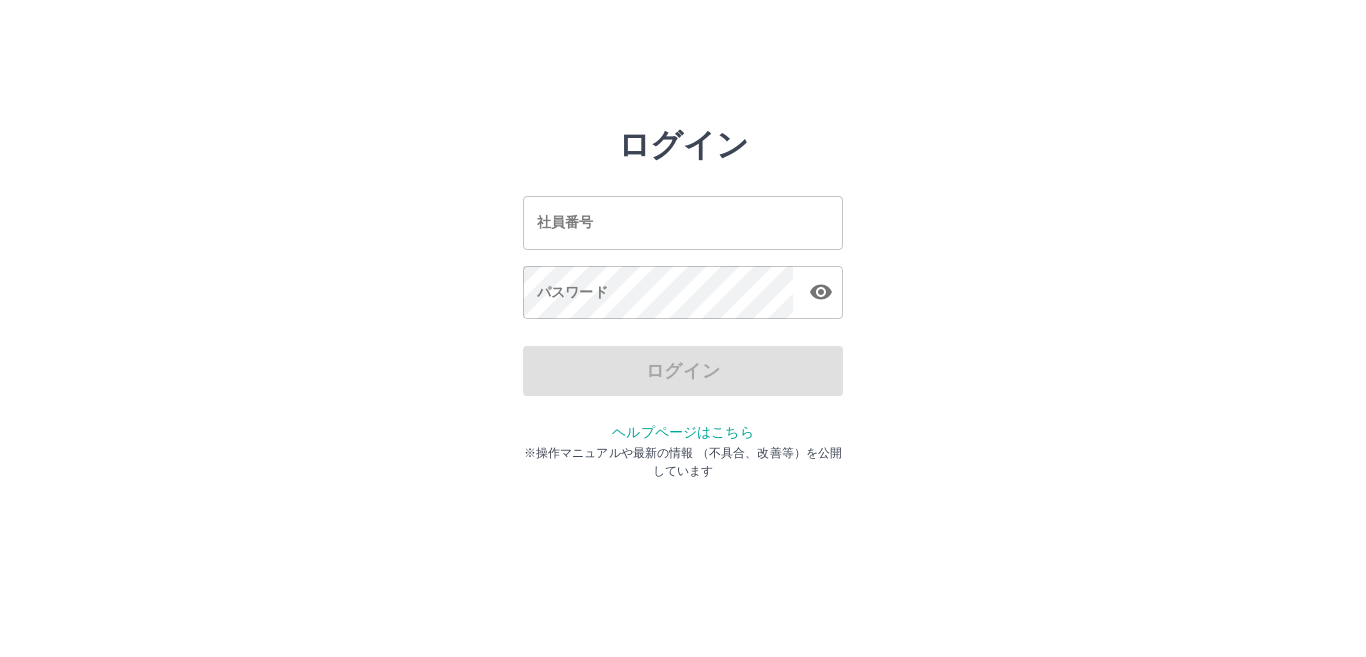 scroll, scrollTop: 0, scrollLeft: 0, axis: both 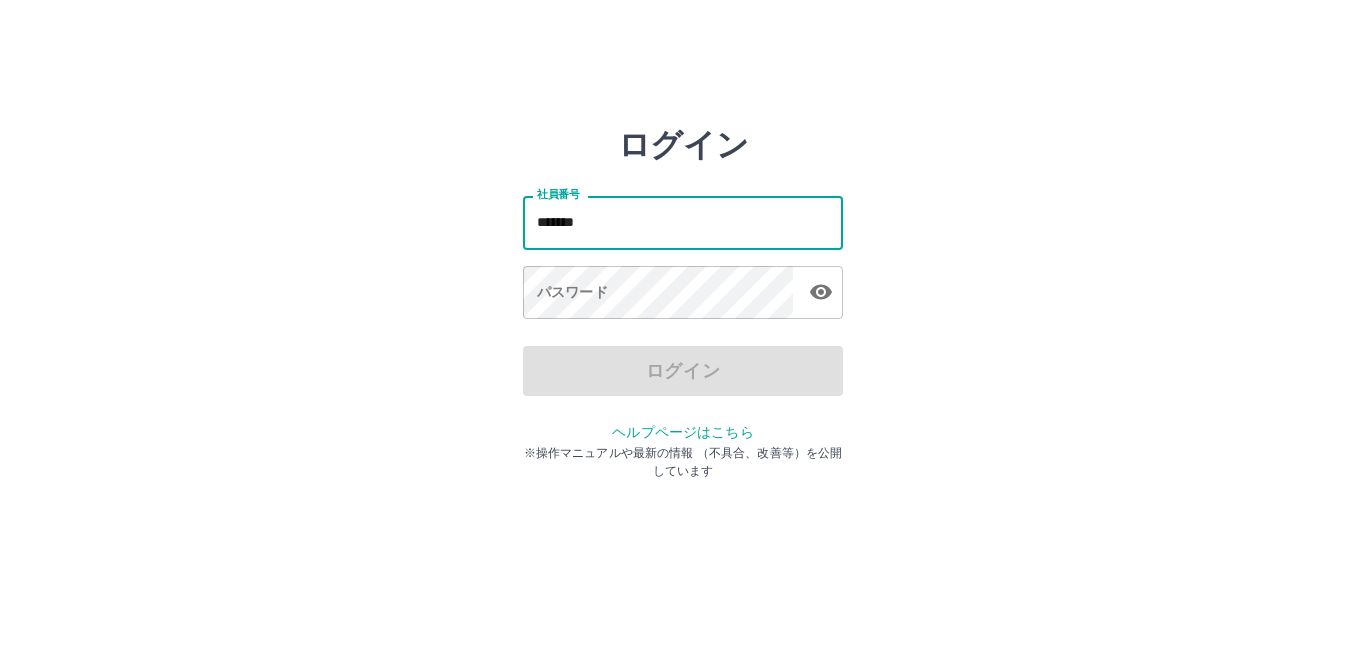 type on "*******" 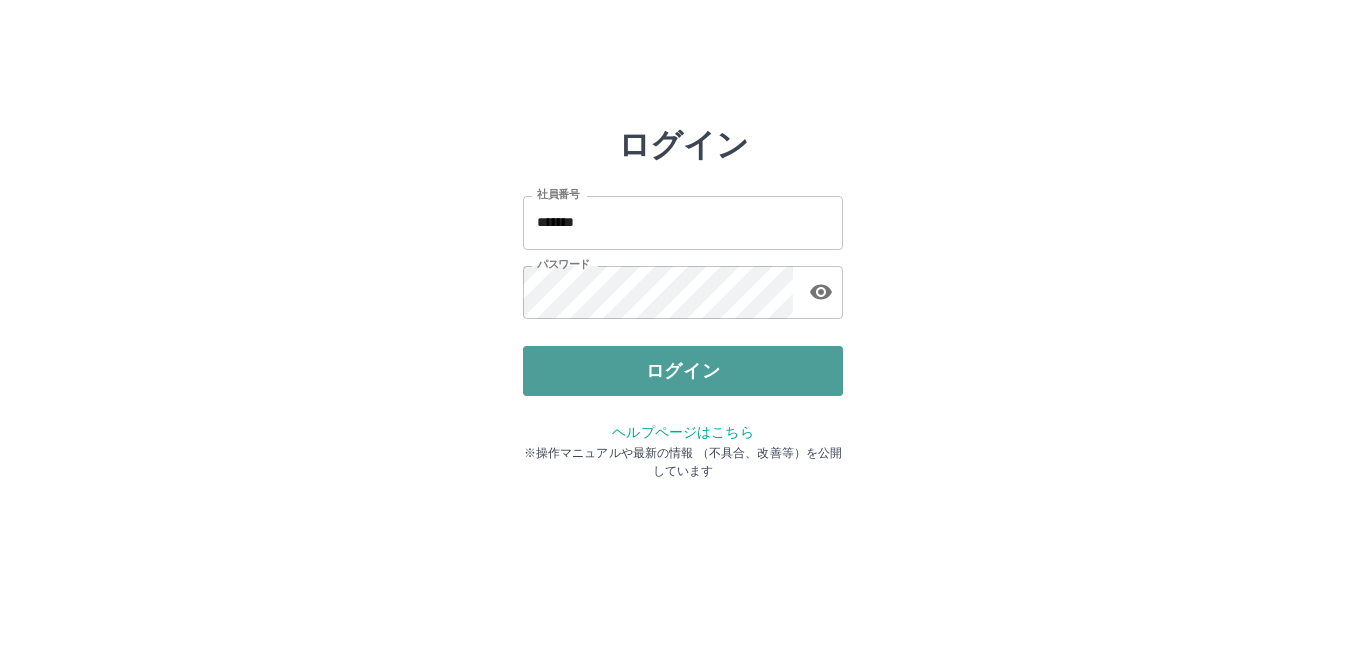 click on "ログイン" at bounding box center (683, 371) 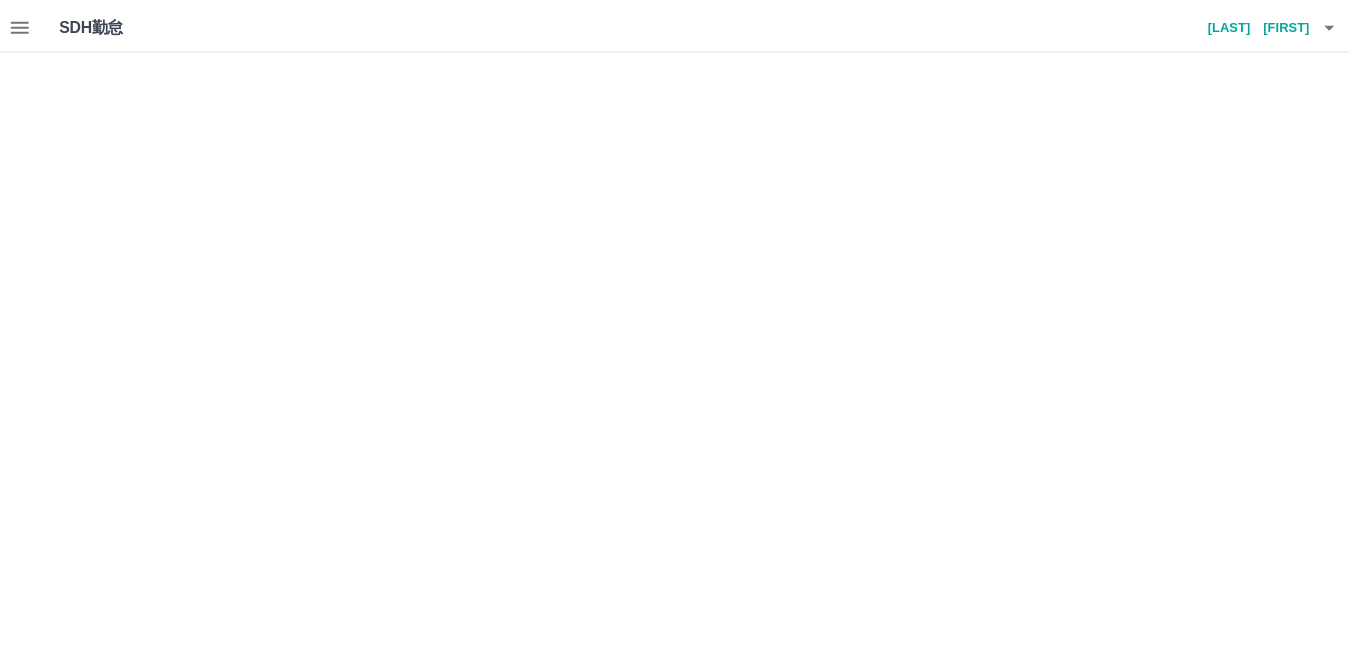 scroll, scrollTop: 0, scrollLeft: 0, axis: both 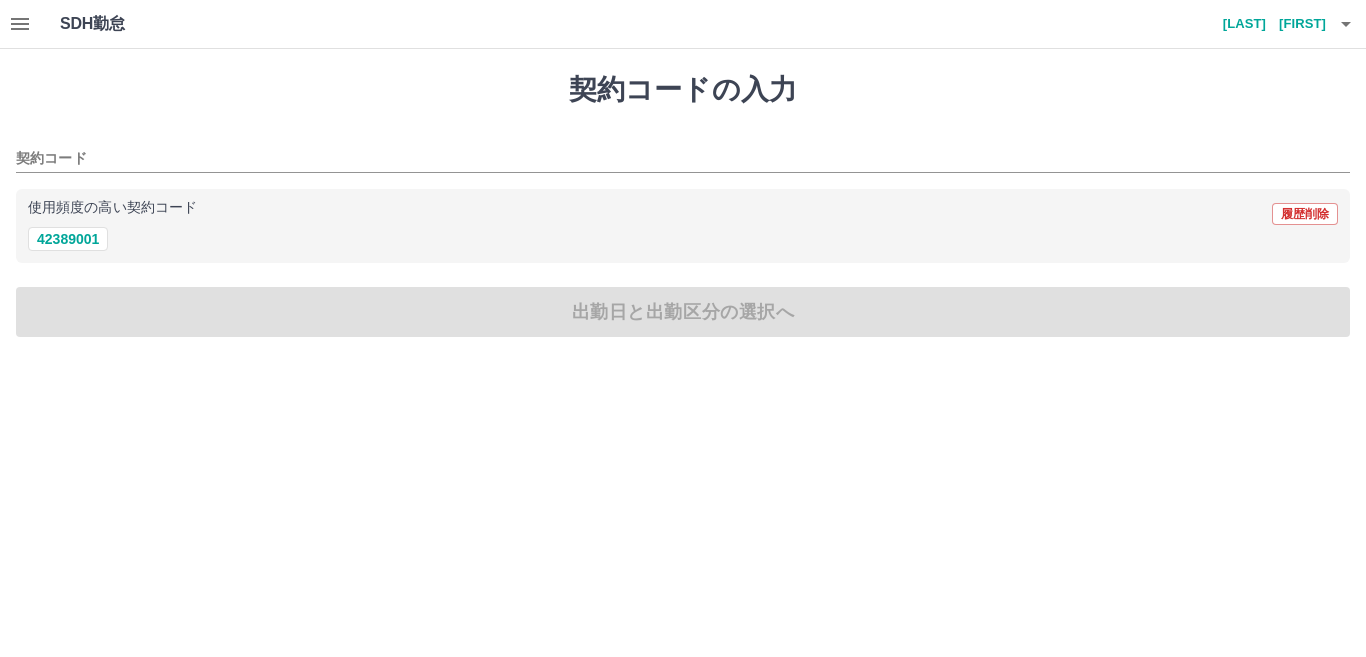 click 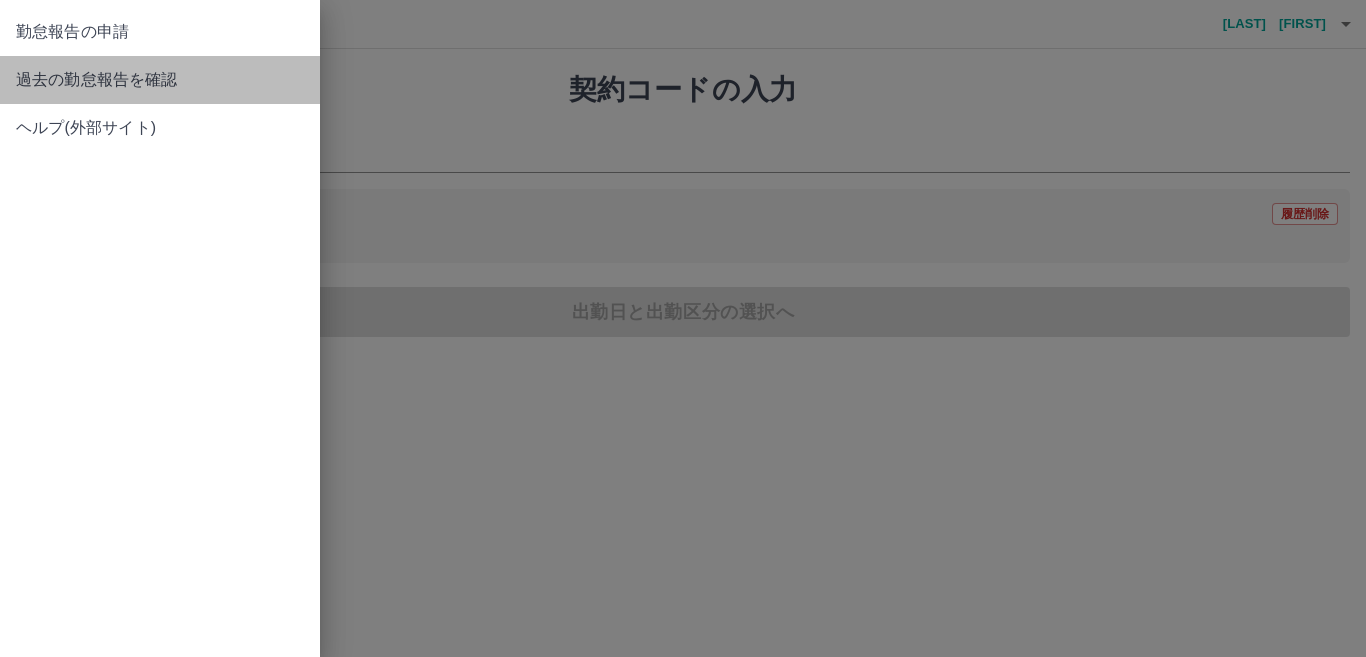 click on "過去の勤怠報告を確認" at bounding box center [160, 80] 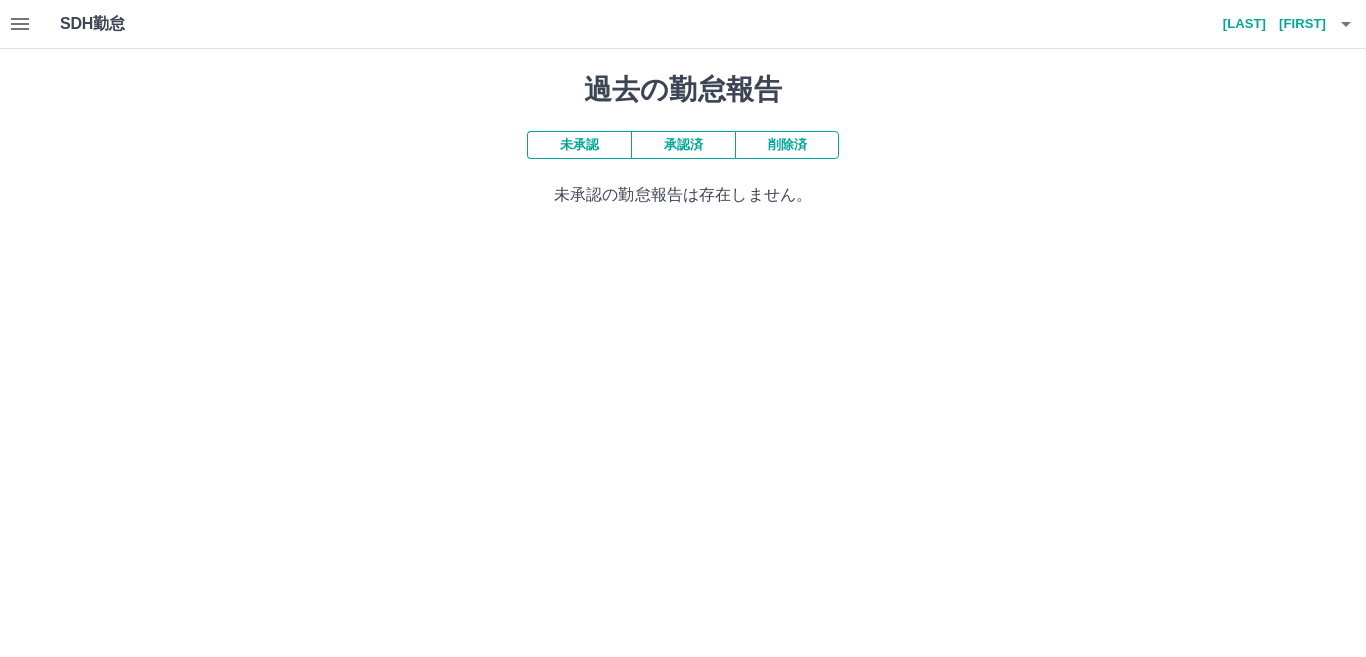 click on "承認済" at bounding box center (683, 145) 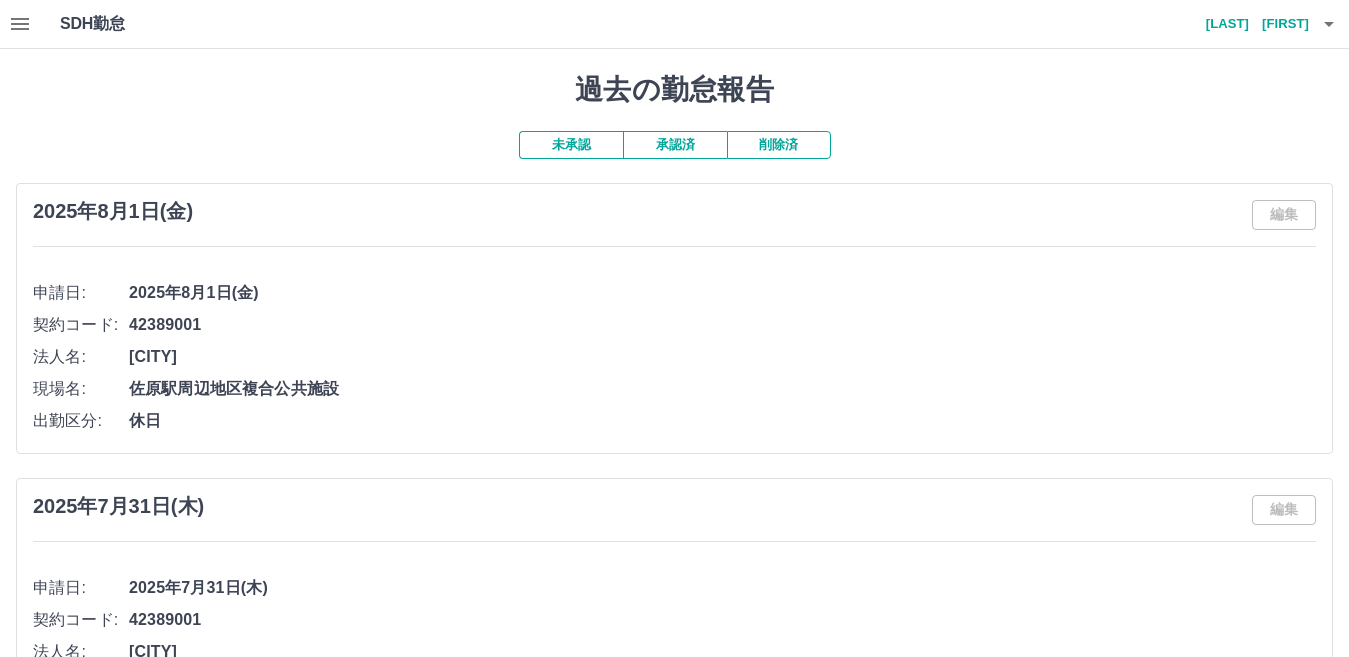 click 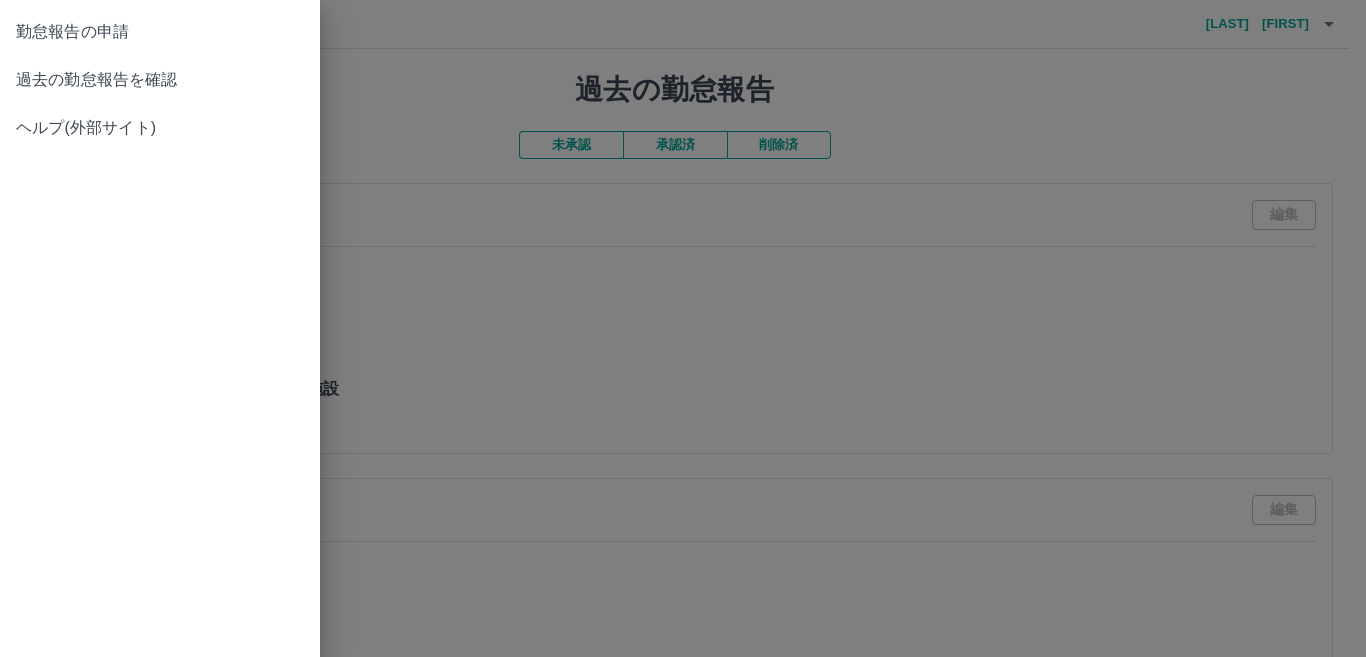 click on "勤怠報告の申請" at bounding box center (160, 32) 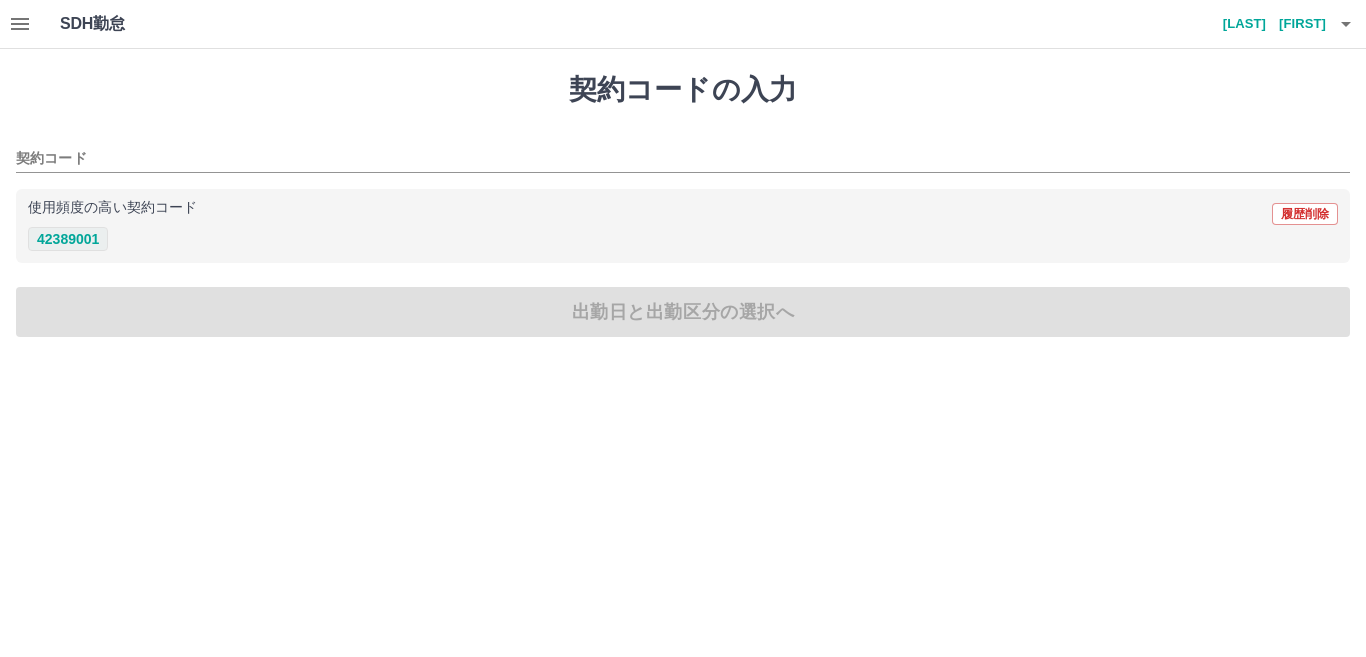 click on "42389001" at bounding box center (68, 239) 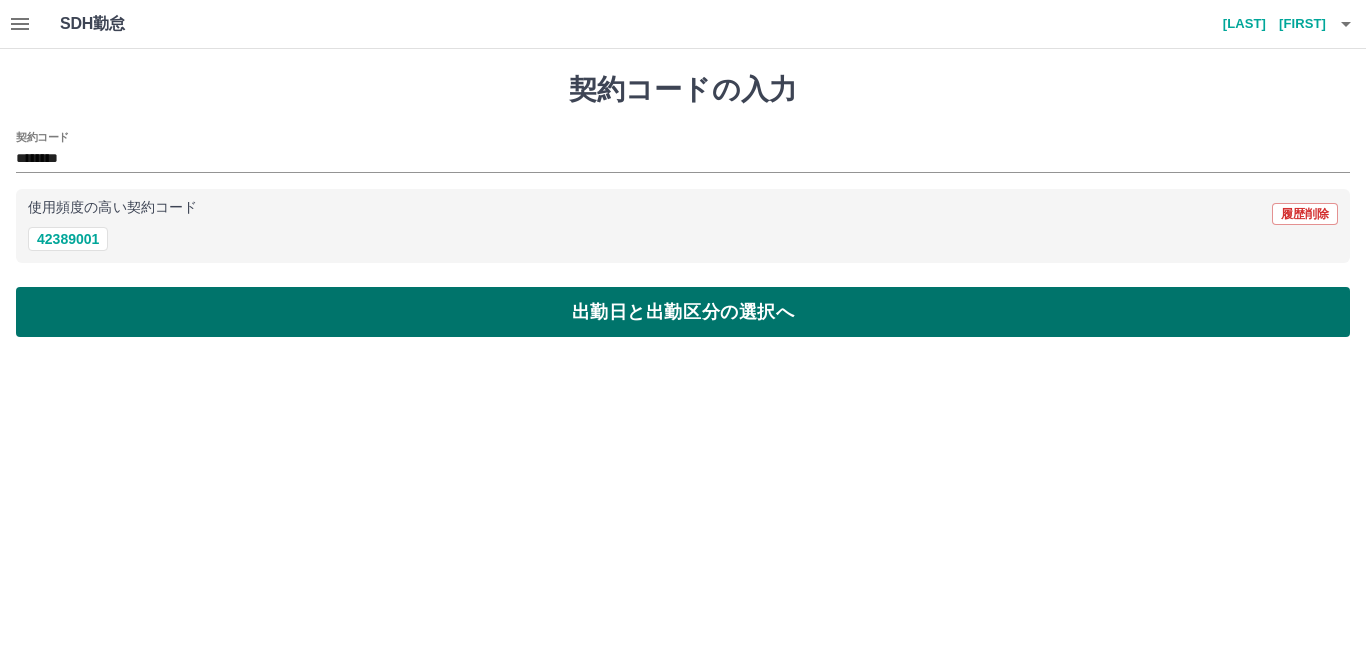 click on "出勤日と出勤区分の選択へ" at bounding box center (683, 312) 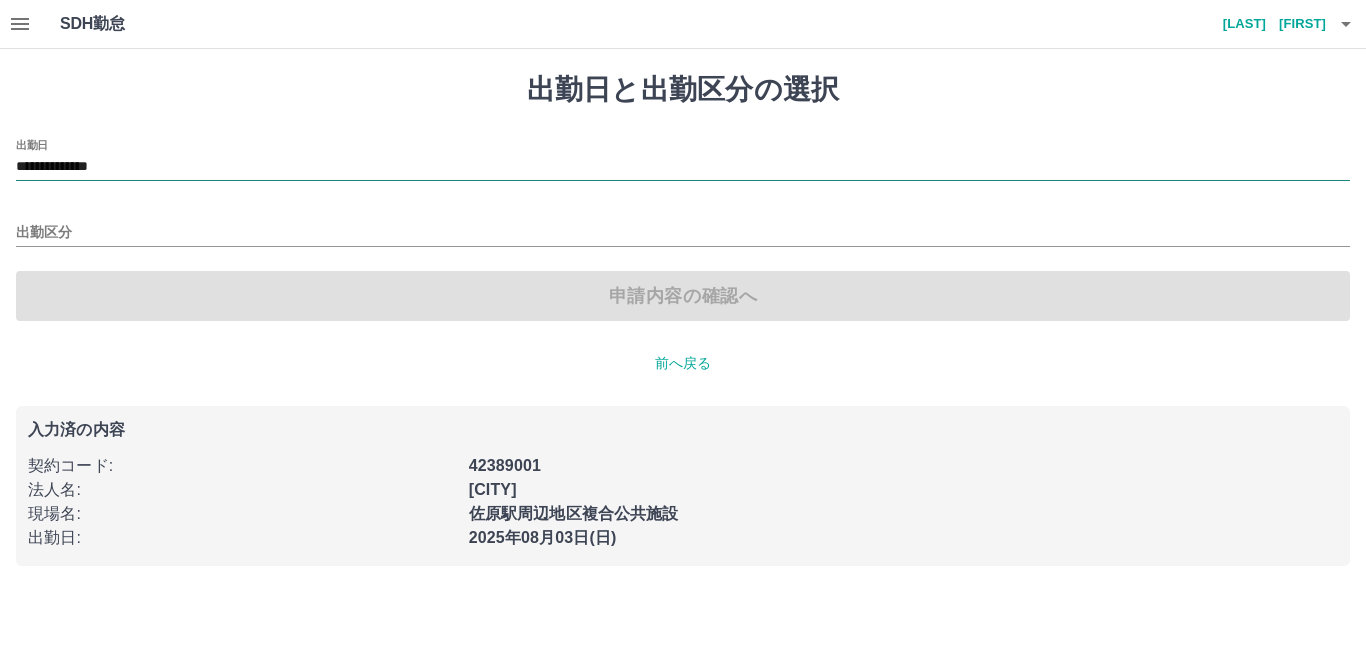 click on "**********" at bounding box center (683, 167) 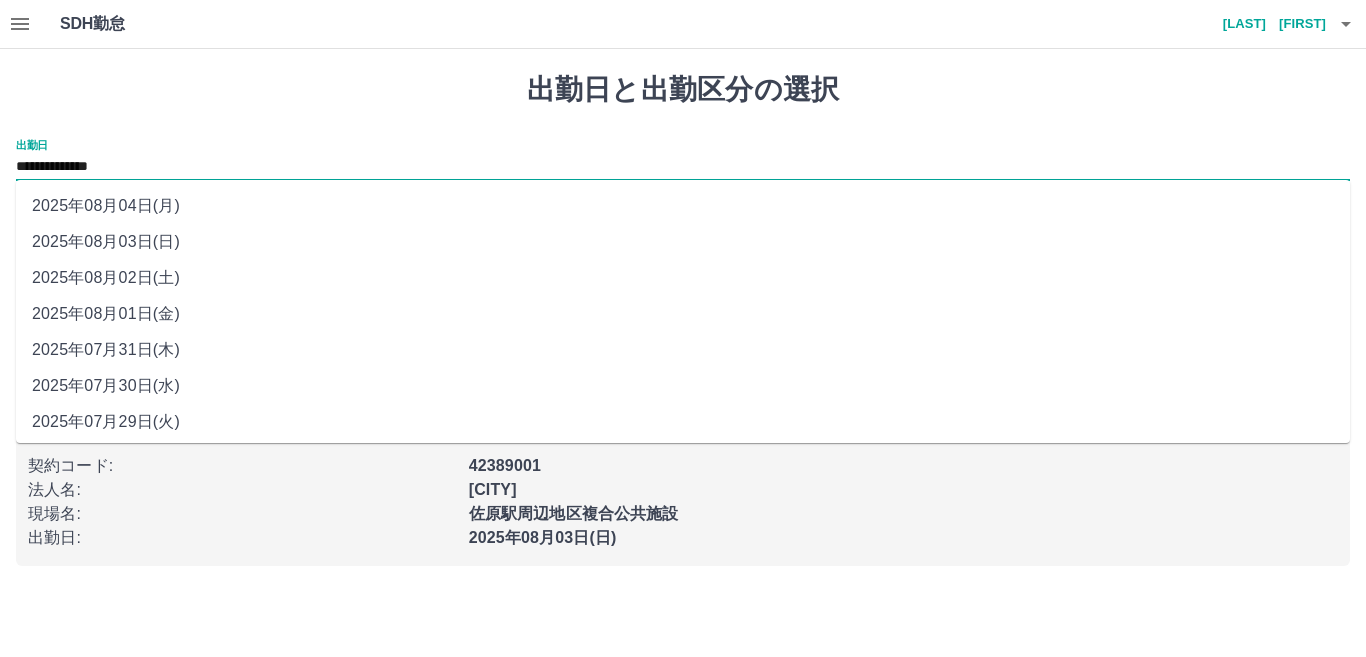 click on "2025年08月02日(土)" at bounding box center (683, 278) 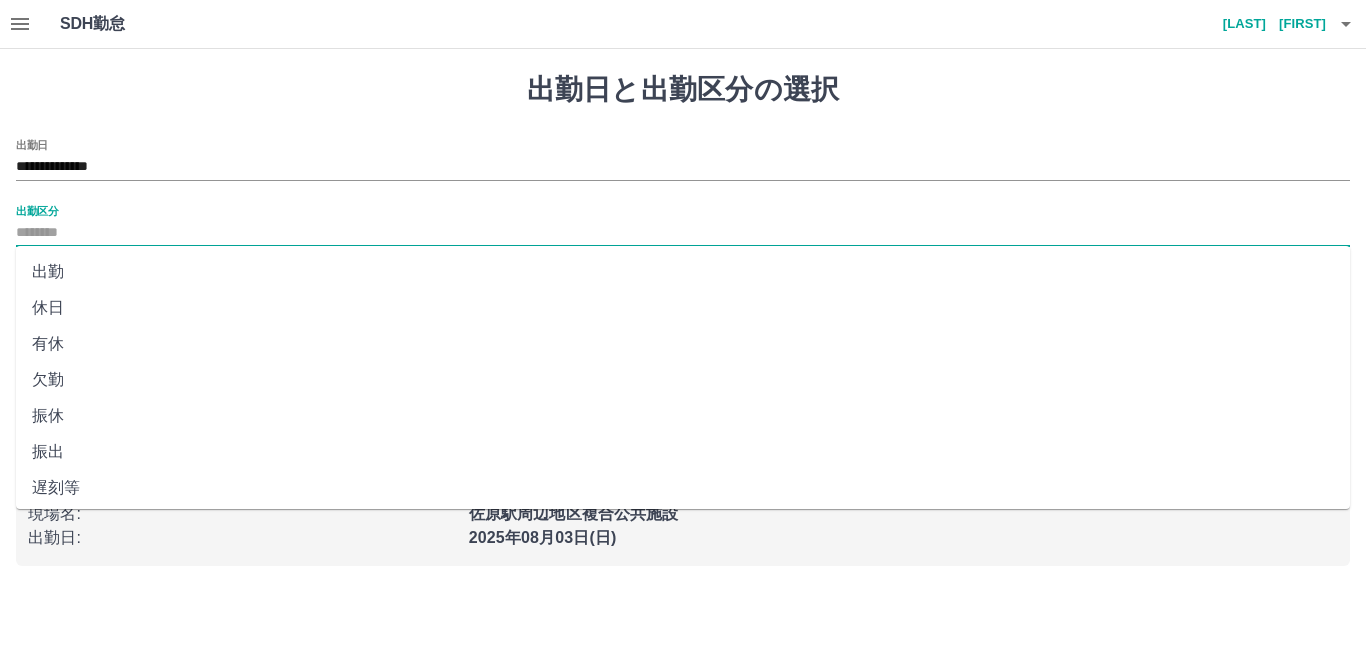 click on "出勤区分" at bounding box center [683, 233] 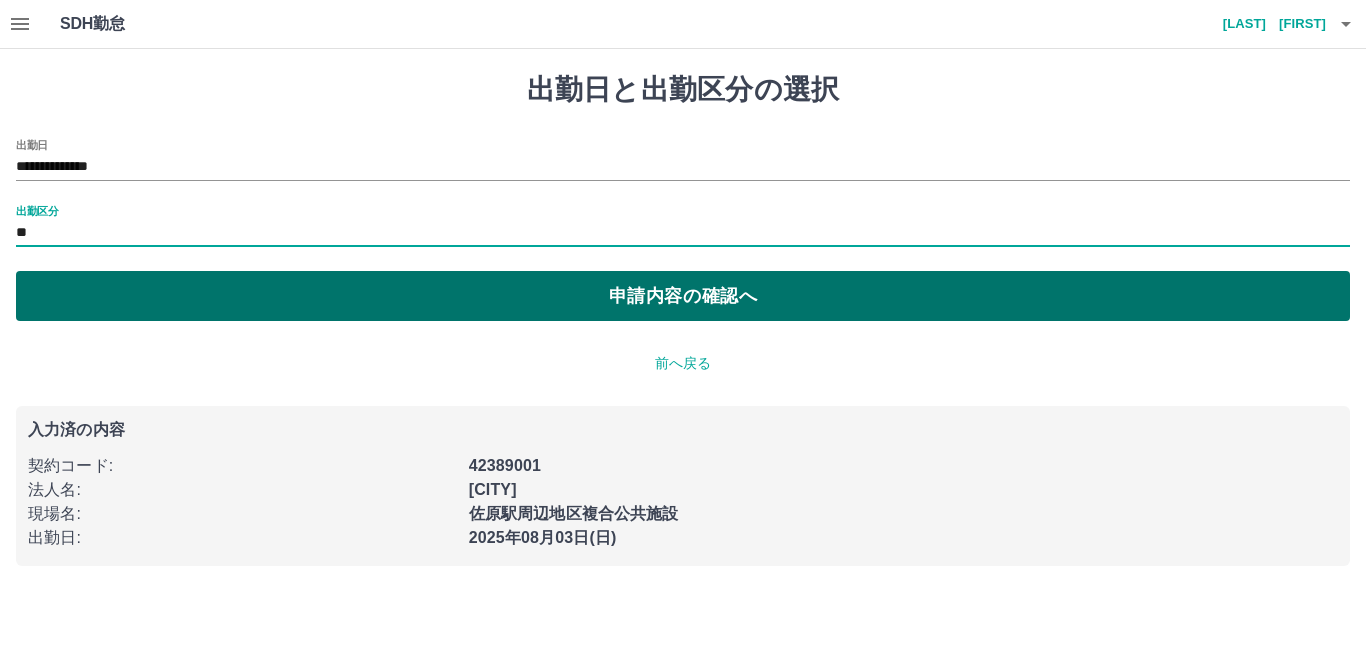 click on "申請内容の確認へ" at bounding box center [683, 296] 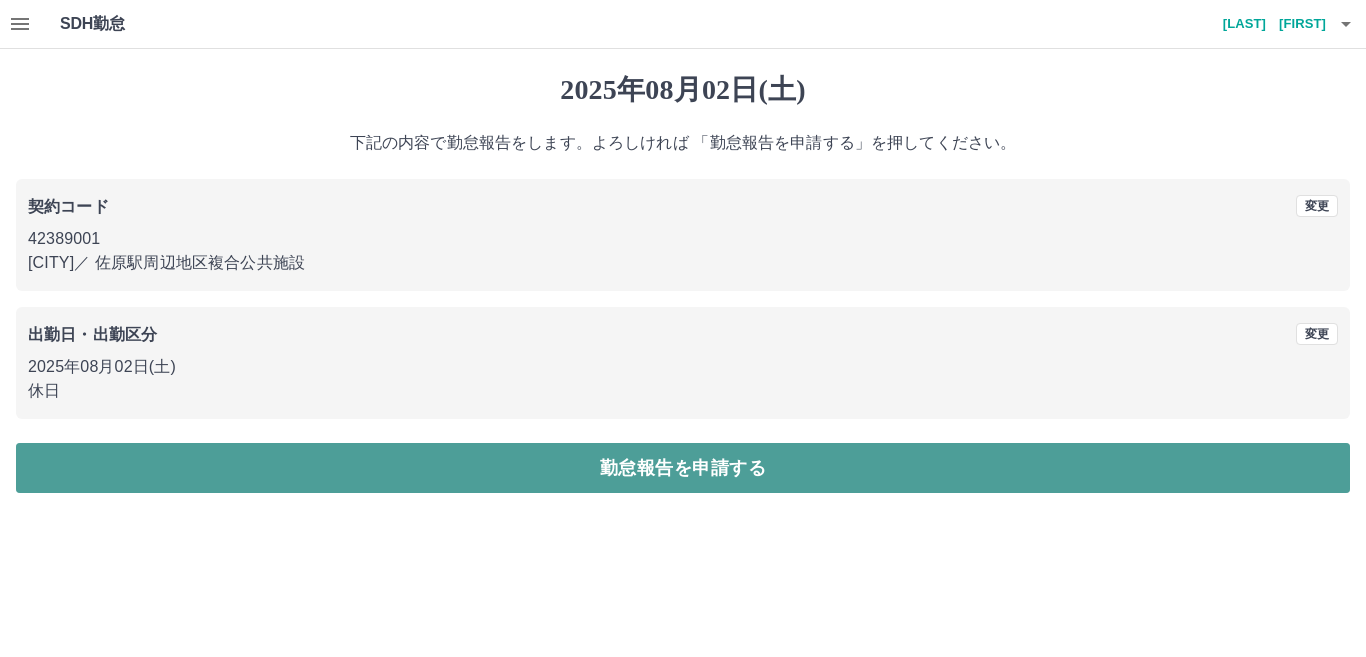 click on "勤怠報告を申請する" at bounding box center [683, 468] 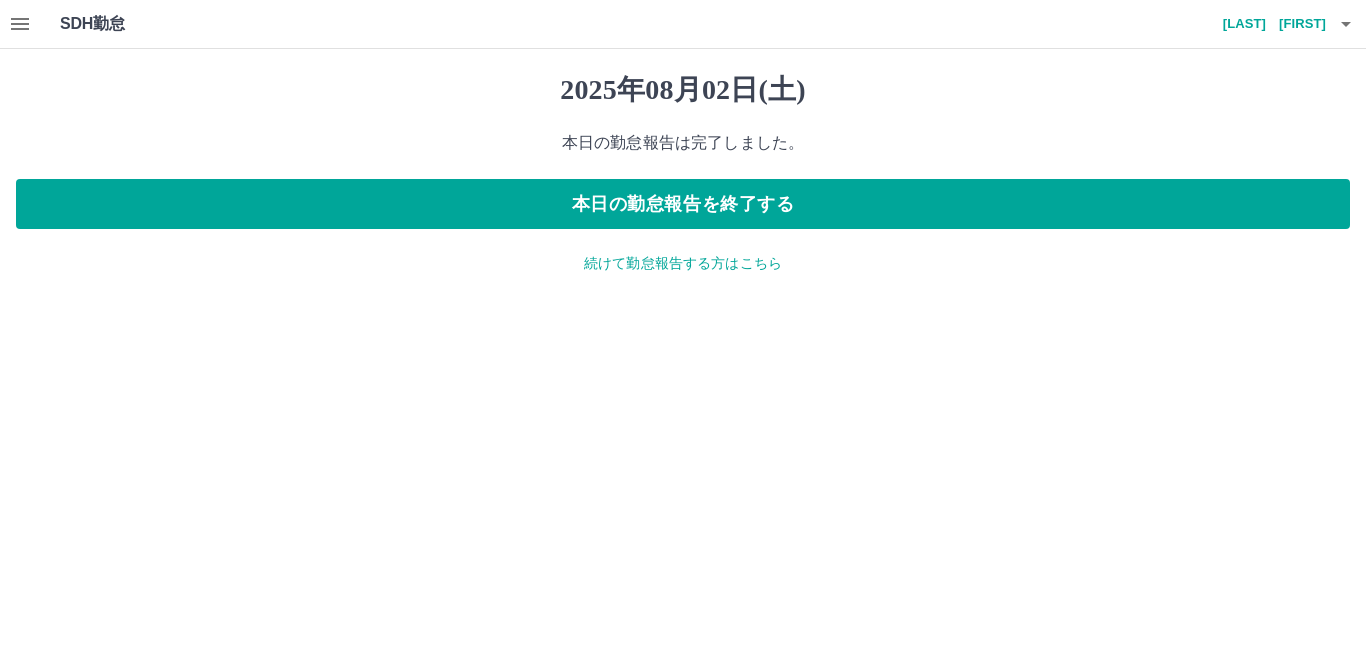 click on "続けて勤怠報告する方はこちら" at bounding box center [683, 263] 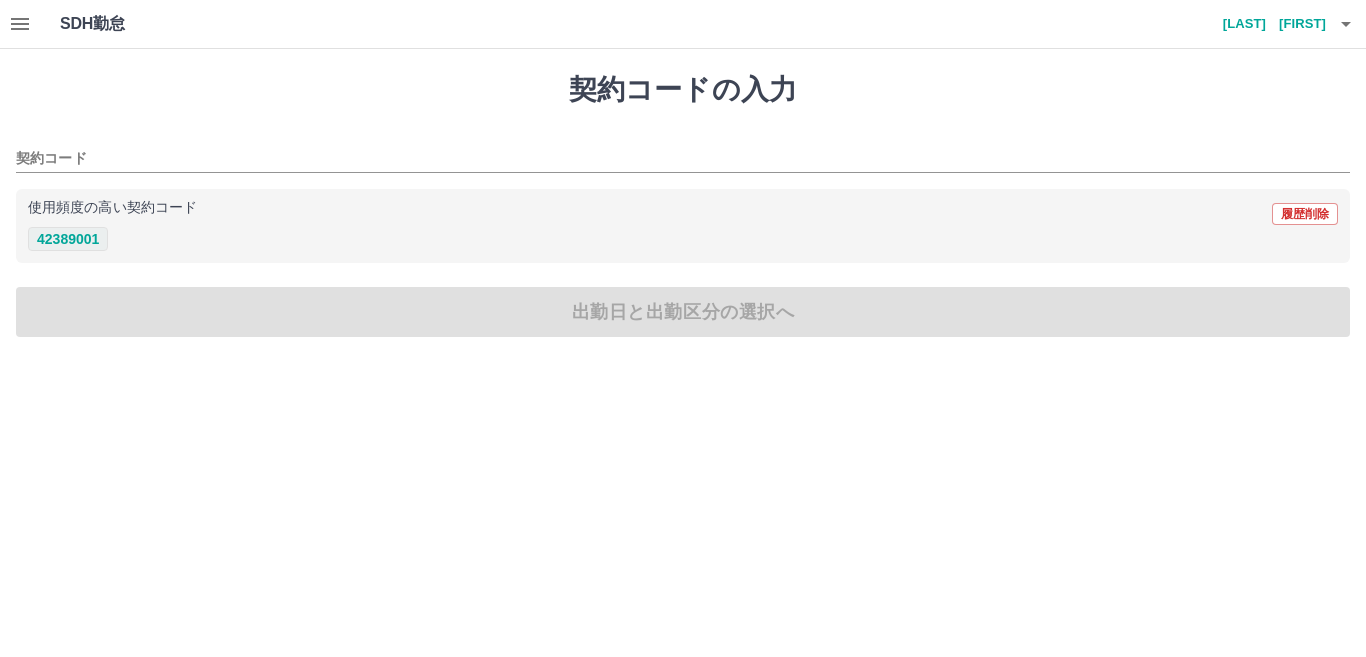 click on "42389001" at bounding box center [68, 239] 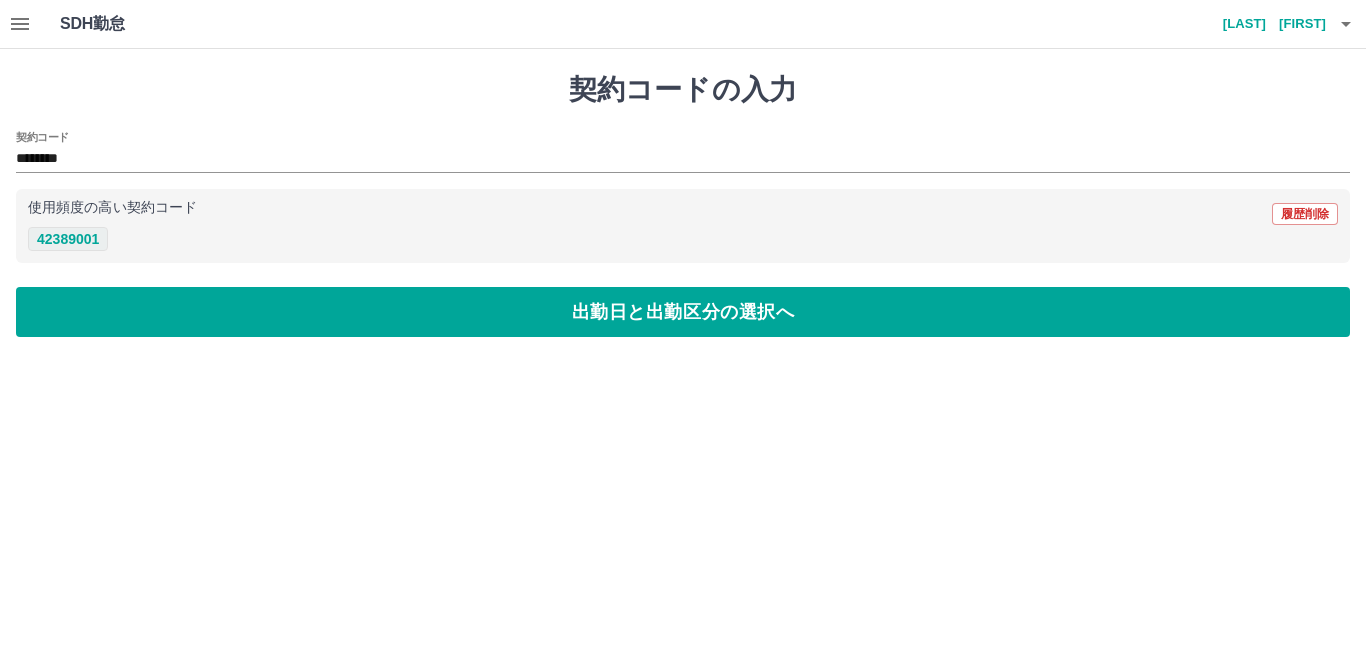 type on "********" 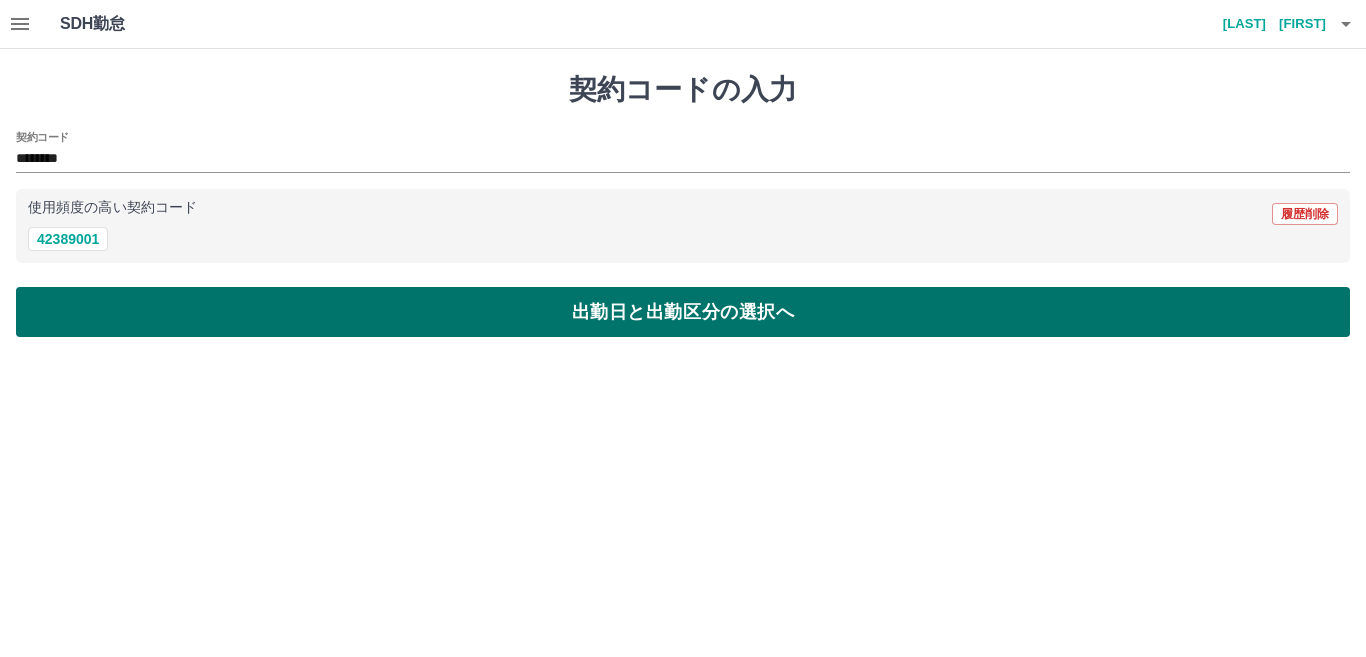 click on "出勤日と出勤区分の選択へ" at bounding box center (683, 312) 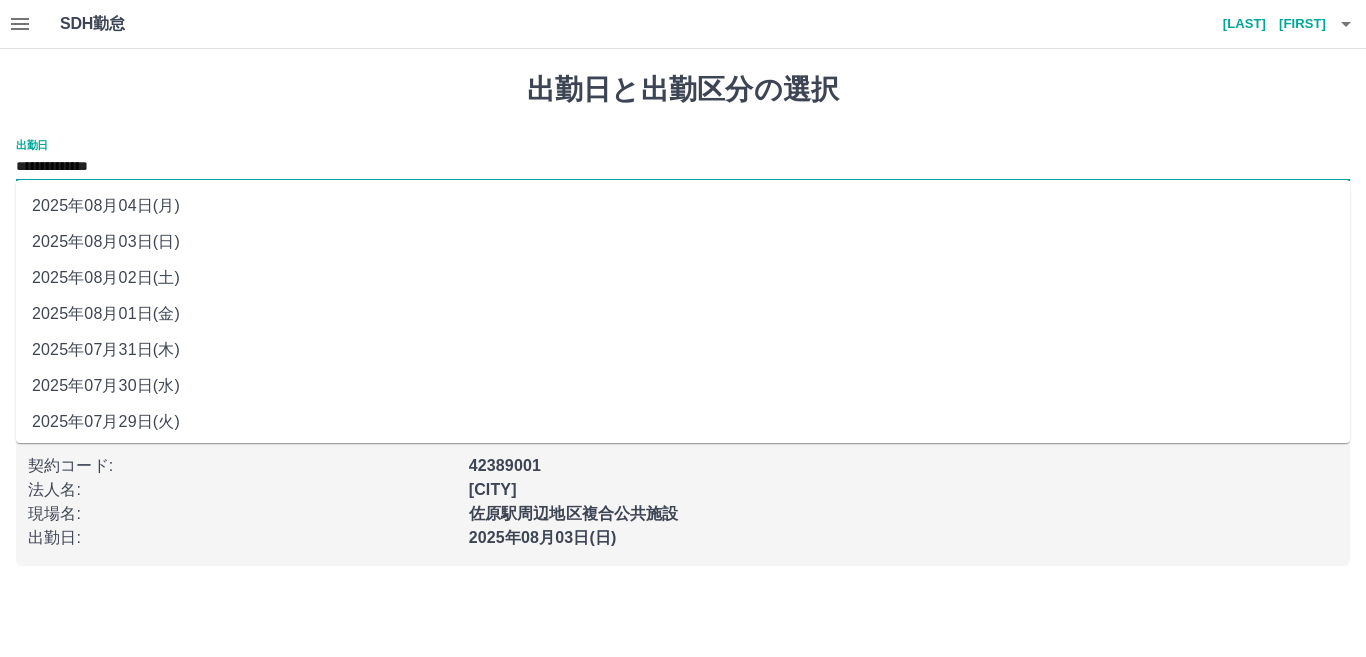 click on "**********" at bounding box center (683, 167) 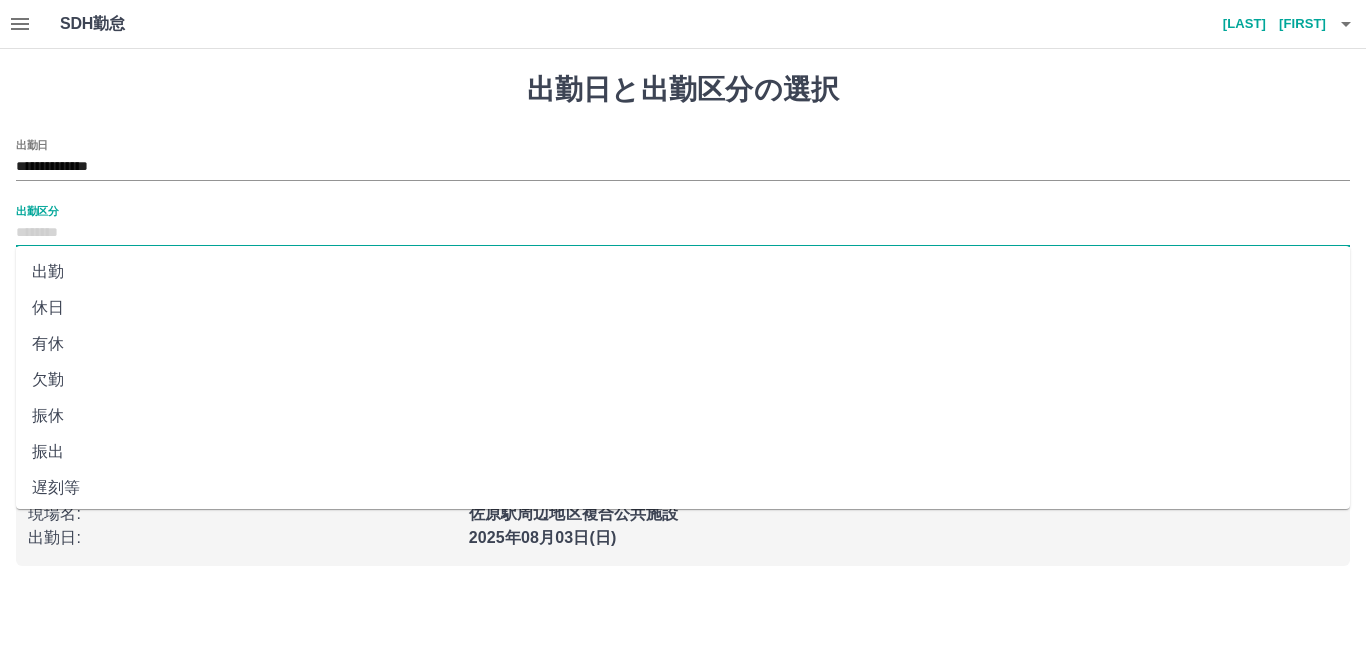 click on "出勤区分" at bounding box center [683, 233] 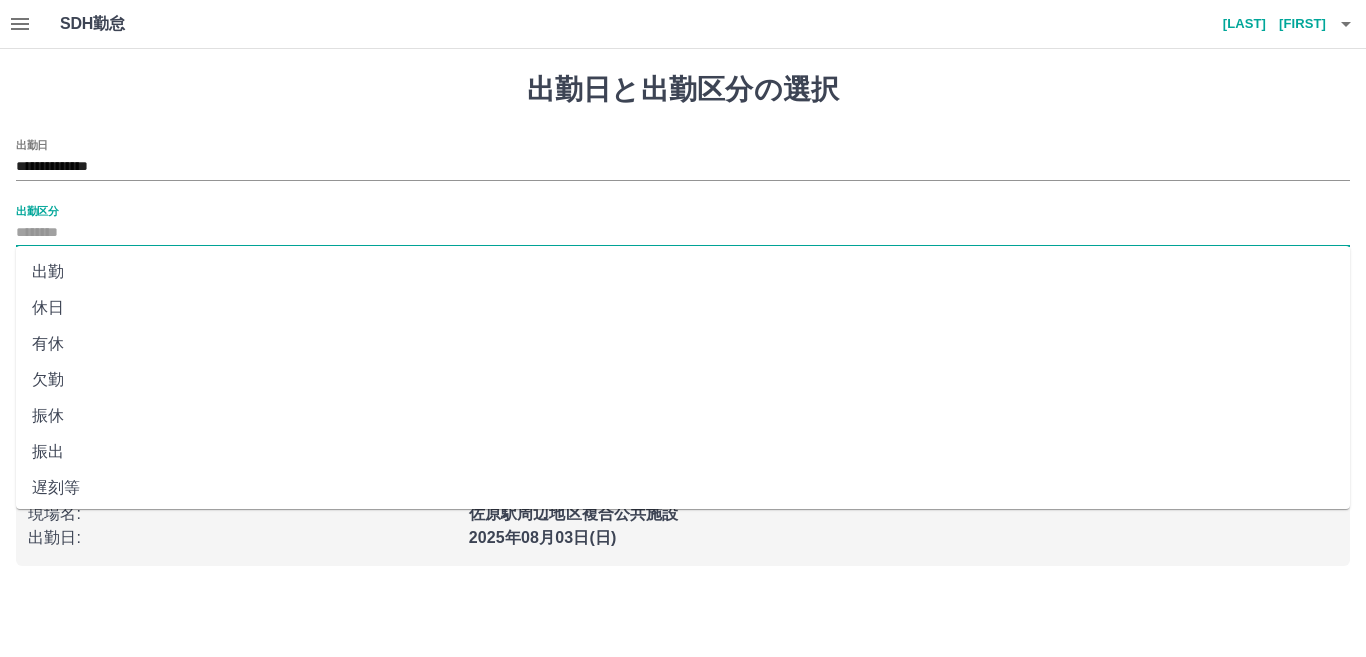 click on "出勤" at bounding box center [683, 272] 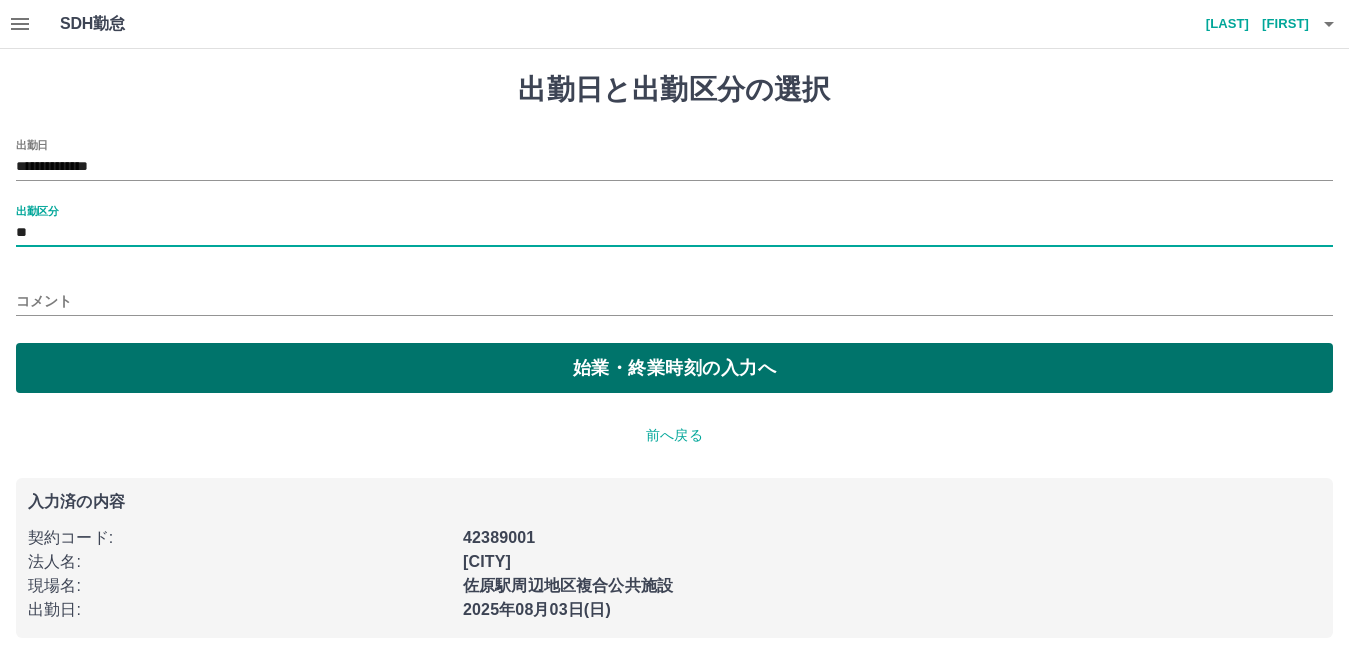 click on "始業・終業時刻の入力へ" at bounding box center [674, 368] 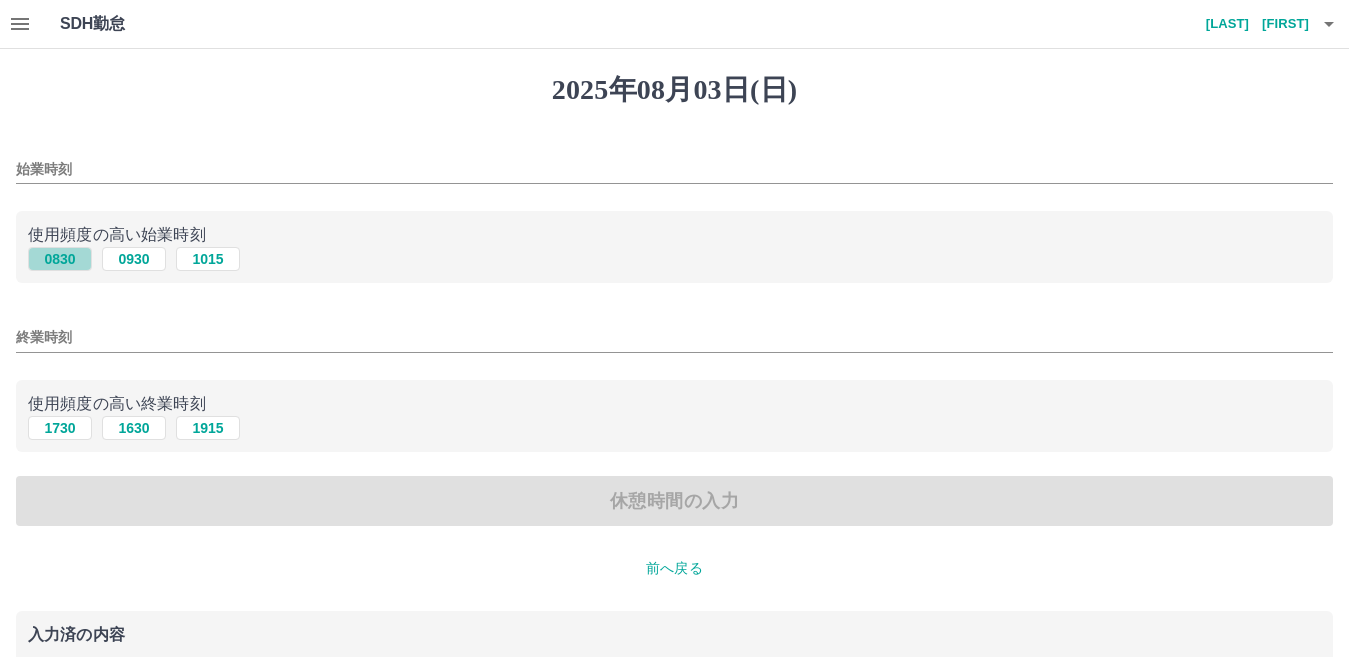 click on "0830" at bounding box center [60, 259] 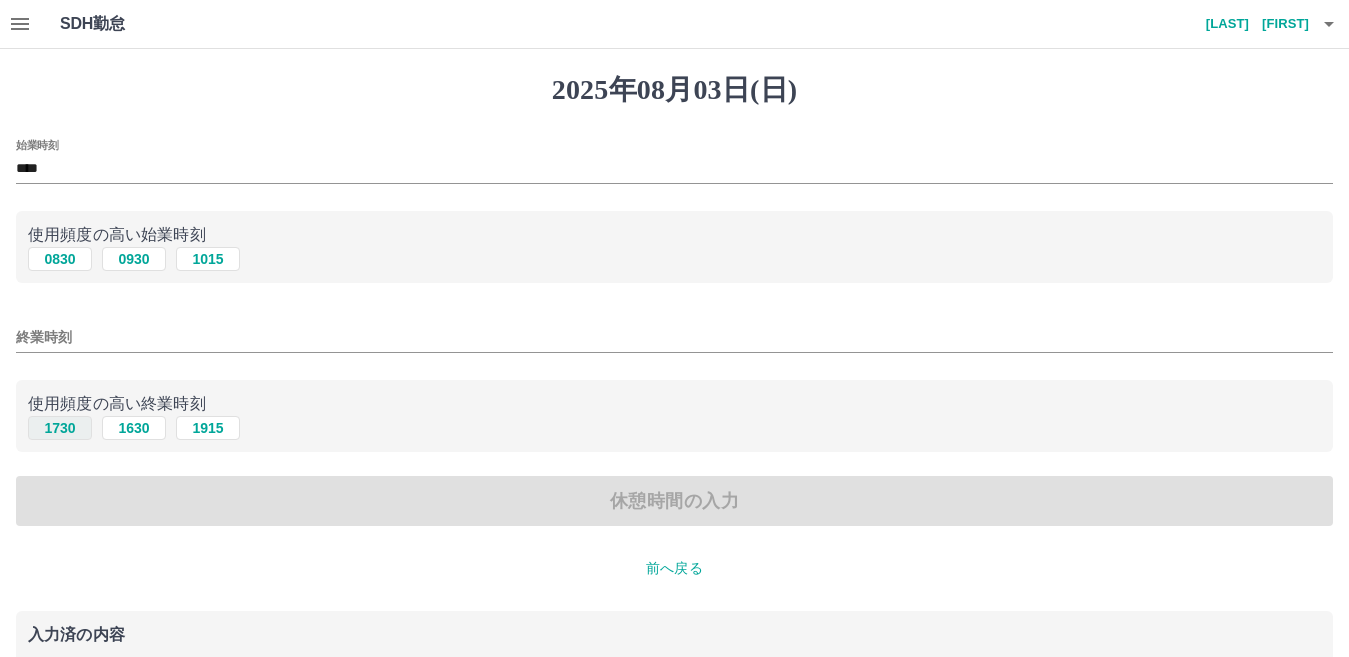 click on "1730" at bounding box center (60, 428) 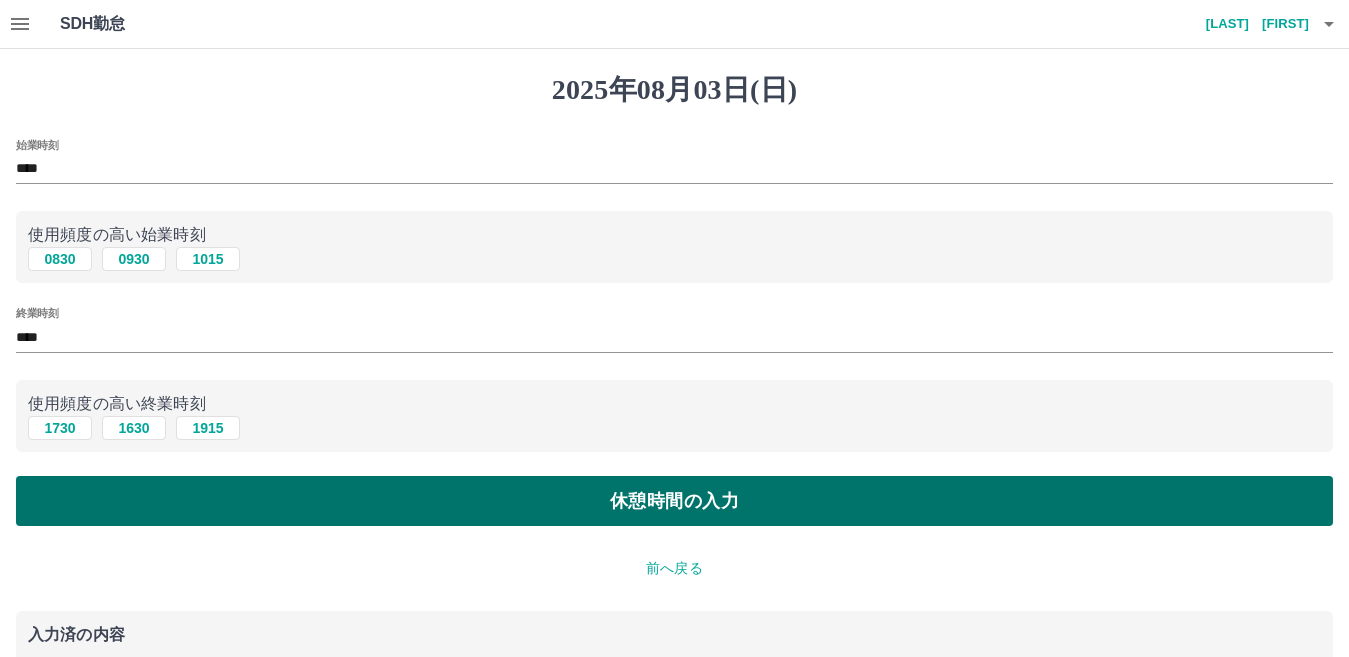click on "休憩時間の入力" at bounding box center (674, 501) 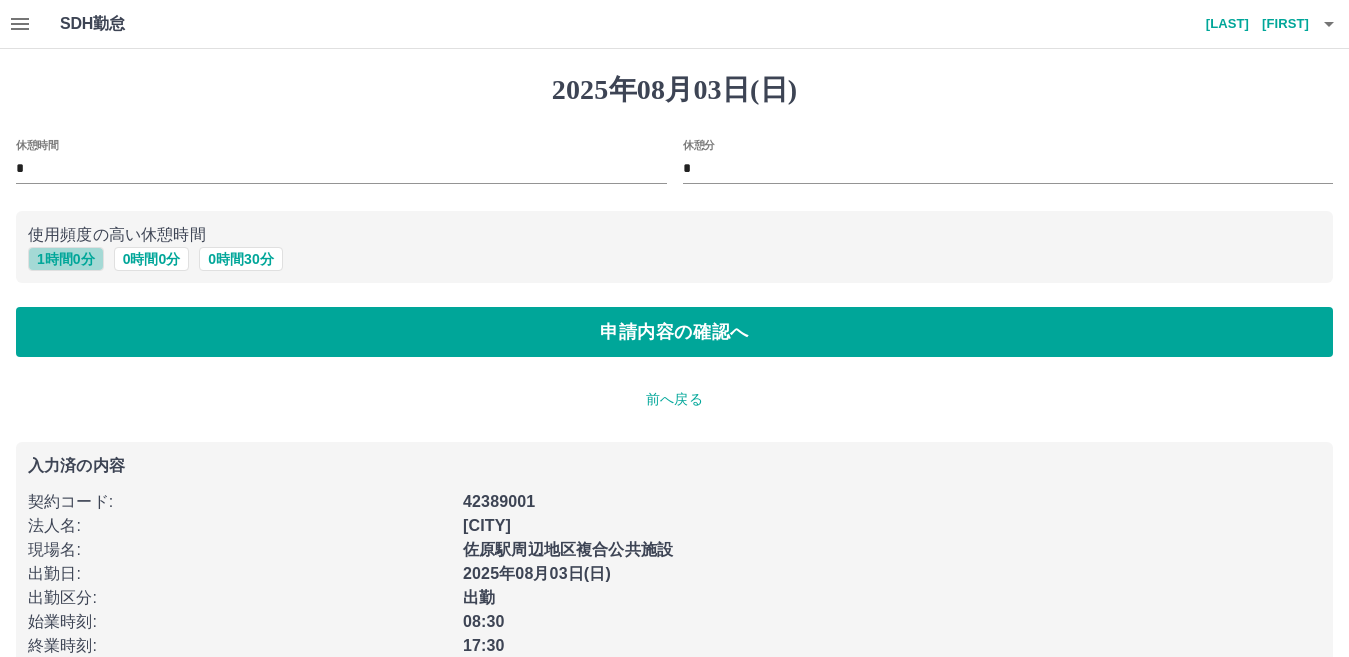 click on "1 時間 0 分" at bounding box center [66, 259] 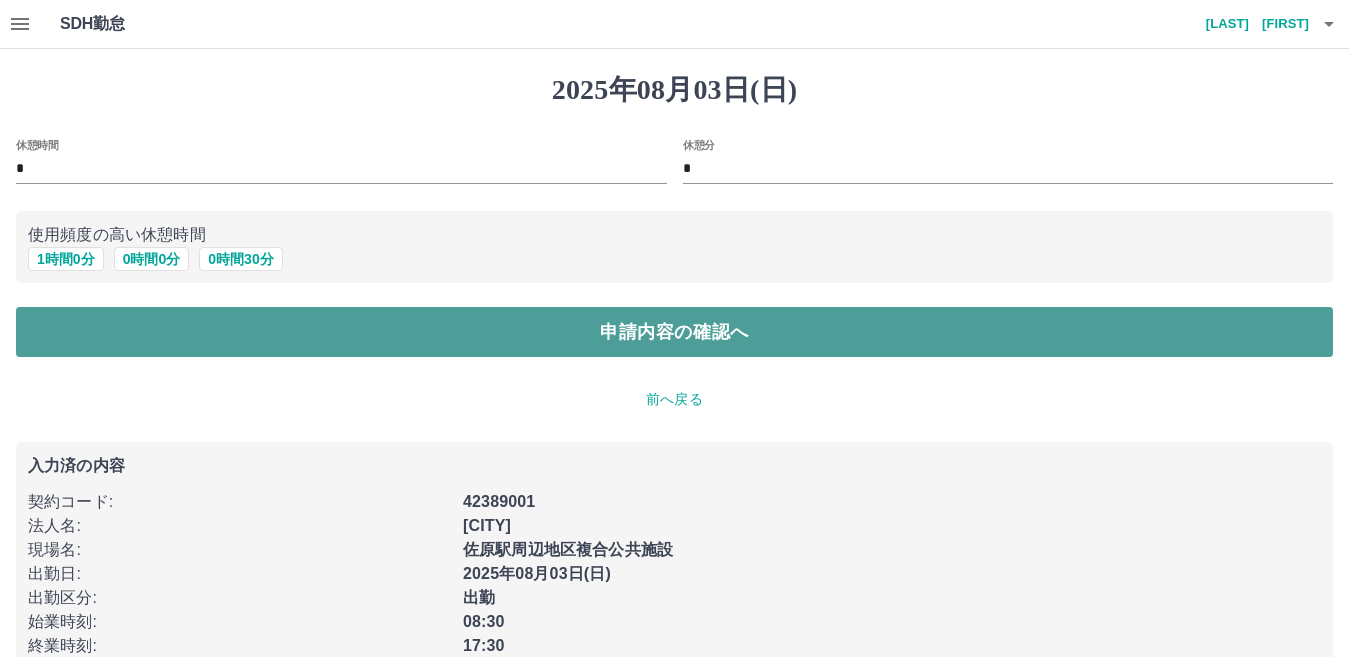 click on "申請内容の確認へ" at bounding box center [674, 332] 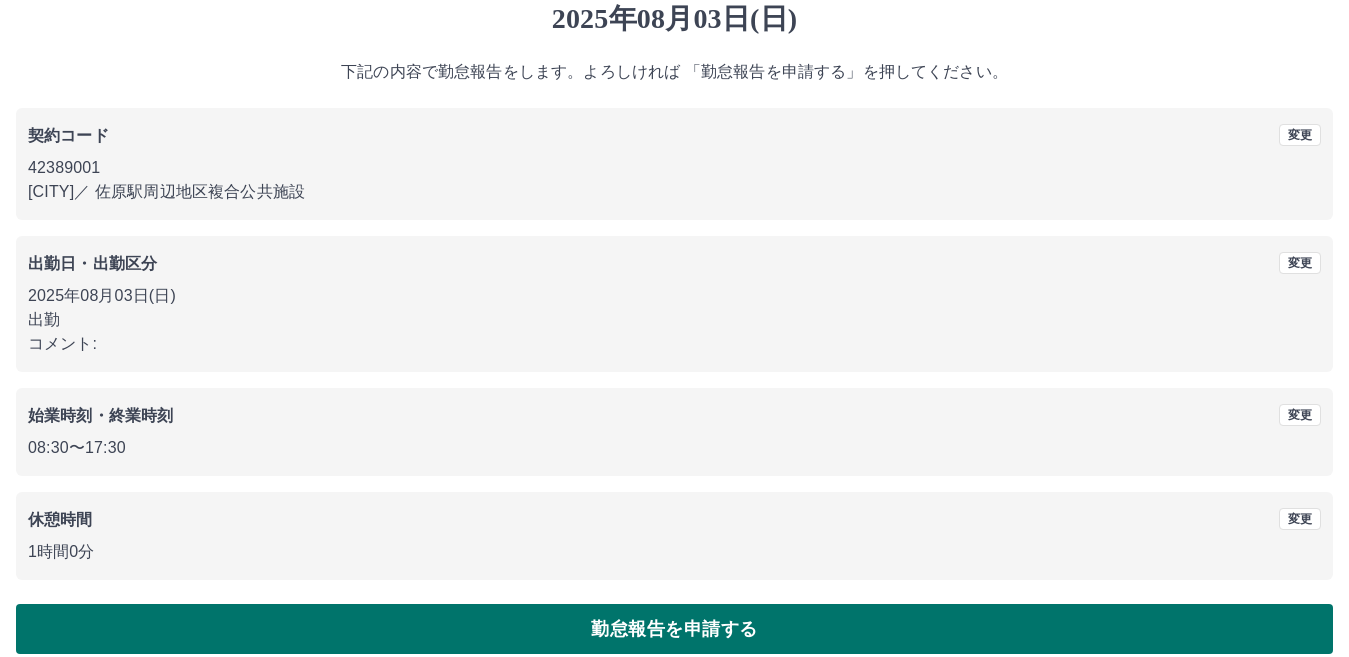 scroll, scrollTop: 91, scrollLeft: 0, axis: vertical 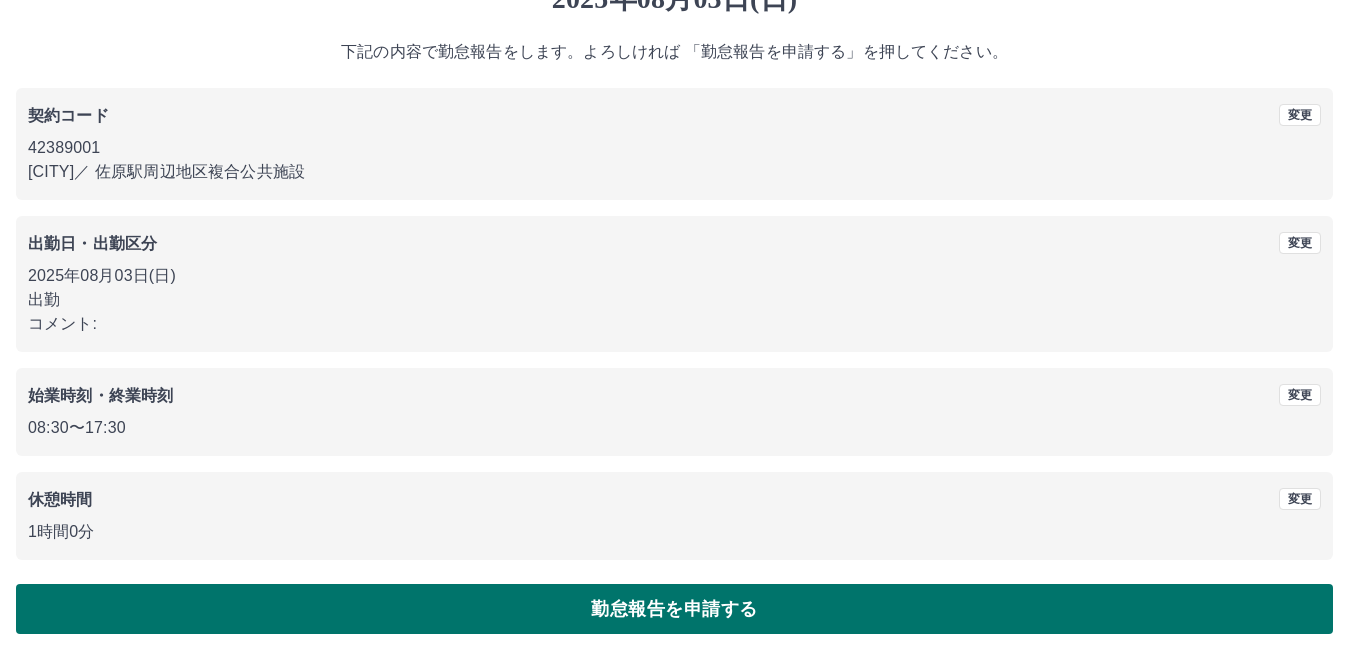 click on "勤怠報告を申請する" at bounding box center [674, 609] 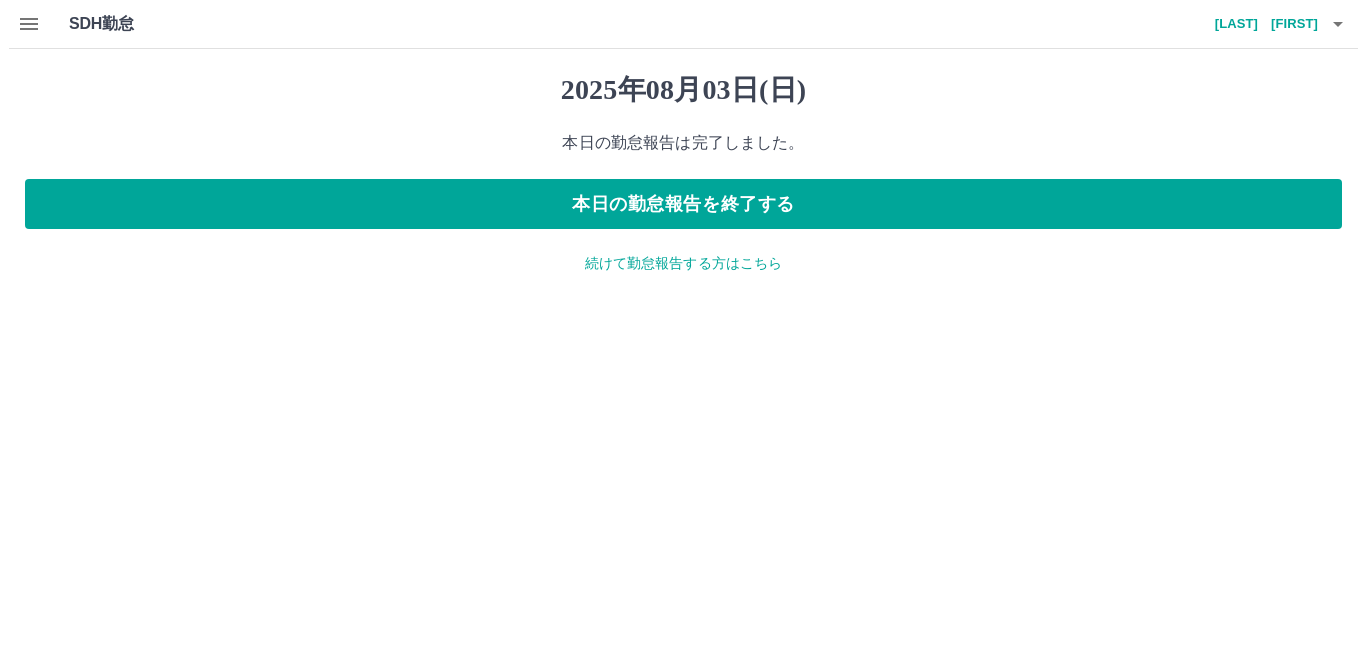 scroll, scrollTop: 0, scrollLeft: 0, axis: both 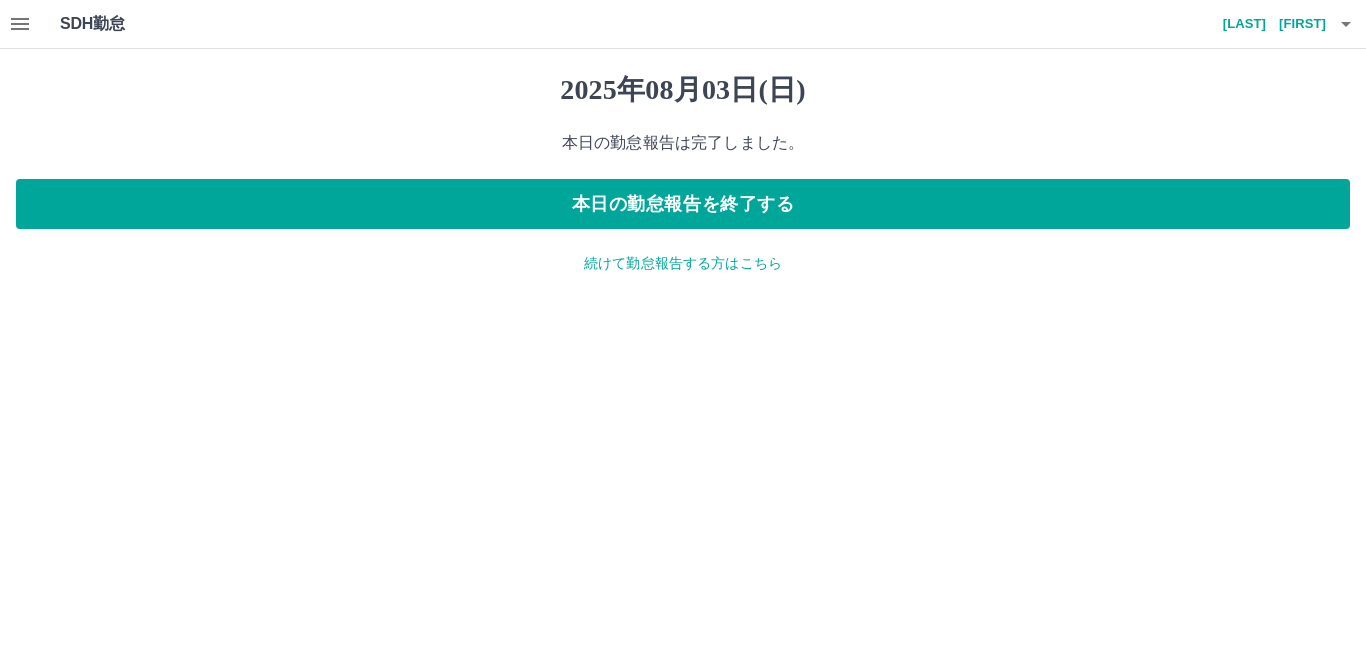 click on "続けて勤怠報告する方はこちら" at bounding box center [683, 263] 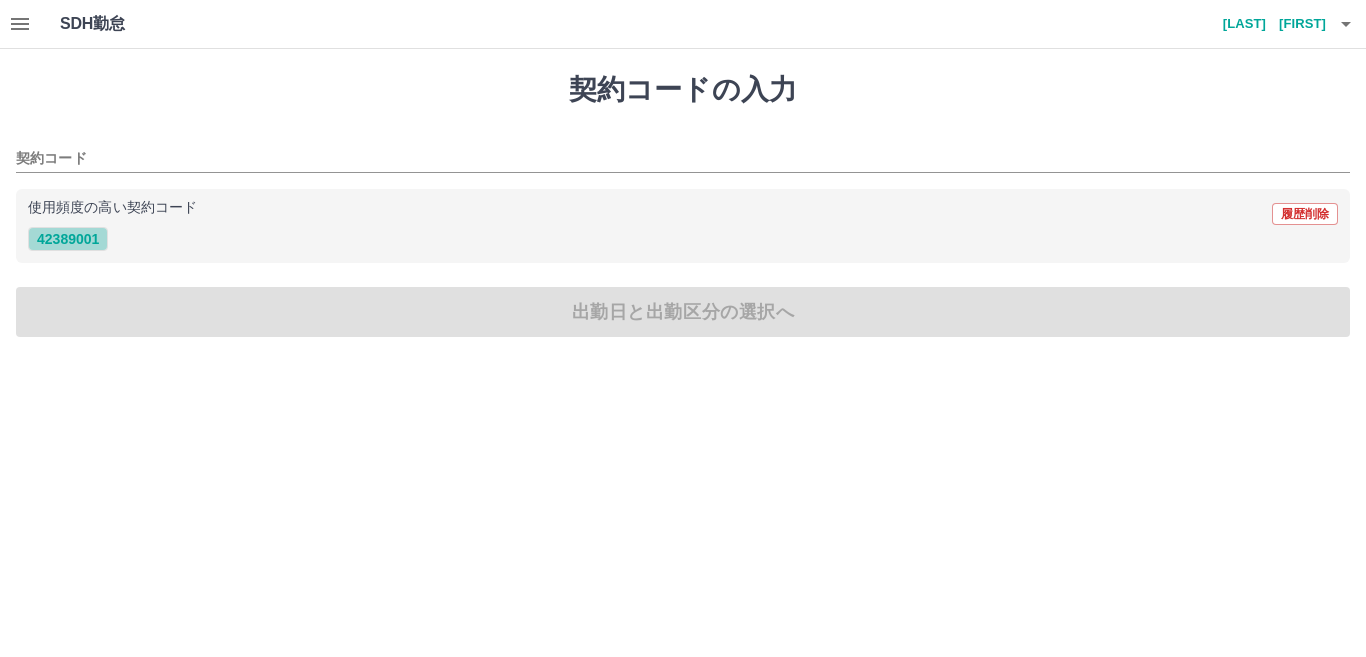 click on "42389001" at bounding box center [68, 239] 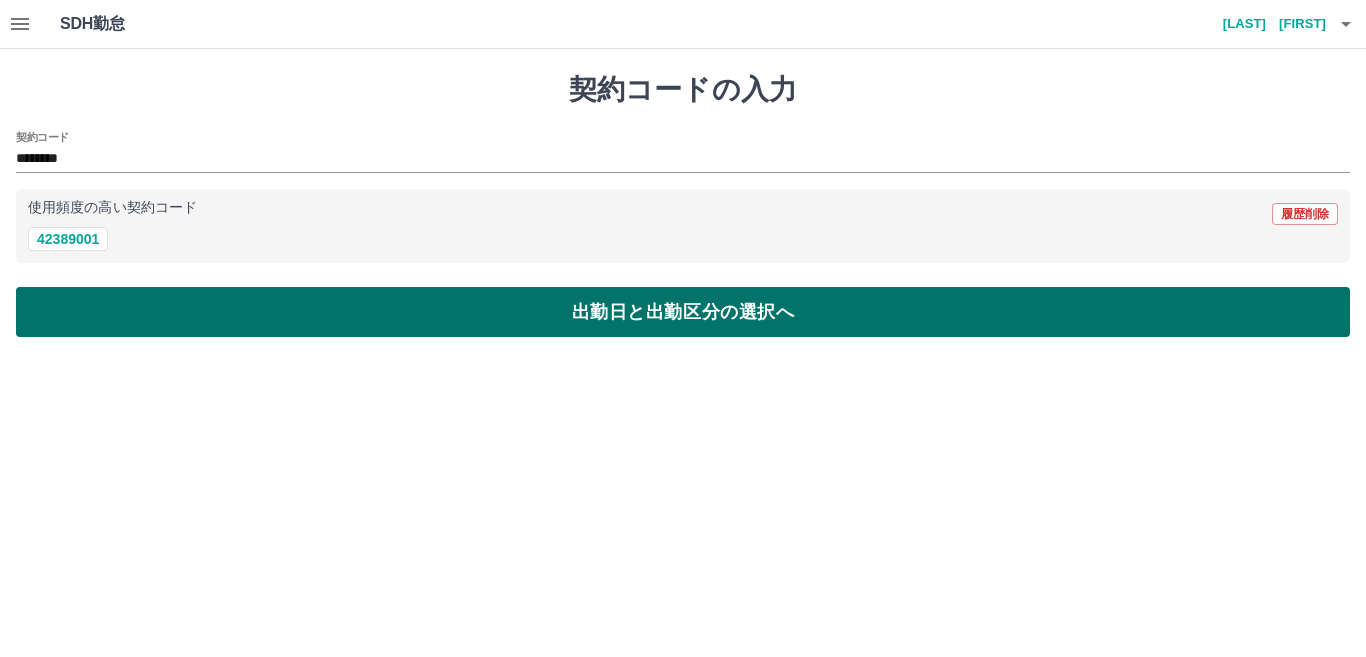 click on "出勤日と出勤区分の選択へ" at bounding box center (683, 312) 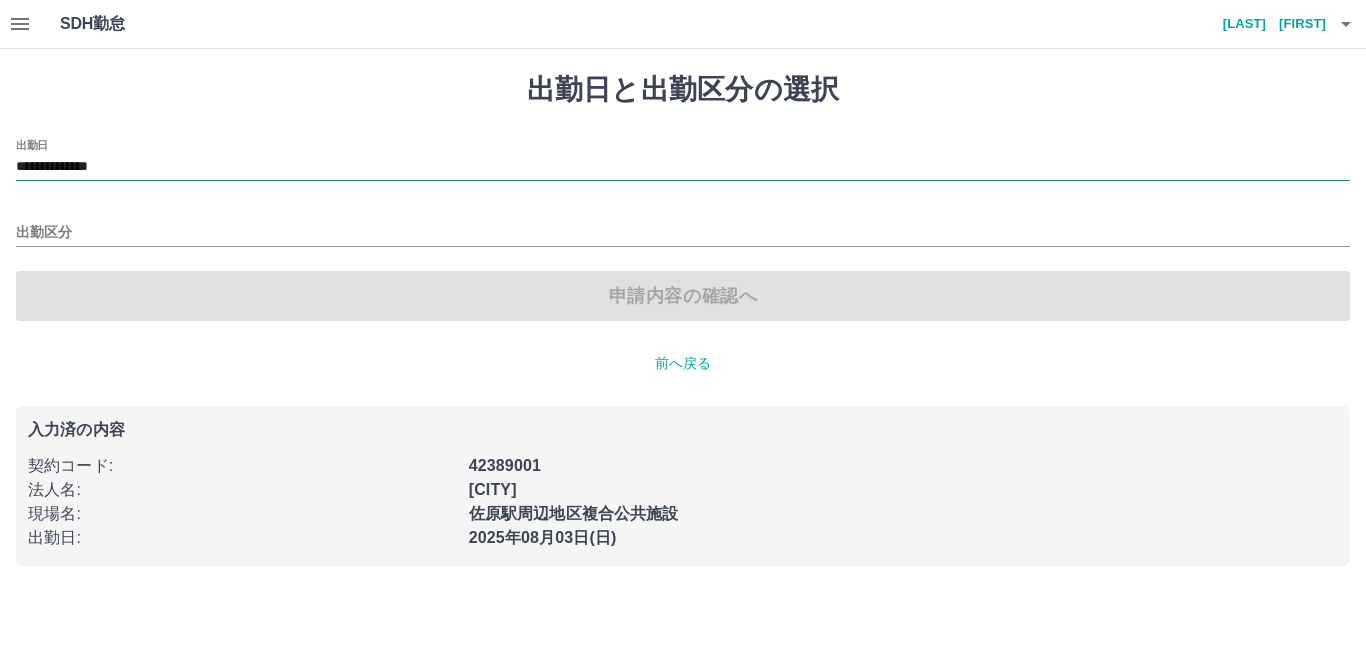 click on "**********" at bounding box center [683, 167] 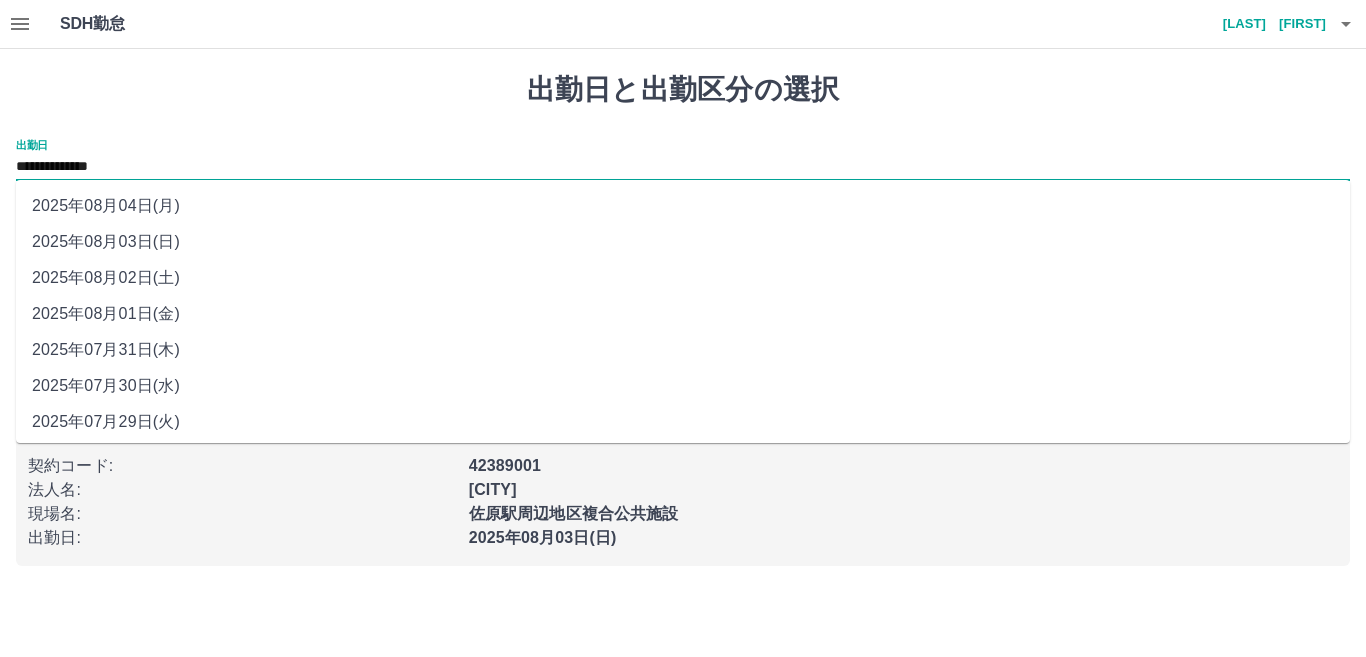 click on "2025年08月04日(月)" at bounding box center [683, 206] 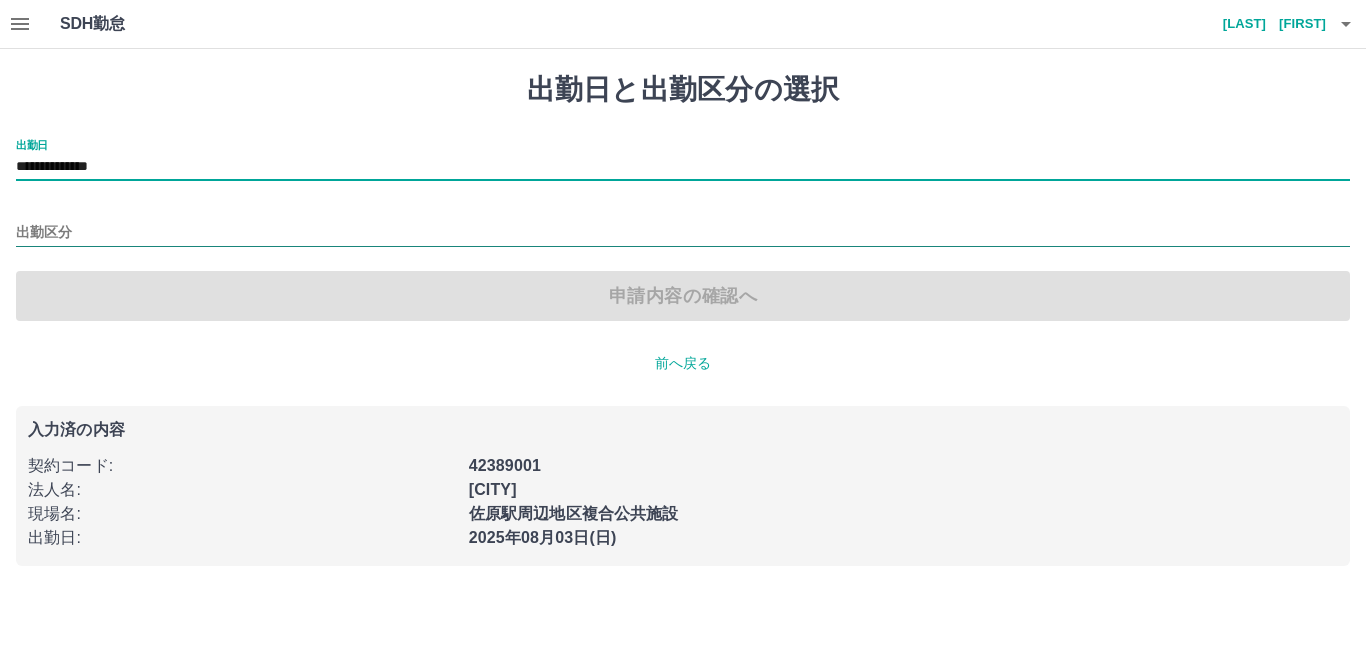 click on "出勤区分" at bounding box center (683, 233) 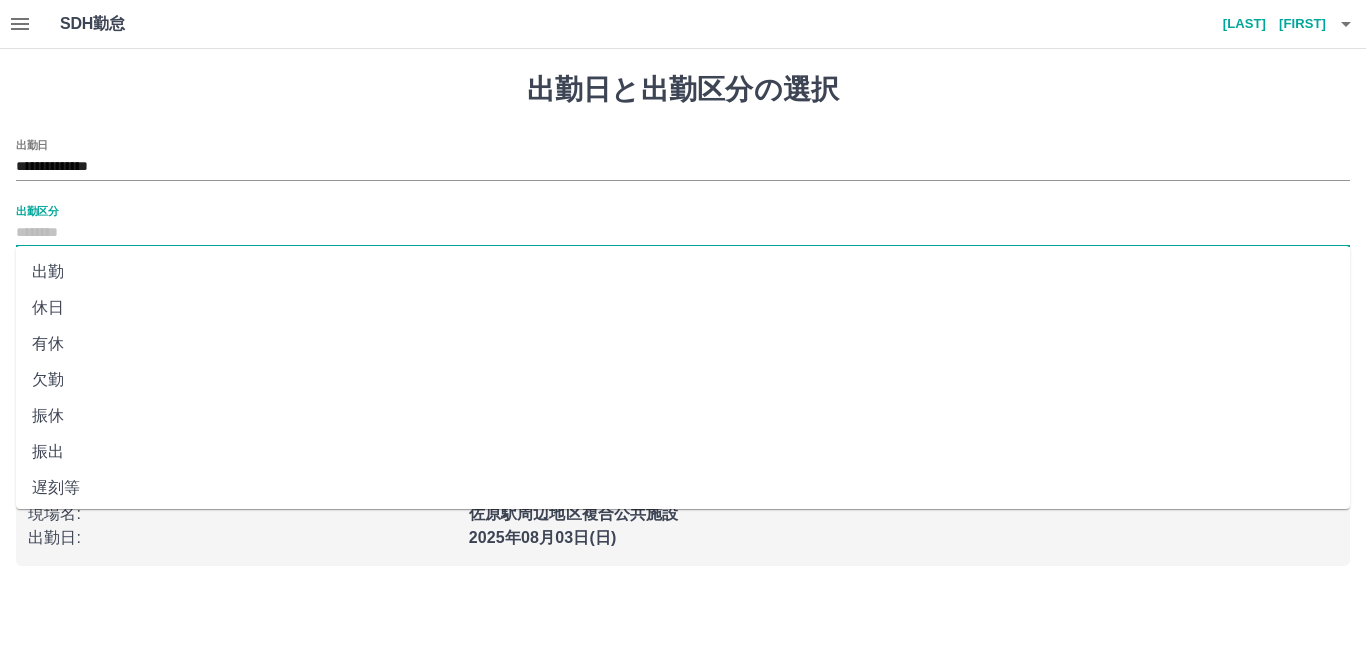 click on "休日" at bounding box center (683, 308) 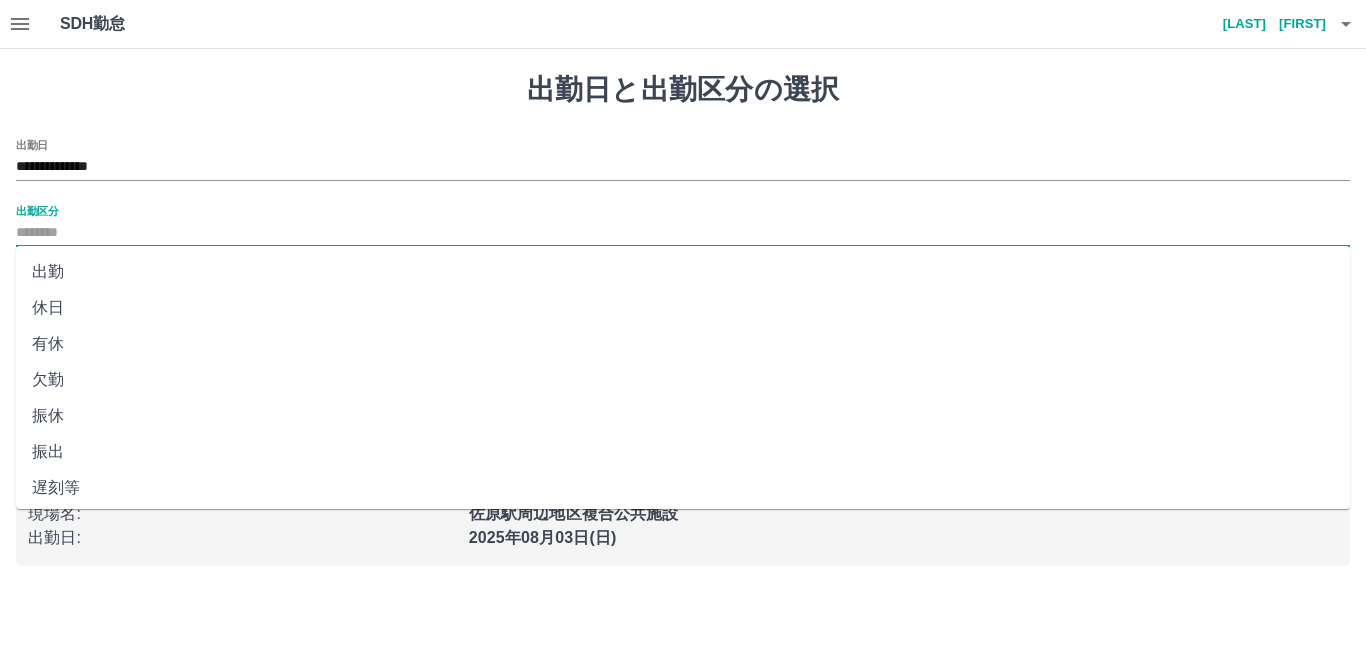 type on "**" 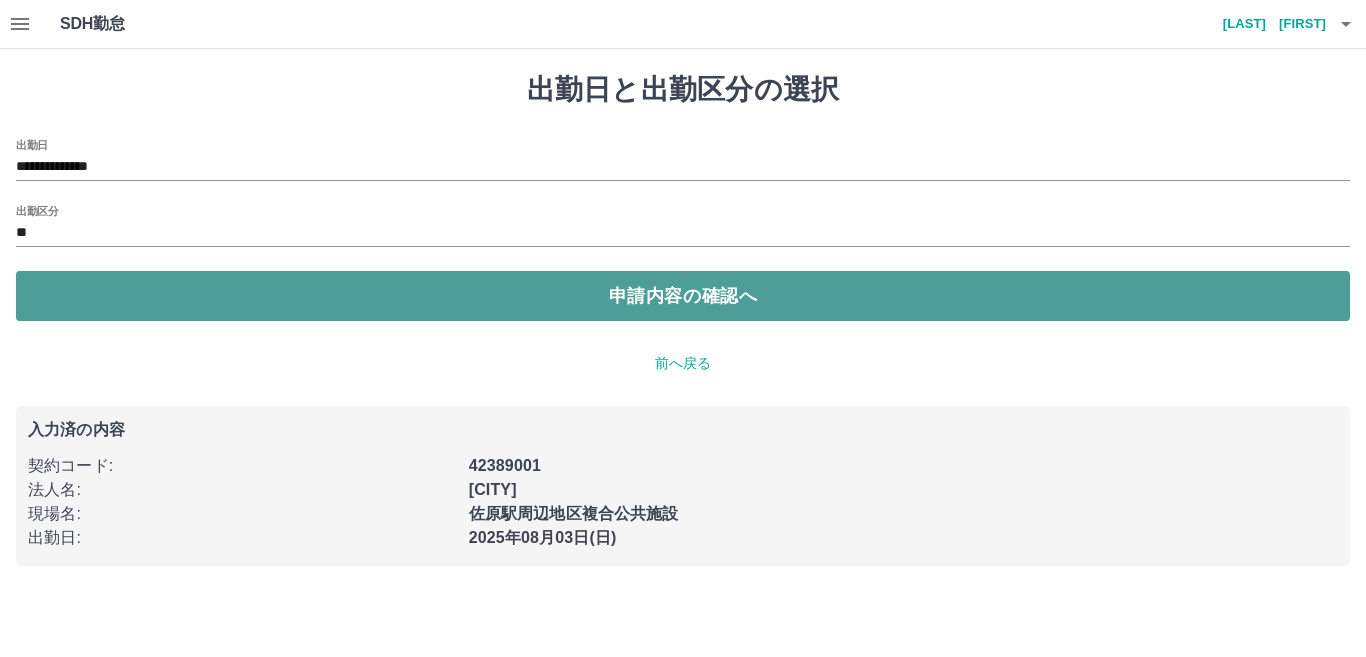 click on "申請内容の確認へ" at bounding box center [683, 296] 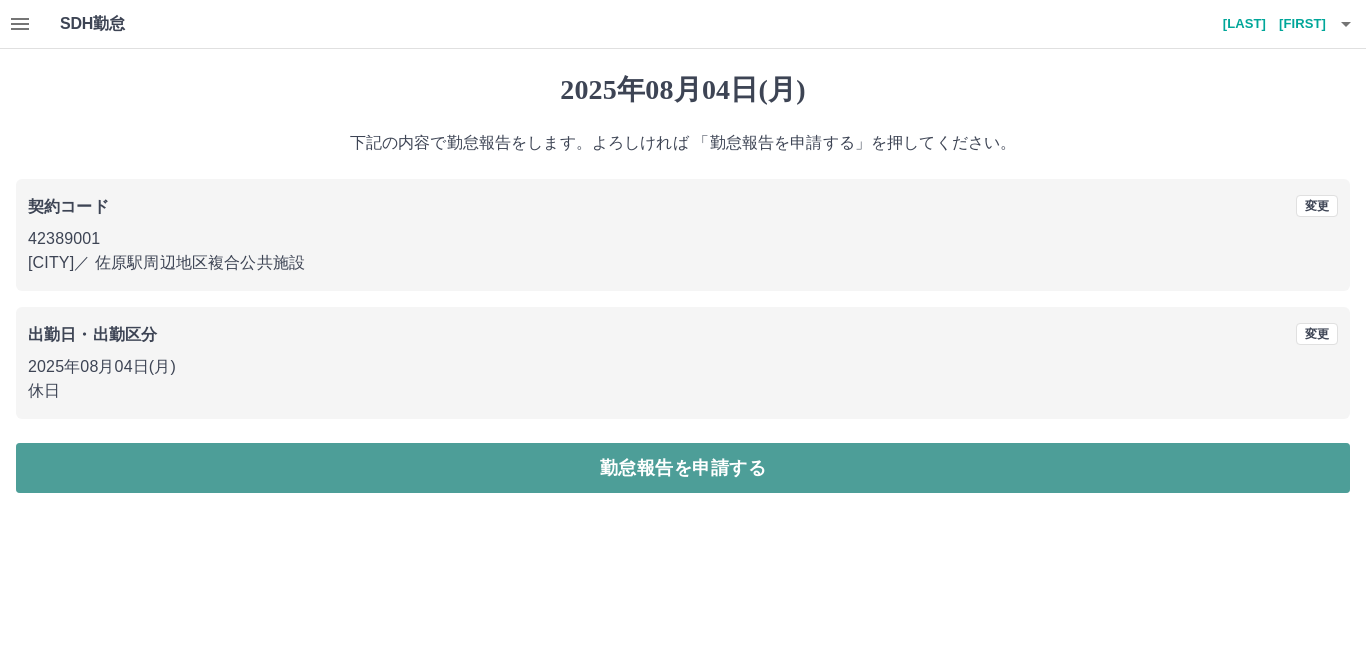 click on "勤怠報告を申請する" at bounding box center (683, 468) 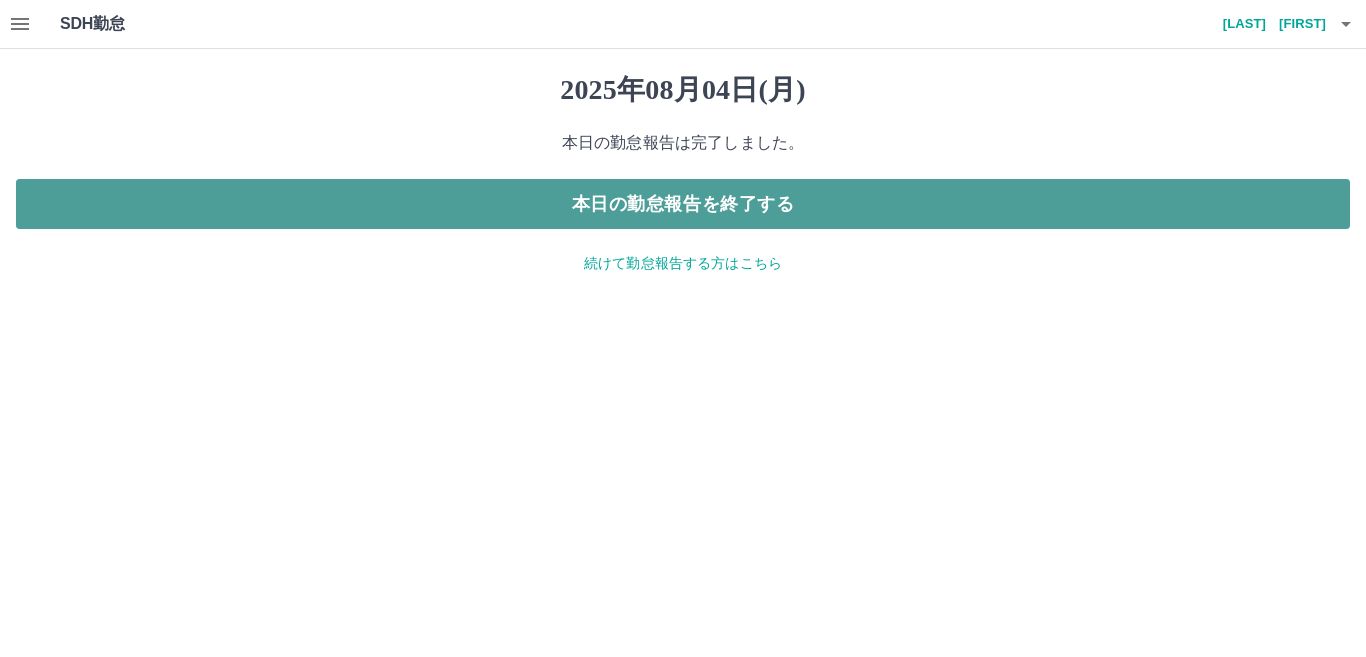 click on "本日の勤怠報告を終了する" at bounding box center [683, 204] 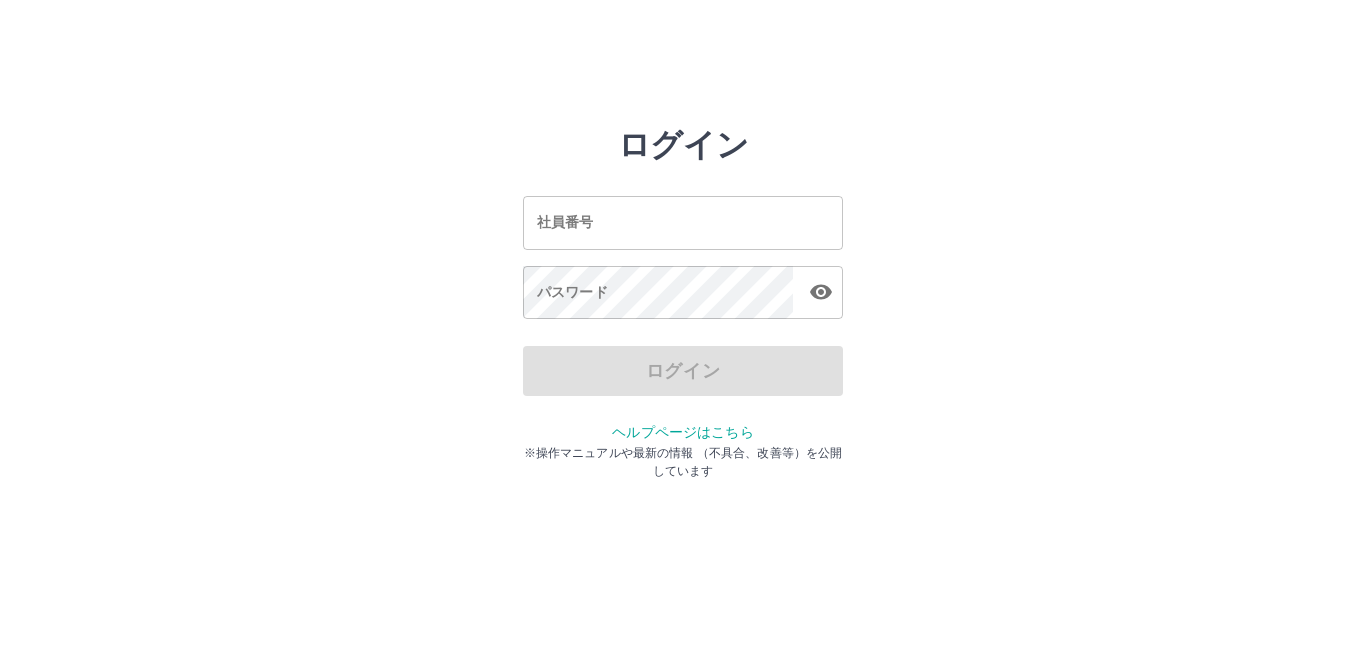 scroll, scrollTop: 0, scrollLeft: 0, axis: both 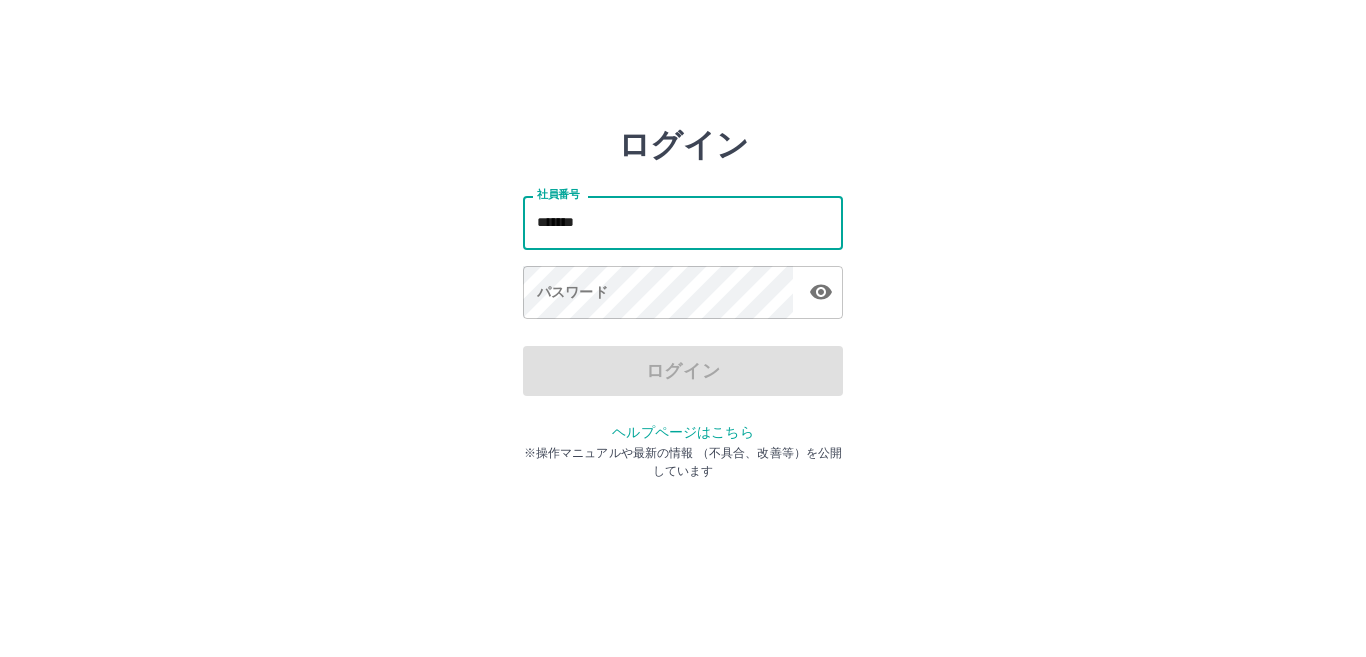 type on "*******" 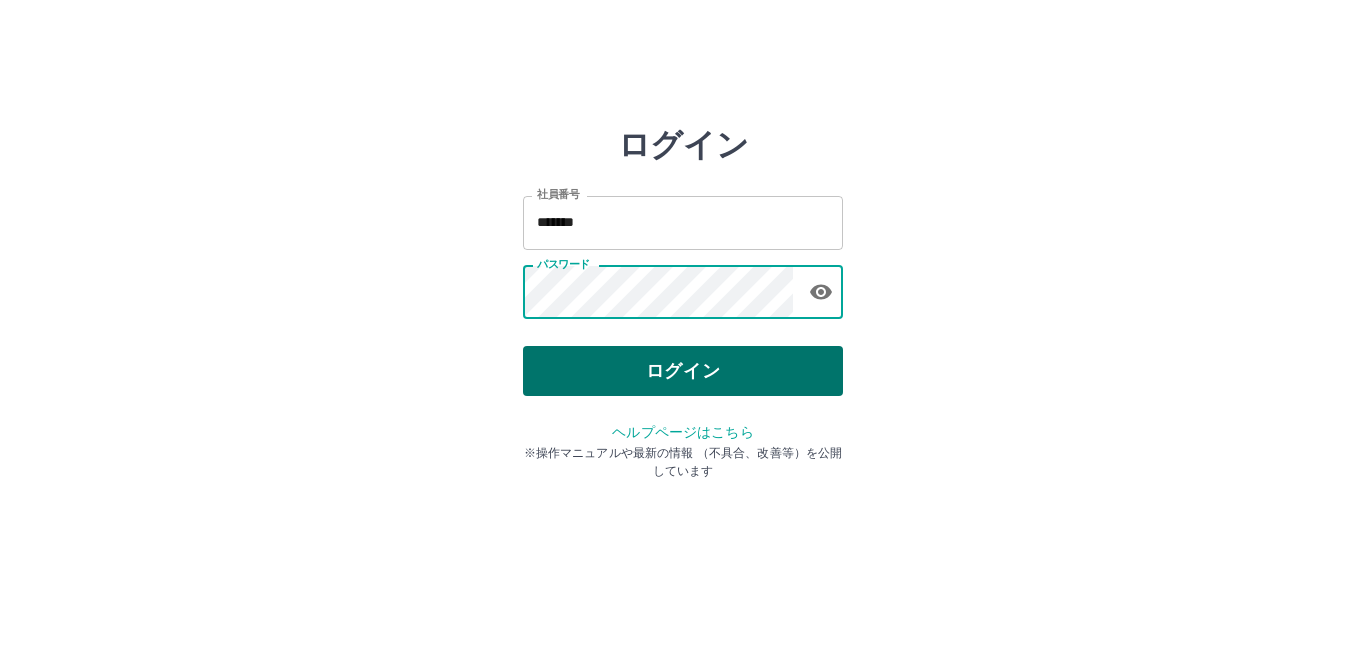 click on "ログイン" at bounding box center [683, 371] 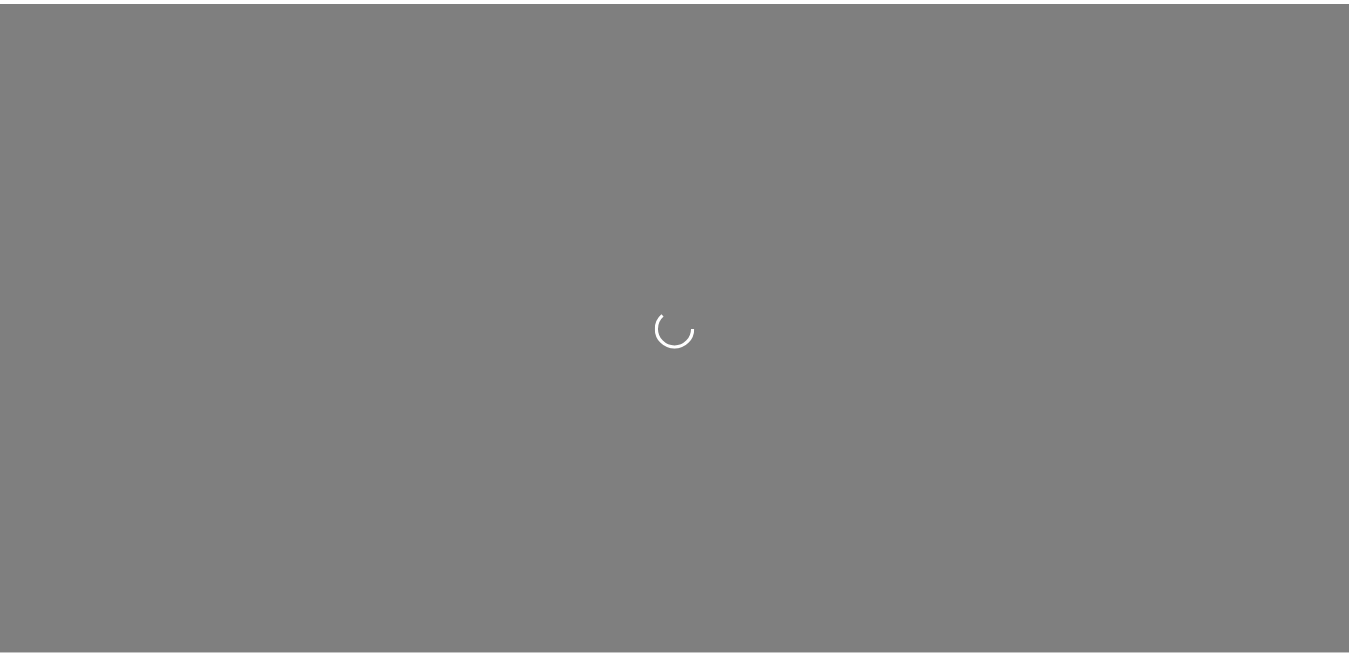 scroll, scrollTop: 0, scrollLeft: 0, axis: both 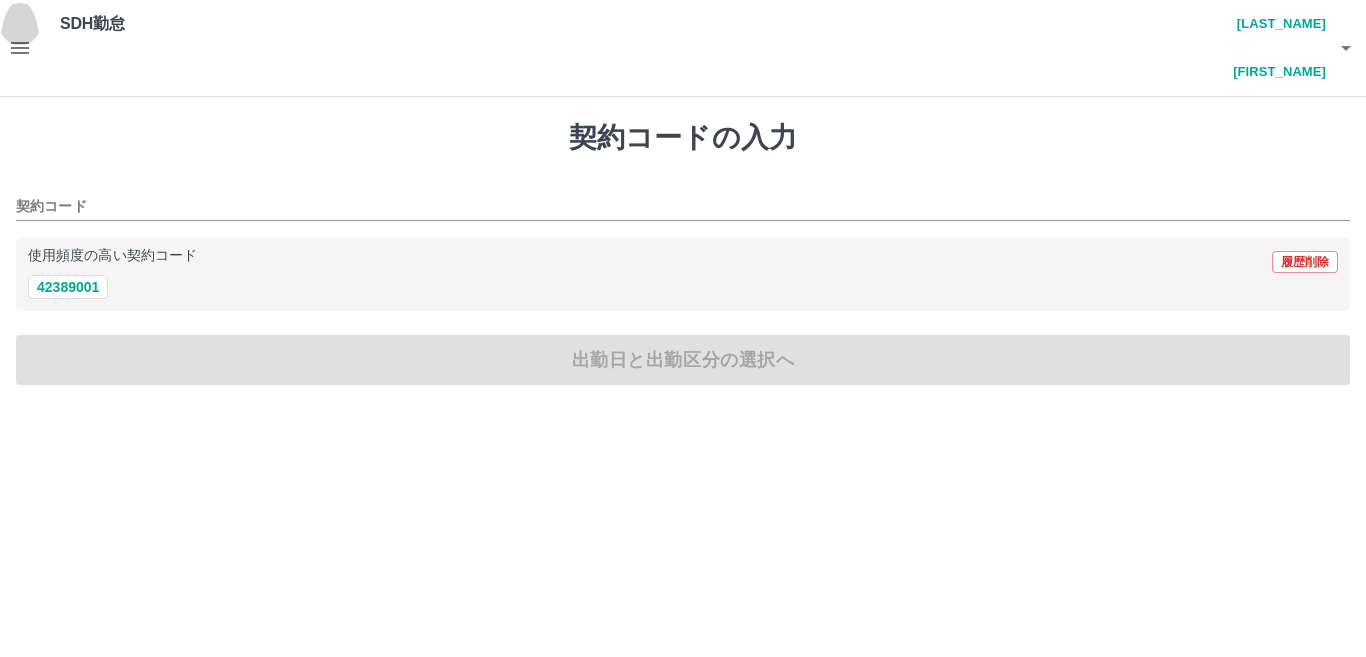 click 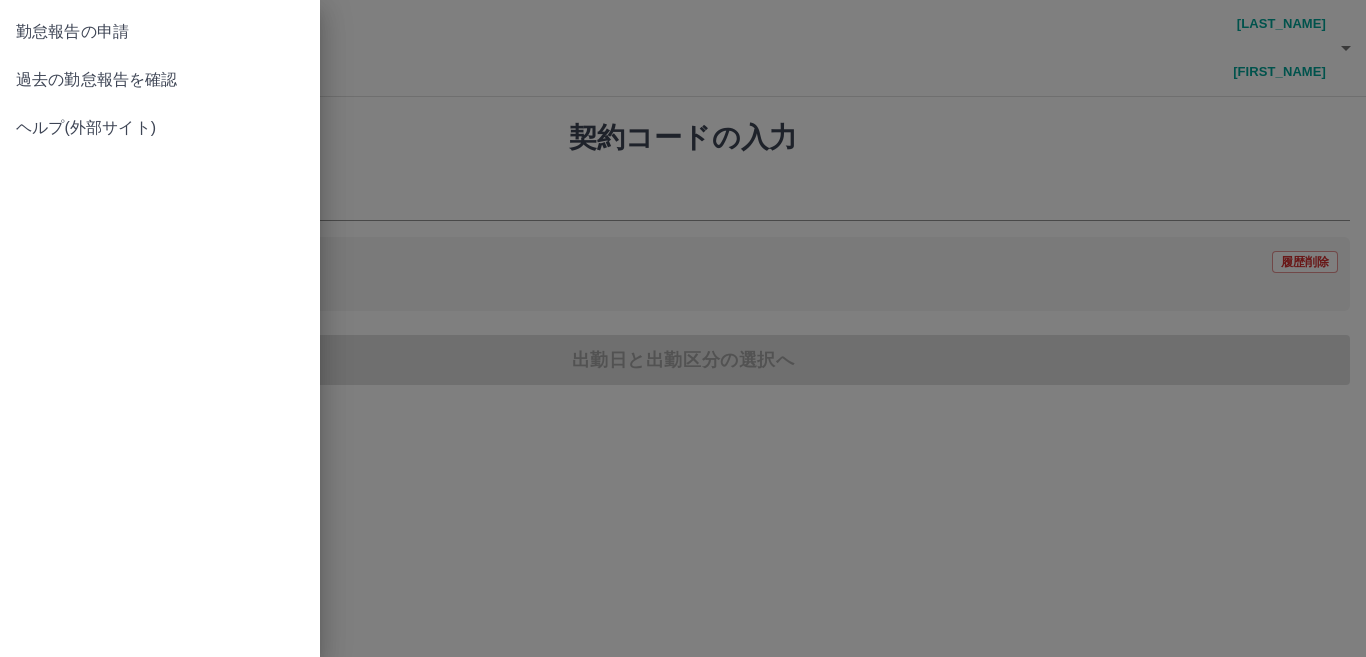 click on "過去の勤怠報告を確認" at bounding box center [160, 80] 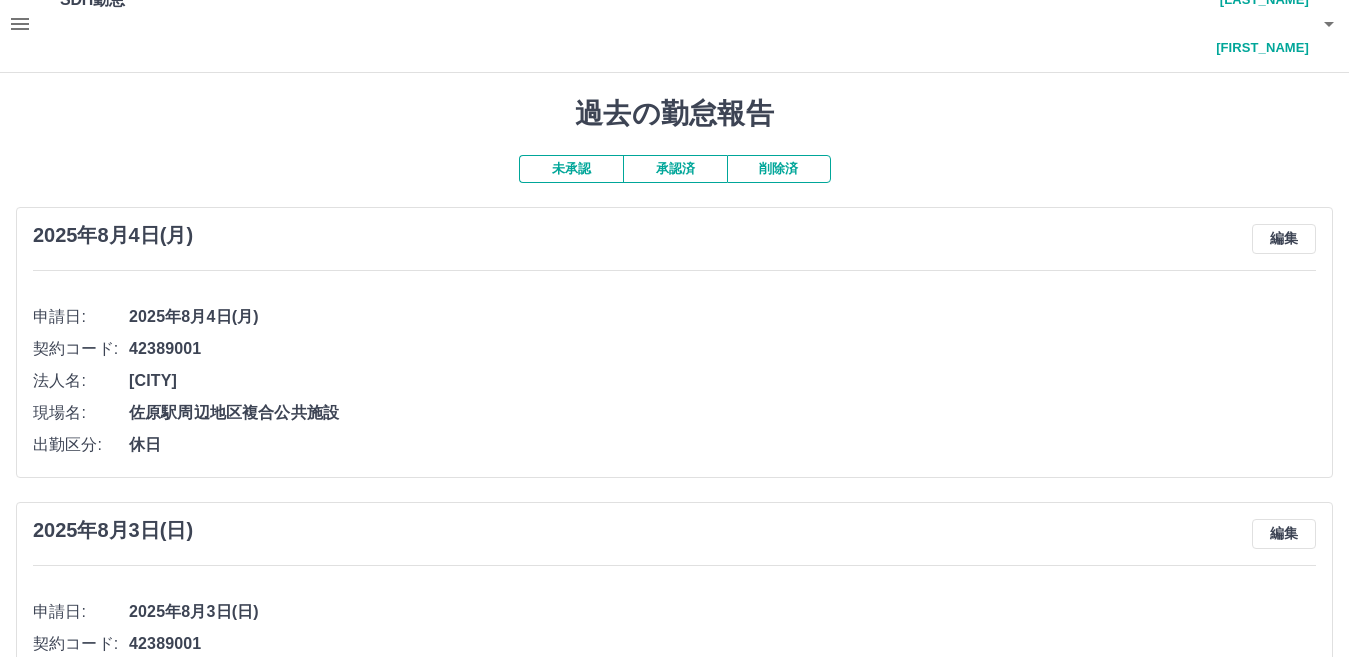 scroll, scrollTop: 0, scrollLeft: 0, axis: both 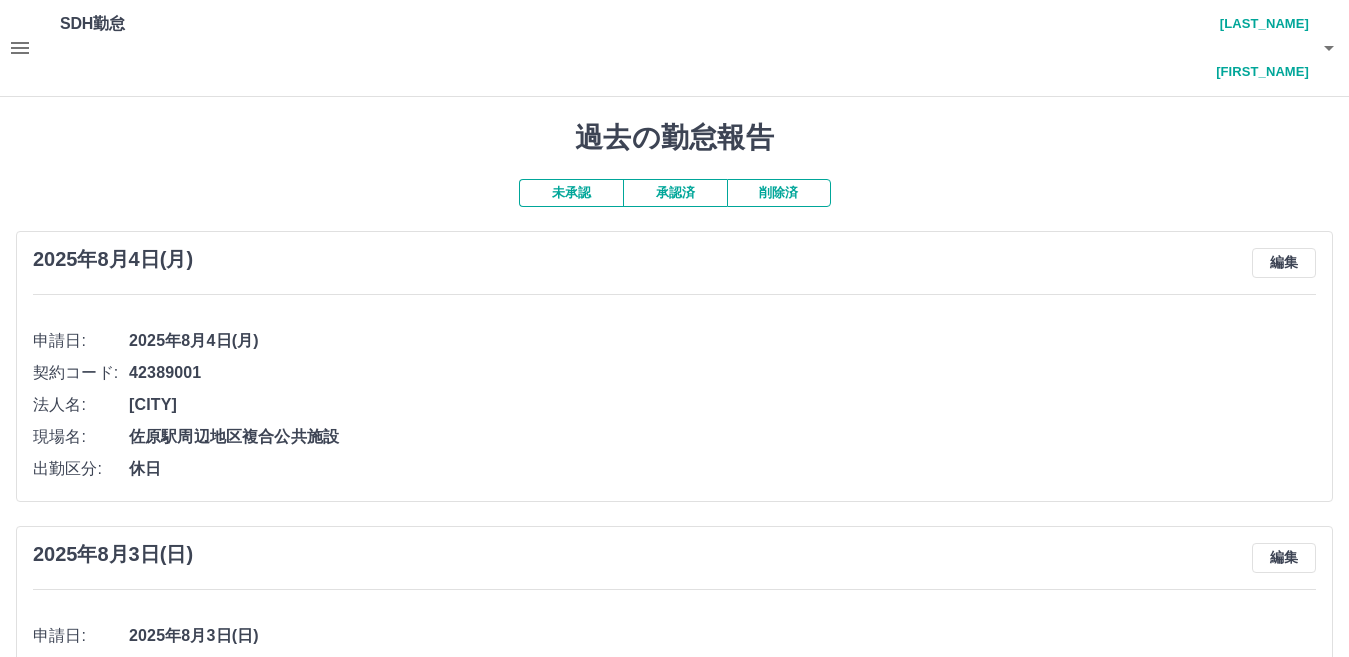 click 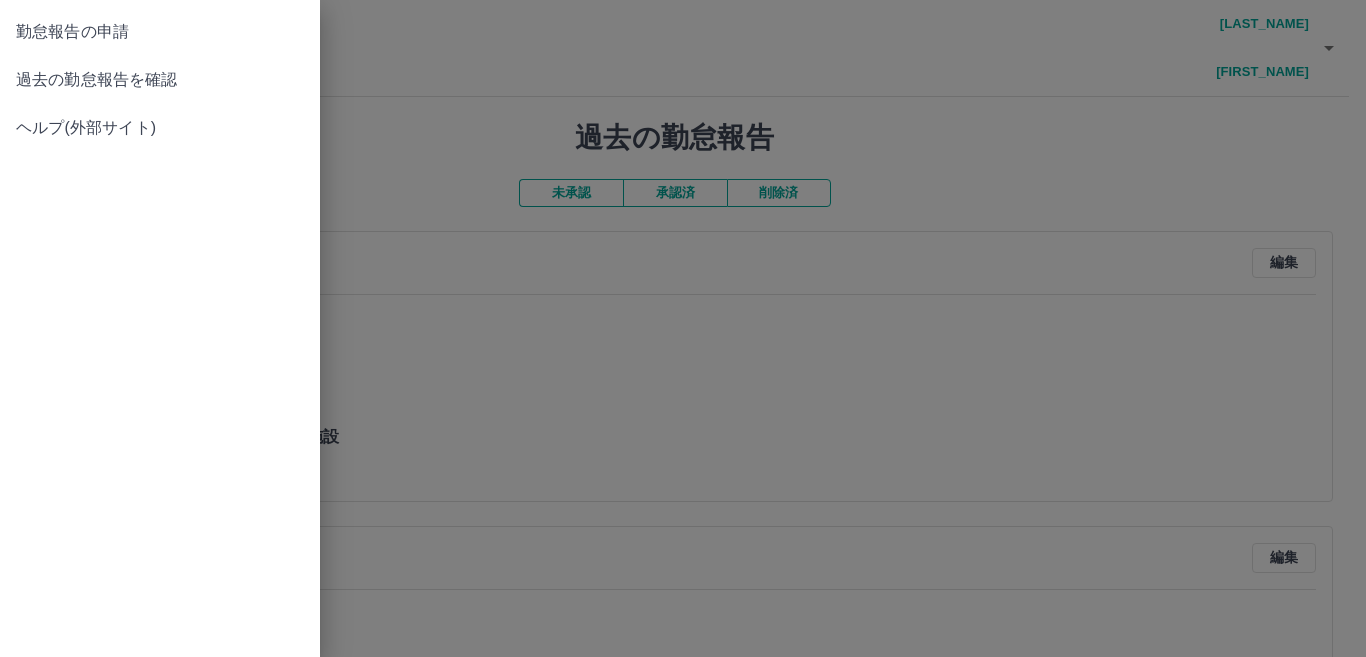 click on "勤怠報告の申請" at bounding box center [160, 32] 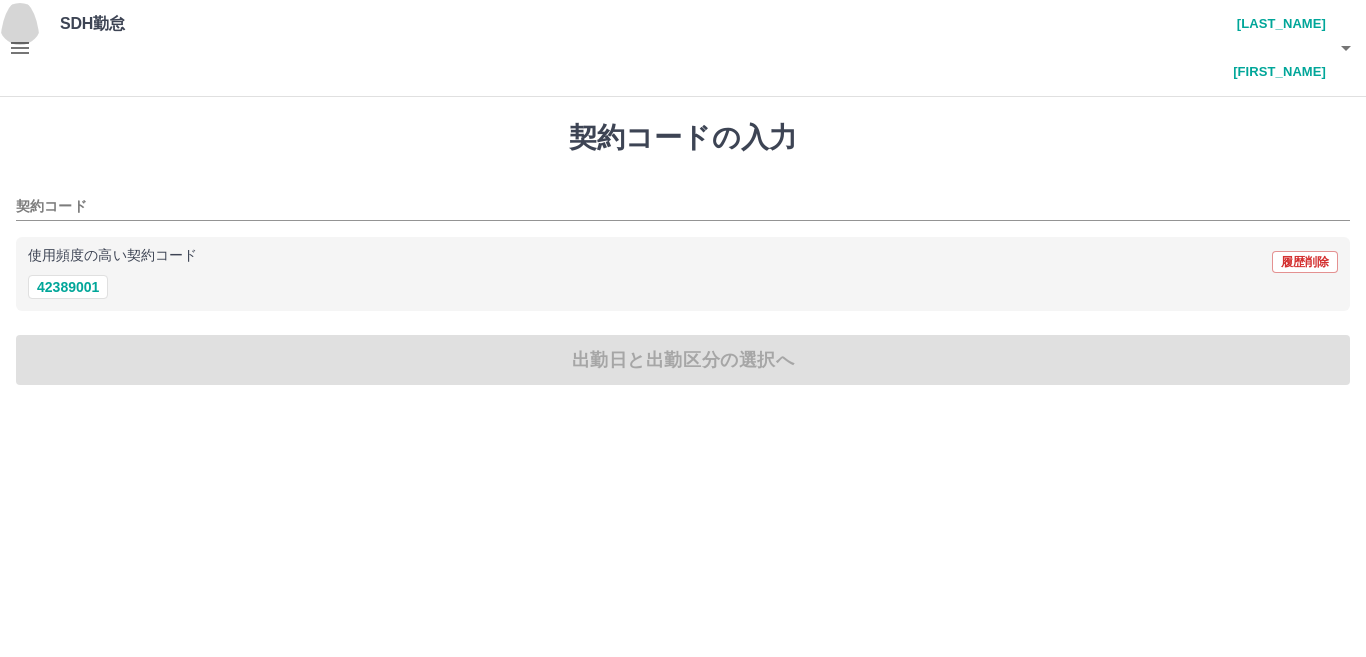 click 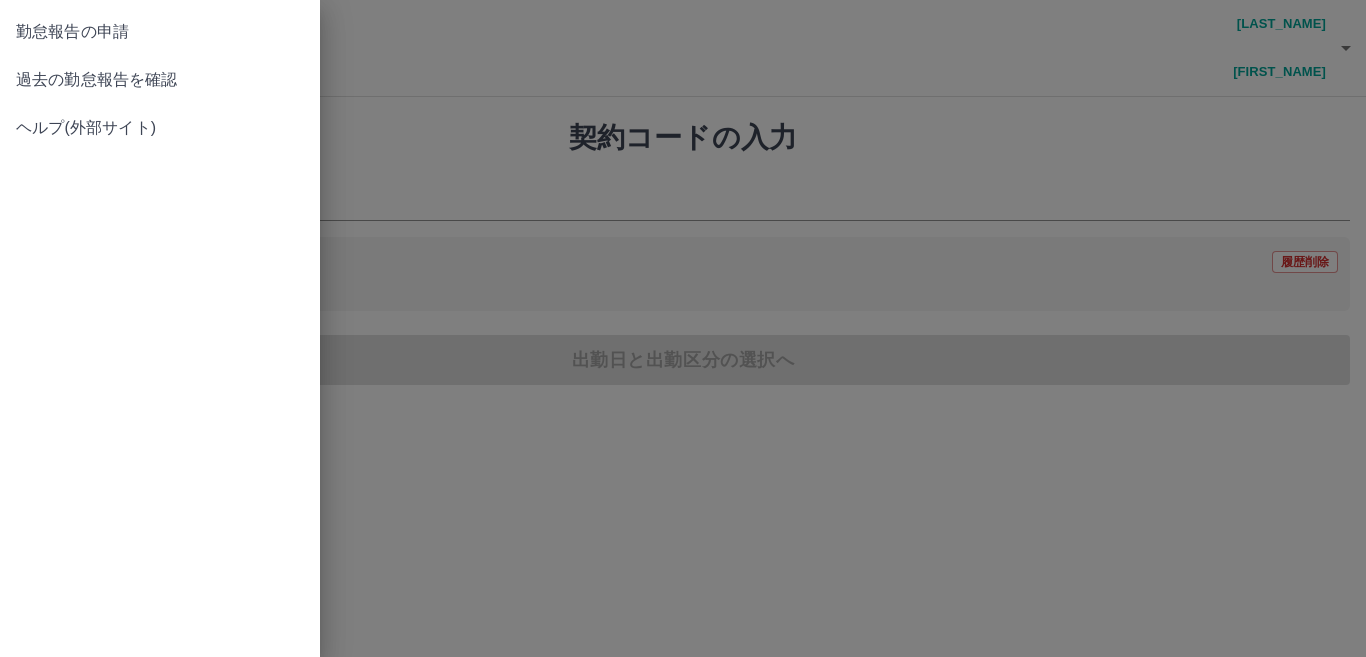 click on "過去の勤怠報告を確認" at bounding box center [160, 80] 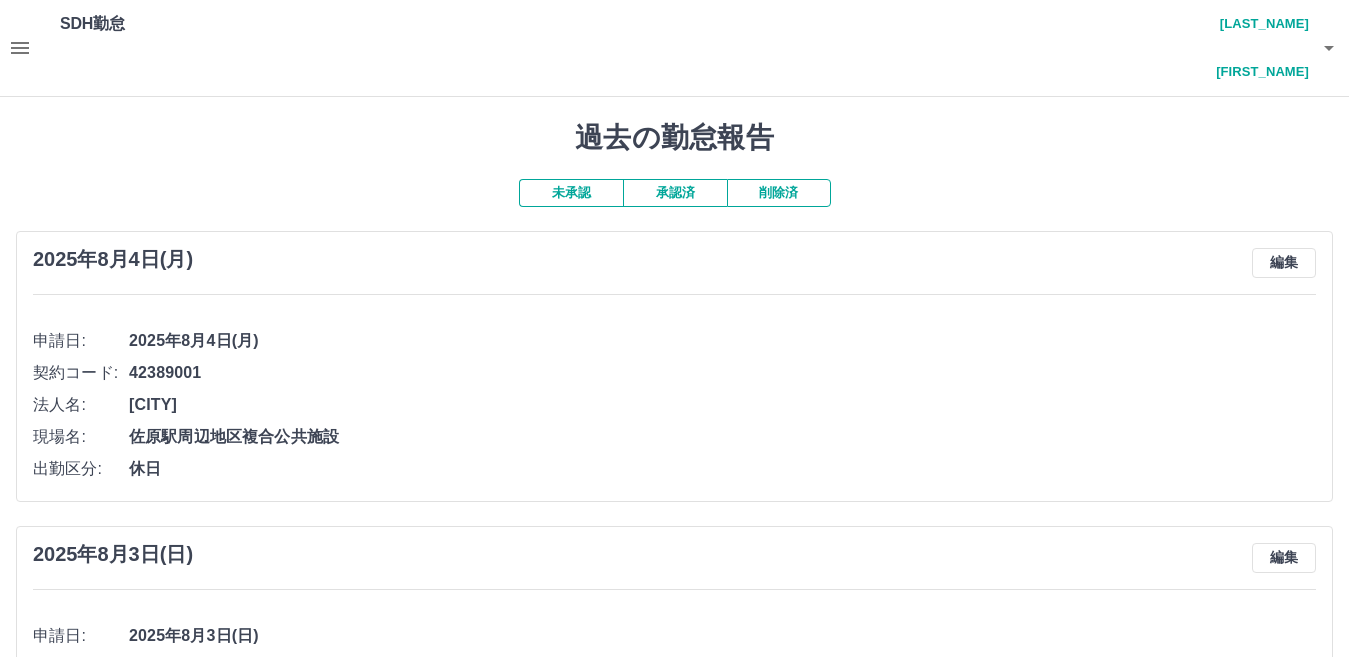 click on "承認済" at bounding box center [675, 193] 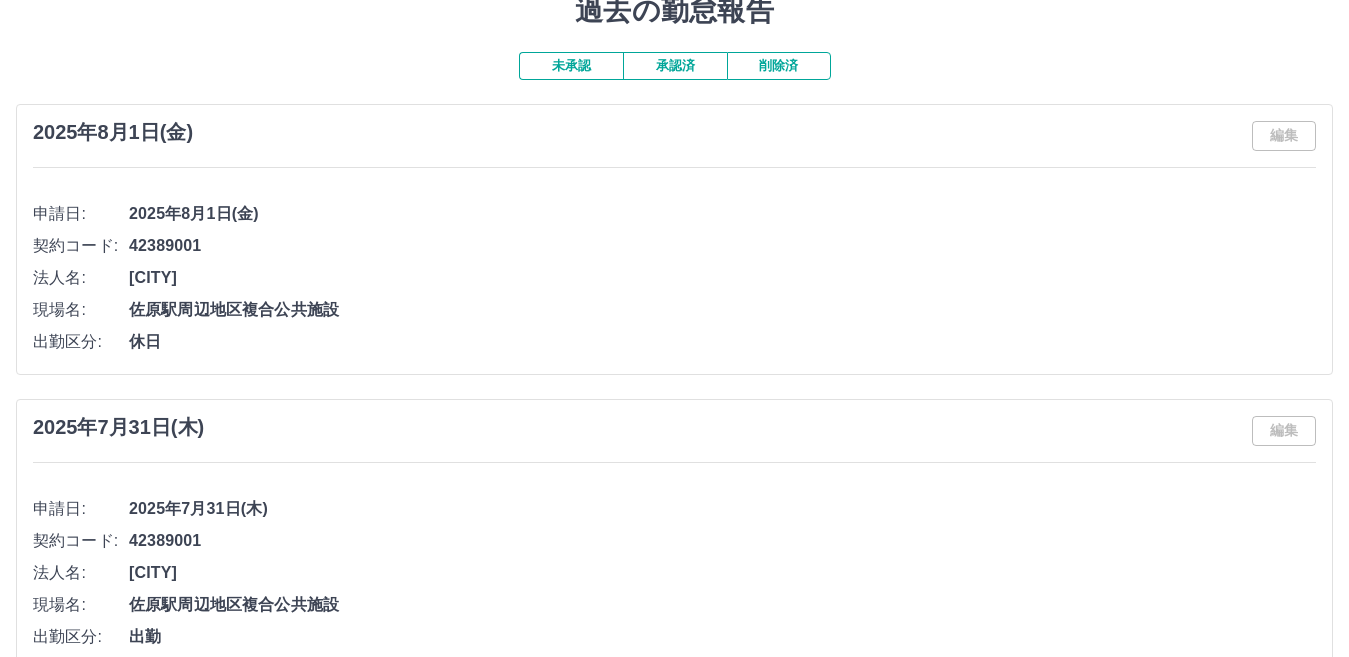 scroll, scrollTop: 0, scrollLeft: 0, axis: both 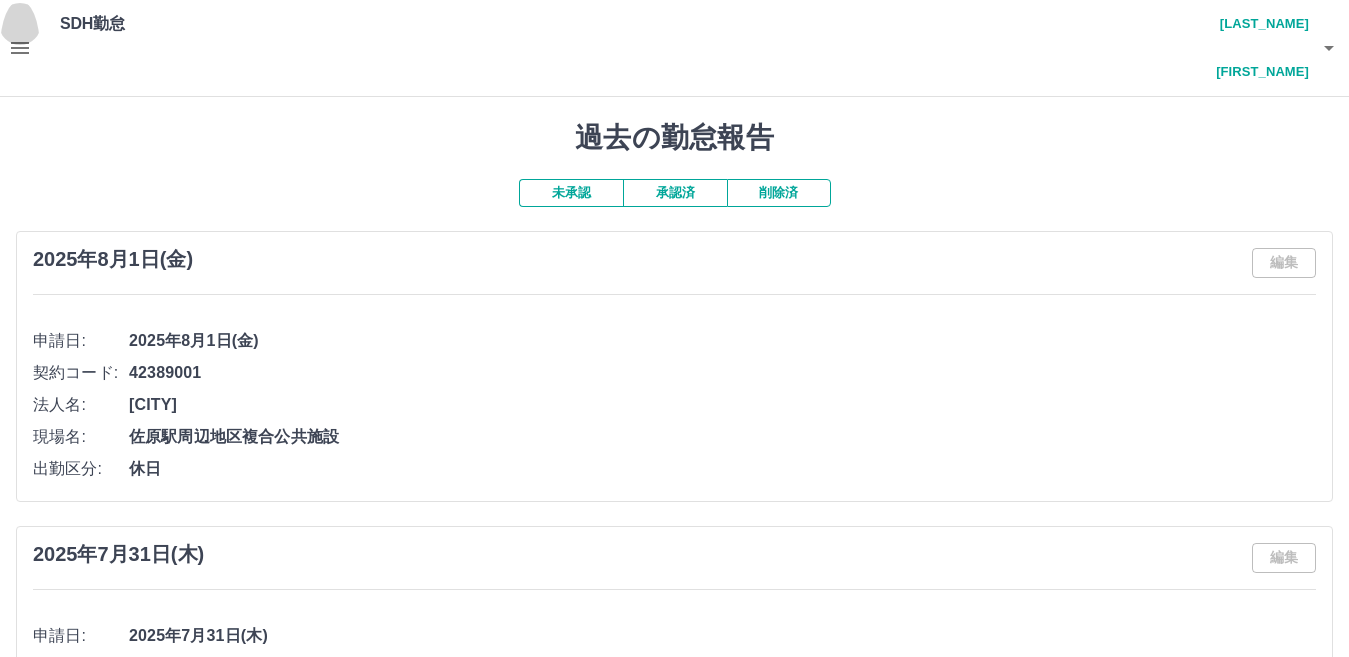 click 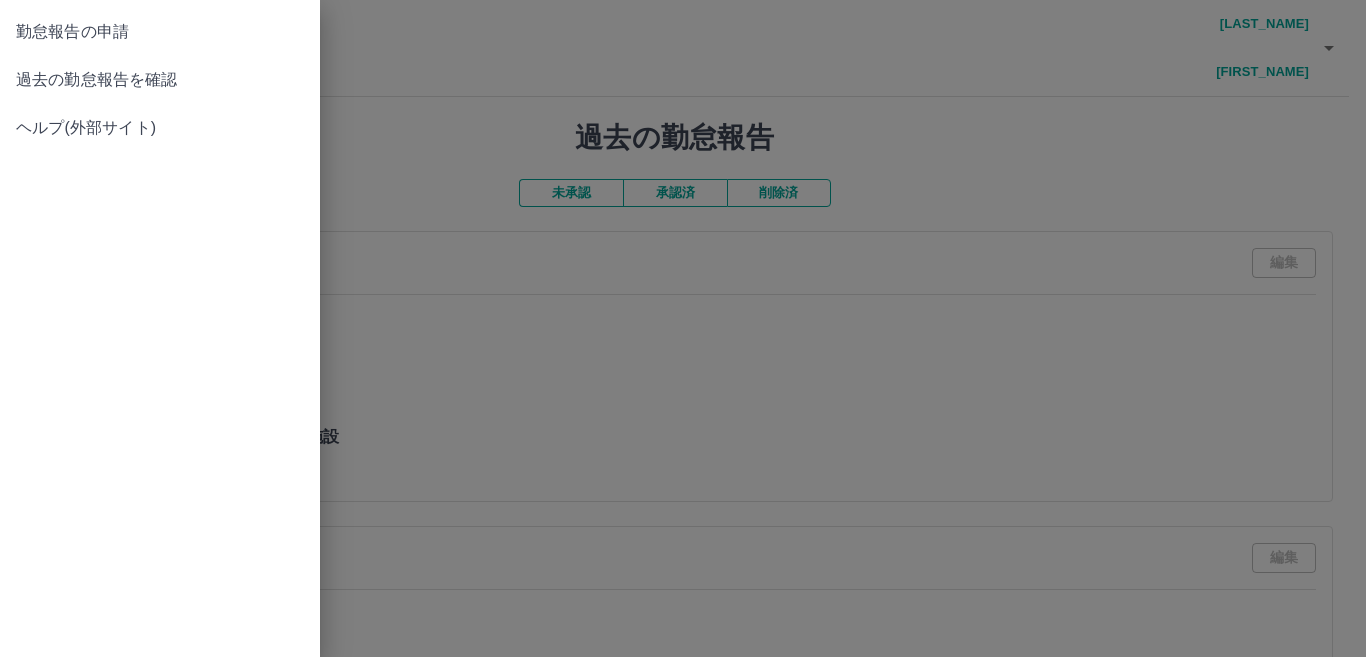 click at bounding box center (683, 328) 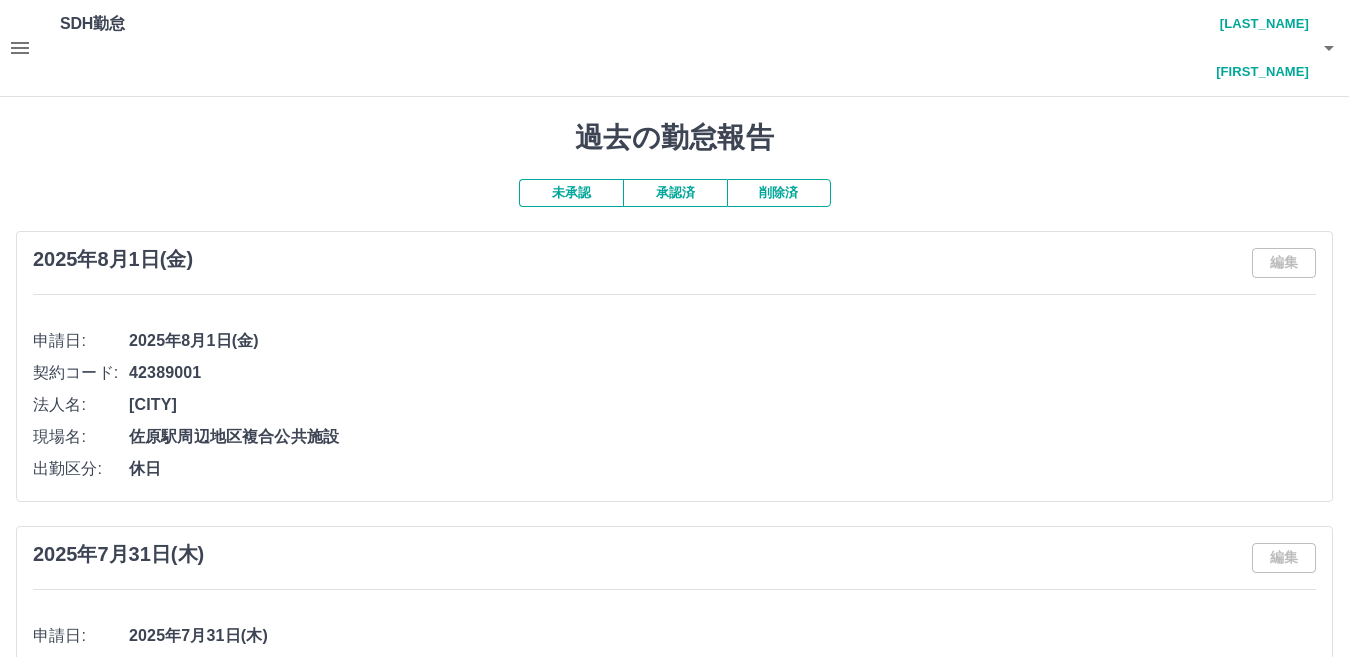 click on "未承認" at bounding box center (571, 193) 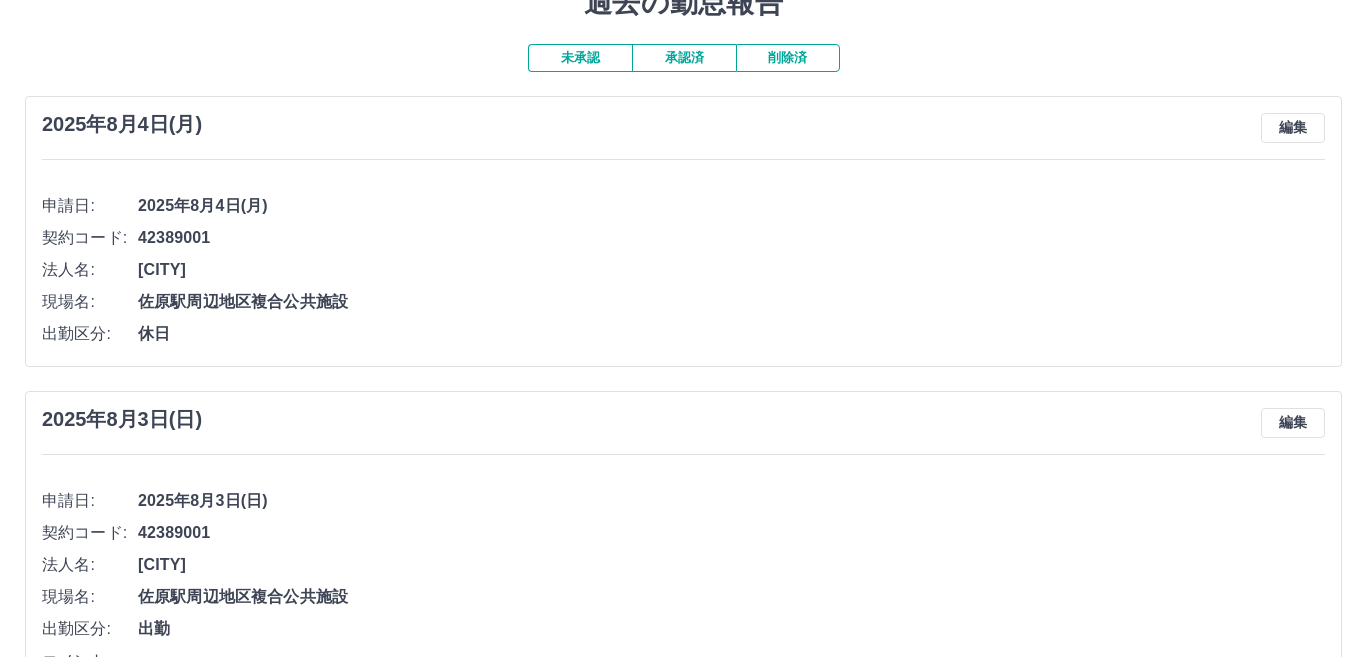 scroll, scrollTop: 0, scrollLeft: 0, axis: both 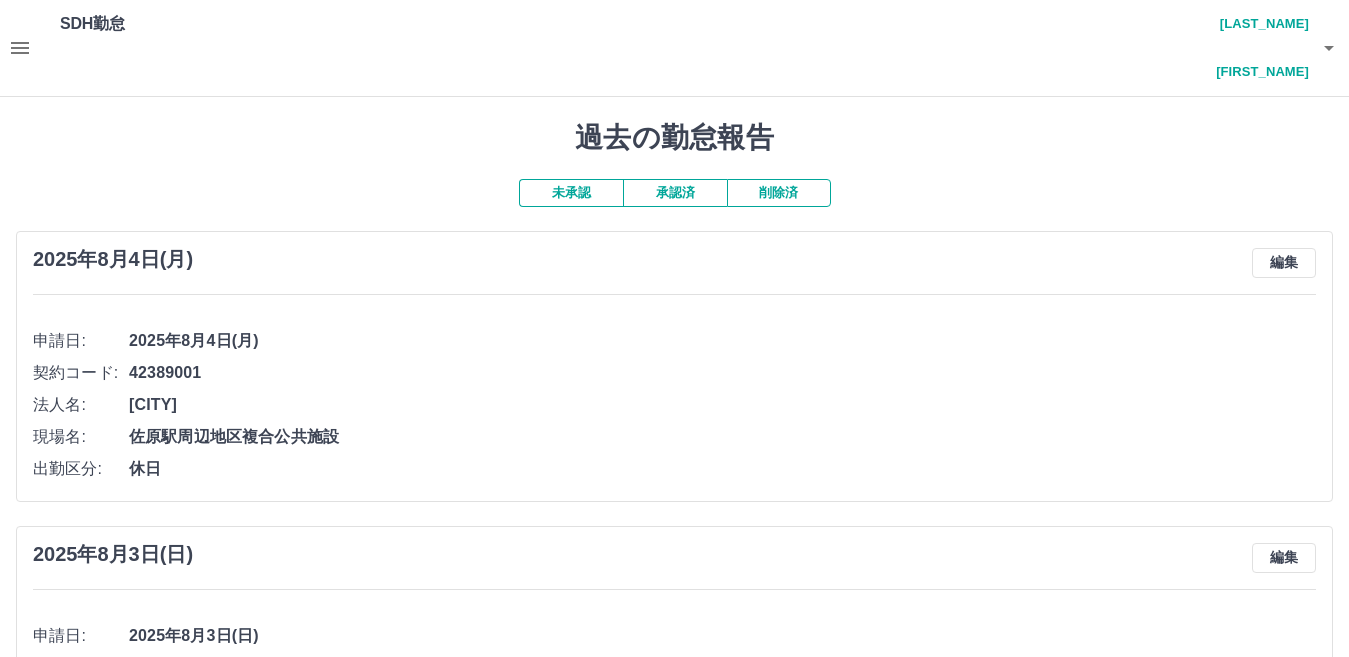 click 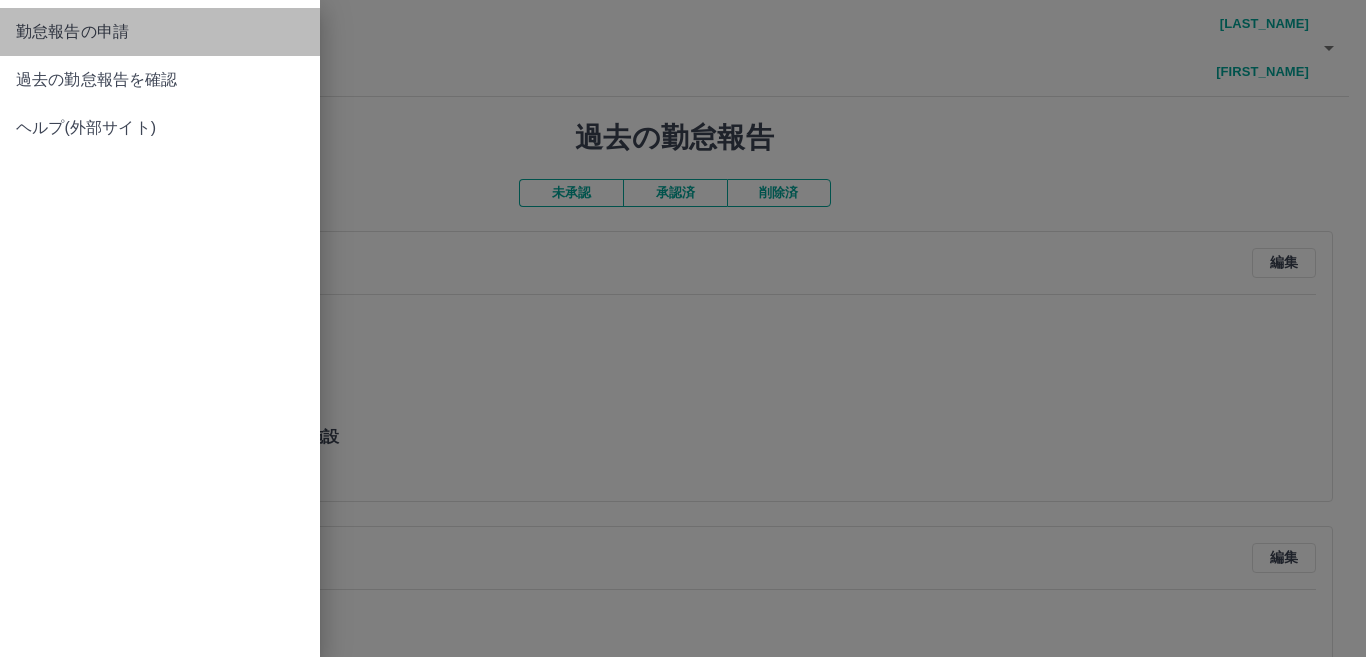 click on "勤怠報告の申請" at bounding box center [160, 32] 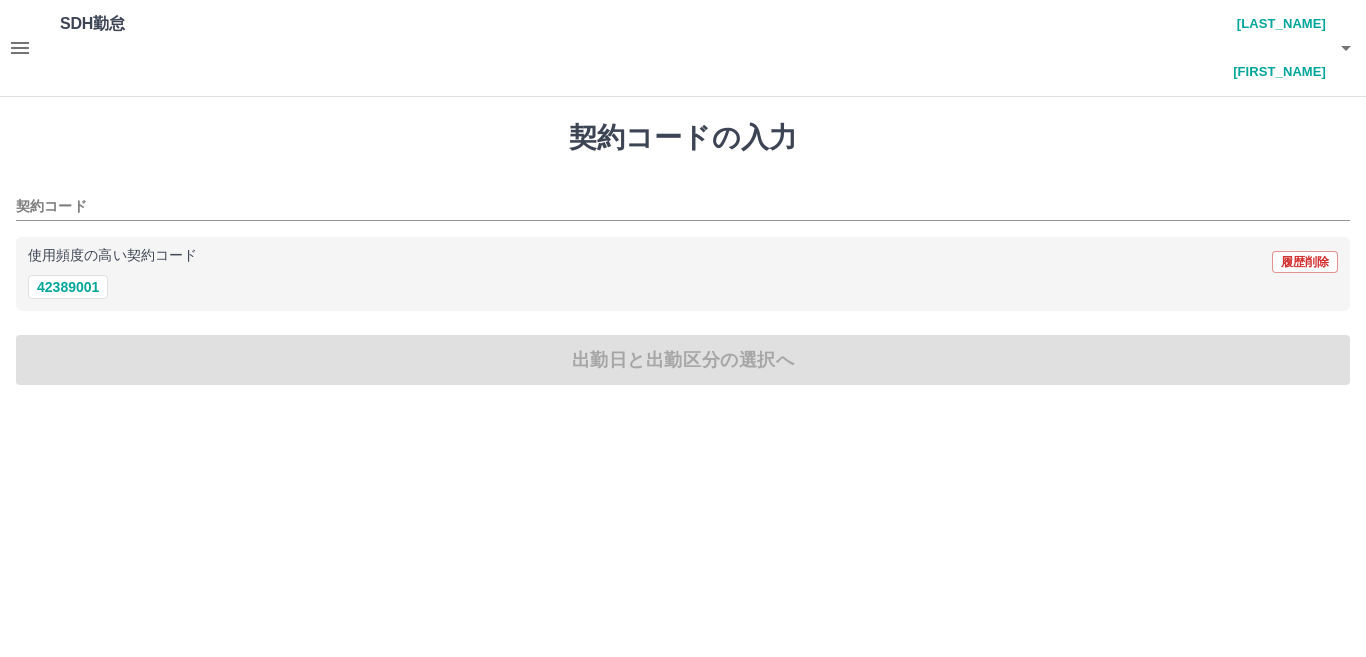 click 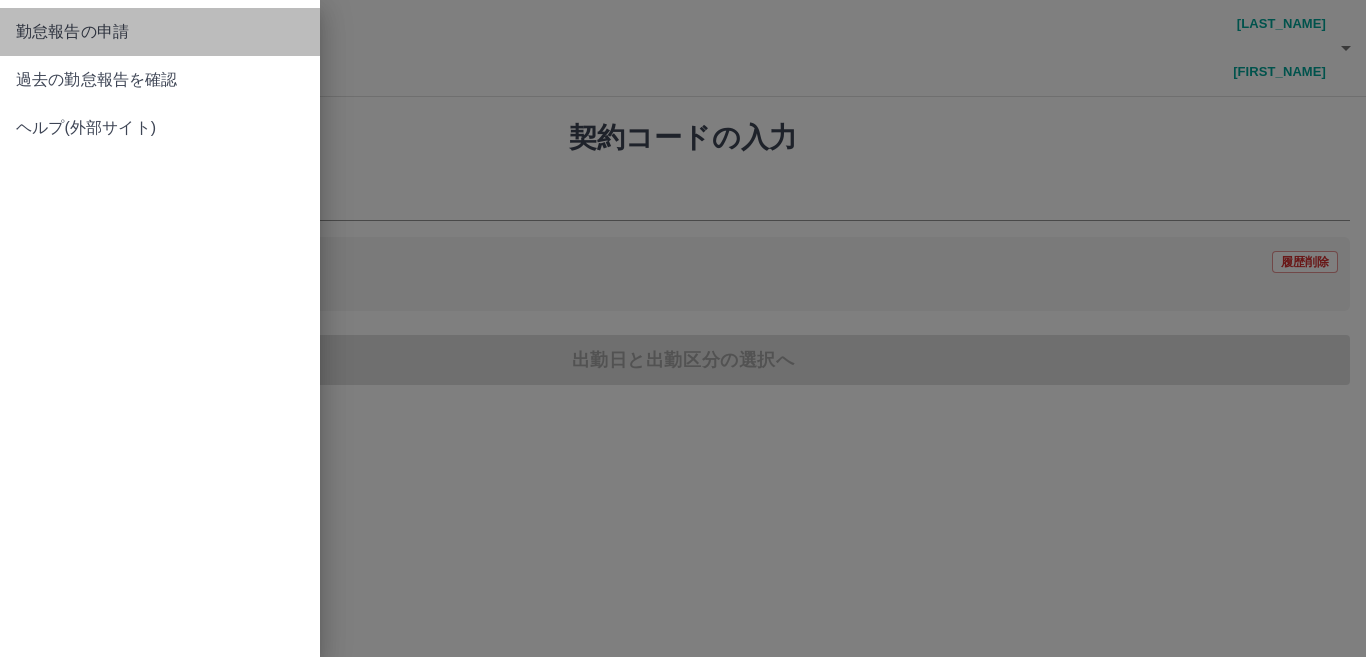 click on "勤怠報告の申請" at bounding box center (160, 32) 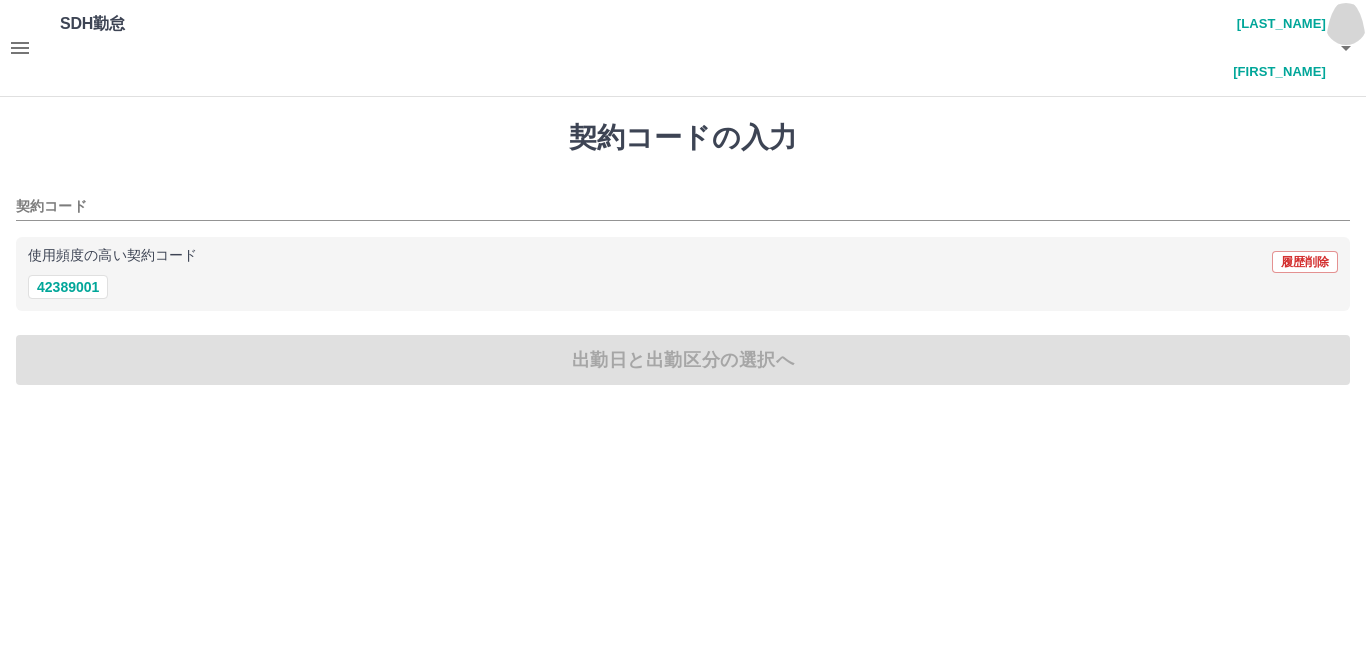 click 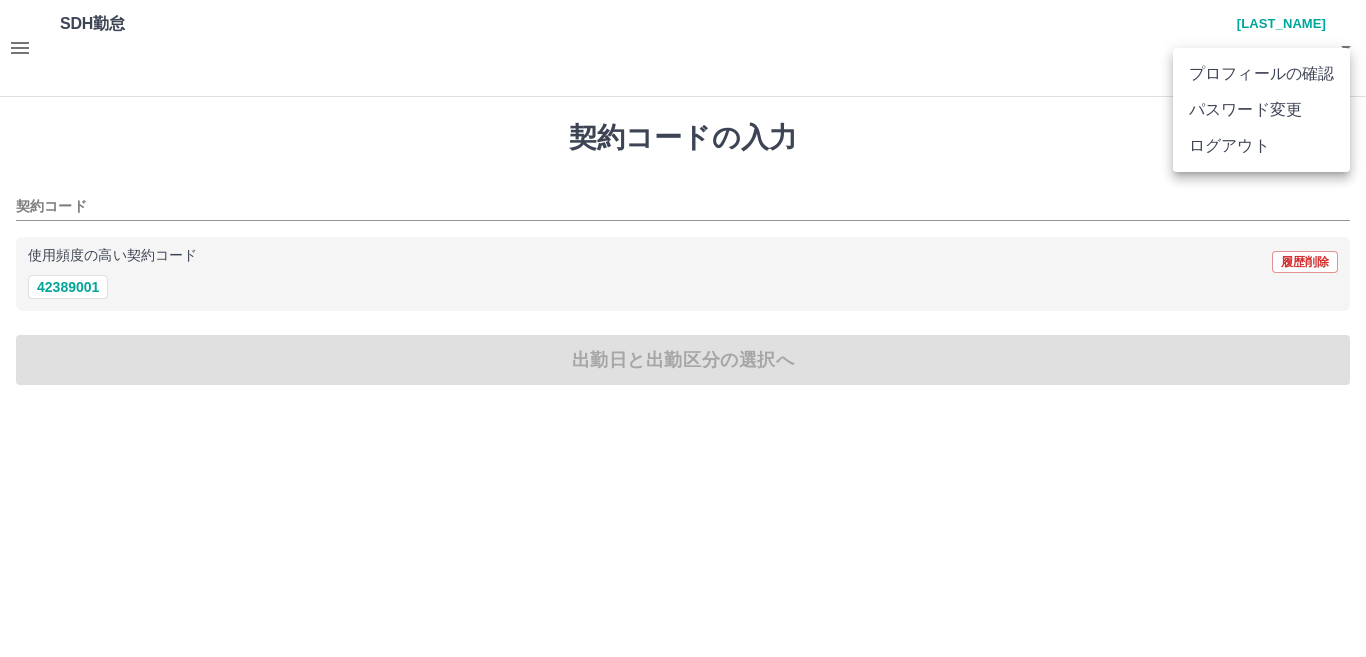 click at bounding box center [683, 328] 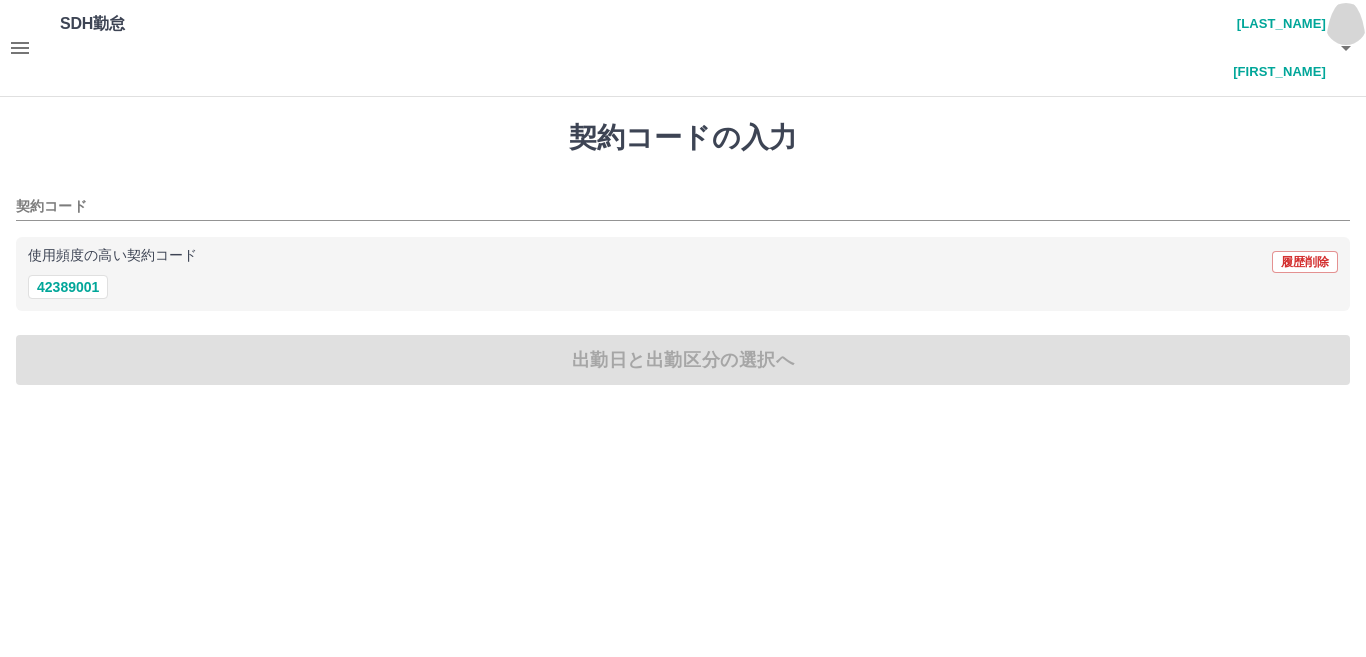 click 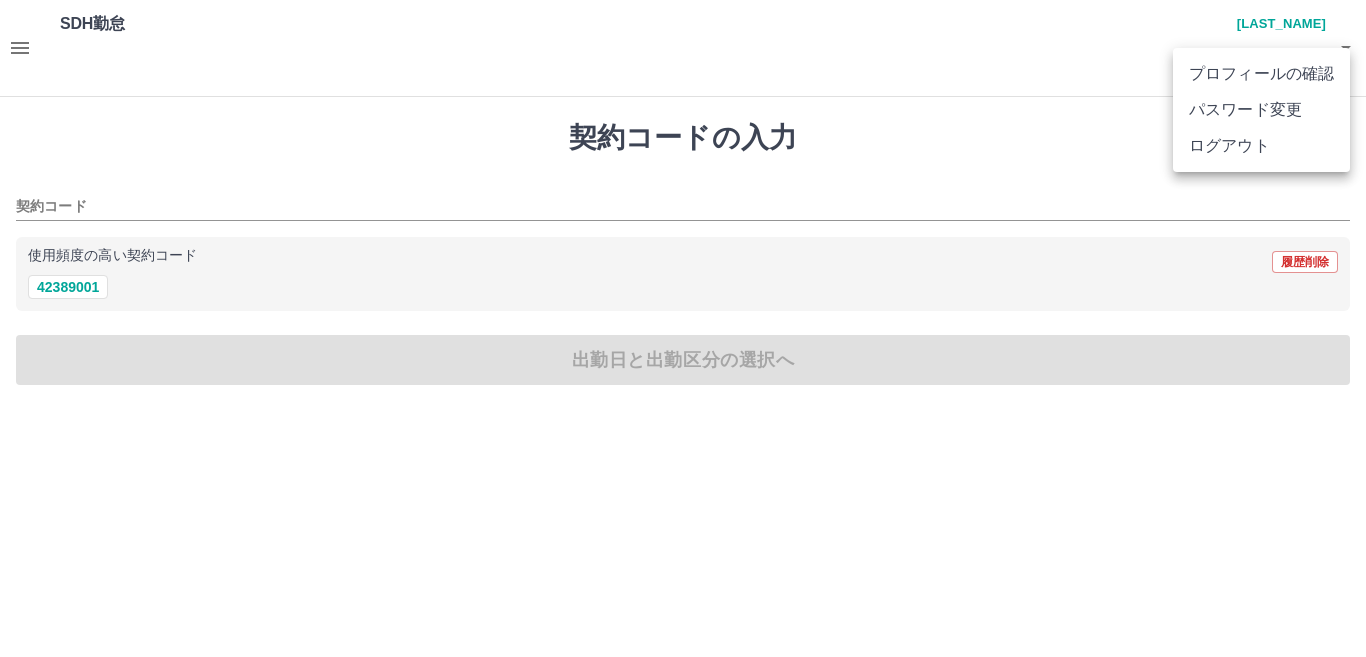 click at bounding box center [683, 328] 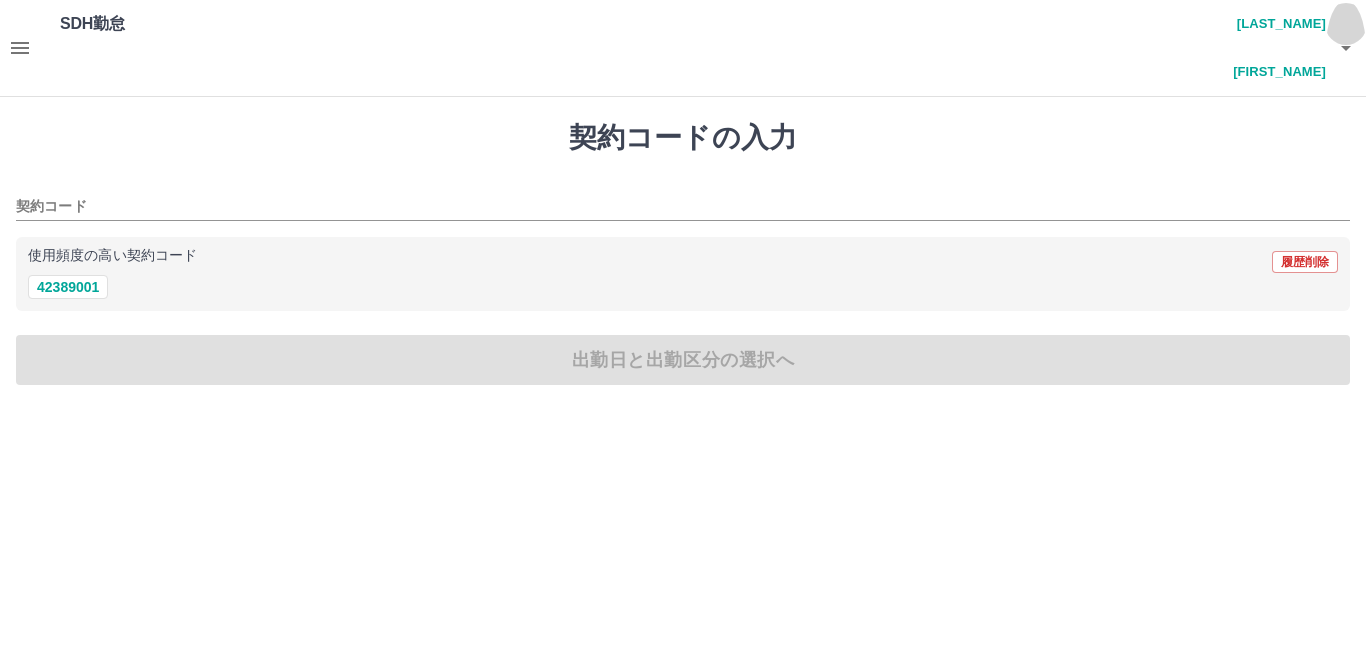 click 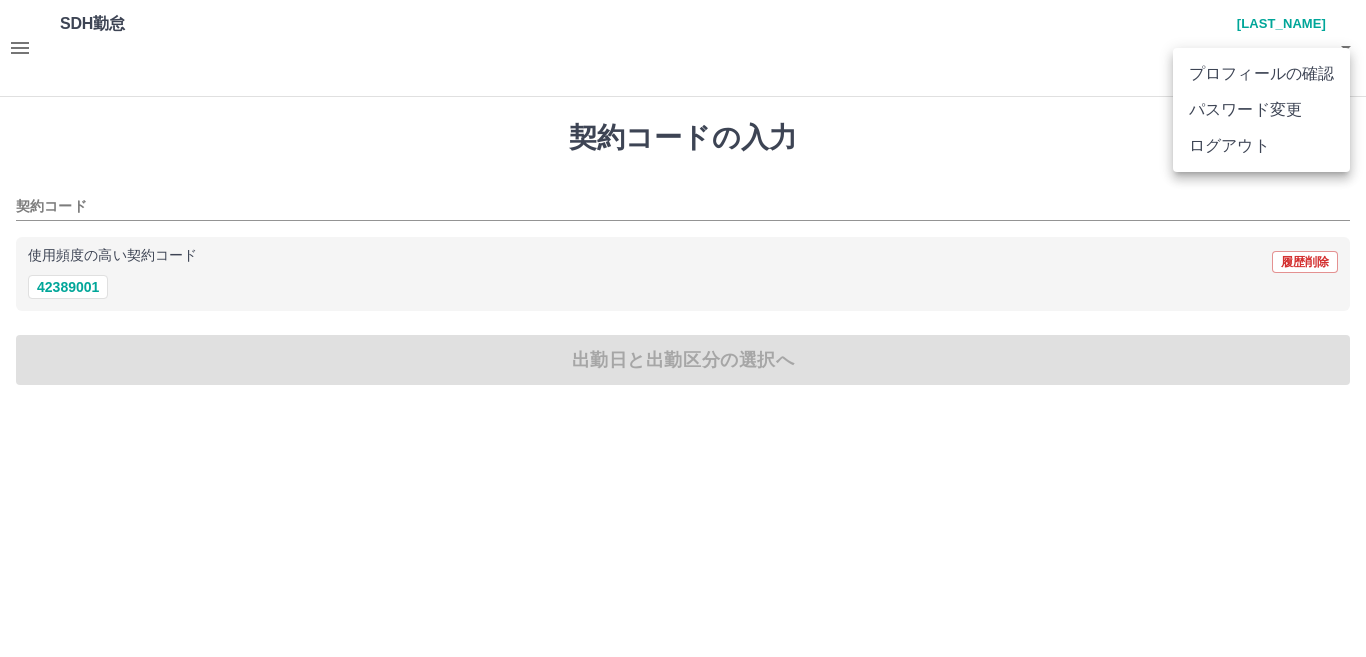 click at bounding box center (683, 328) 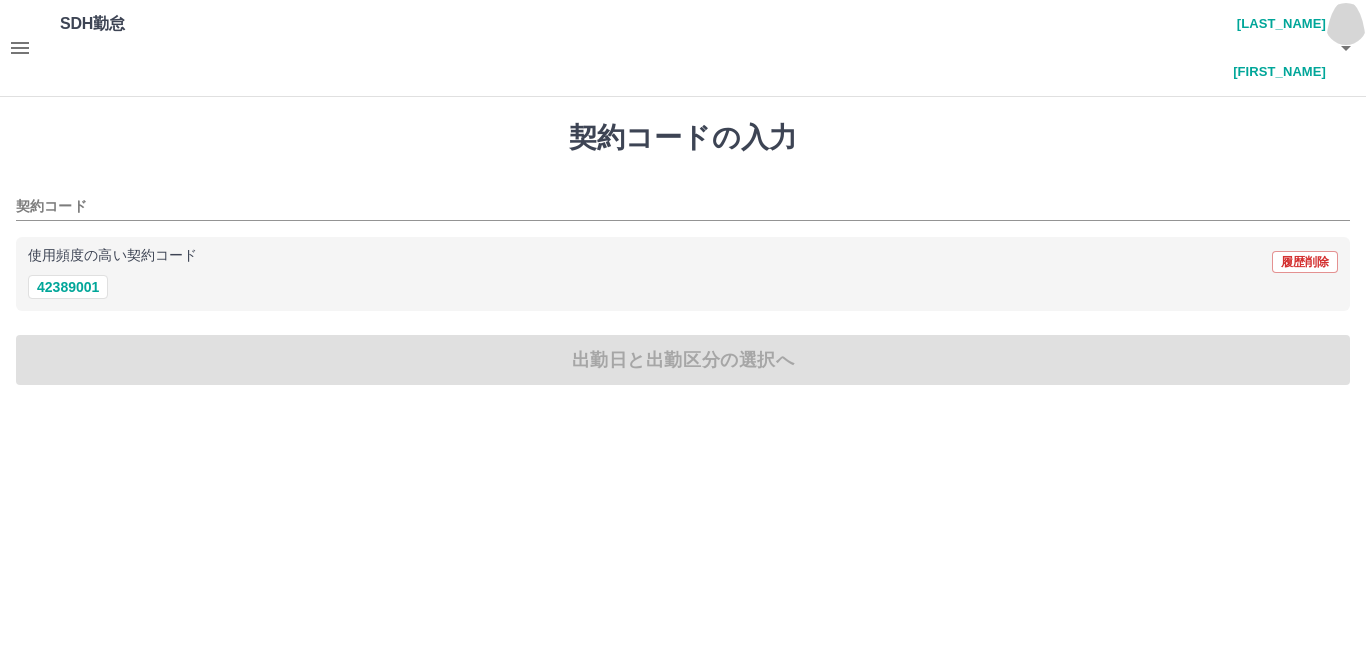 click 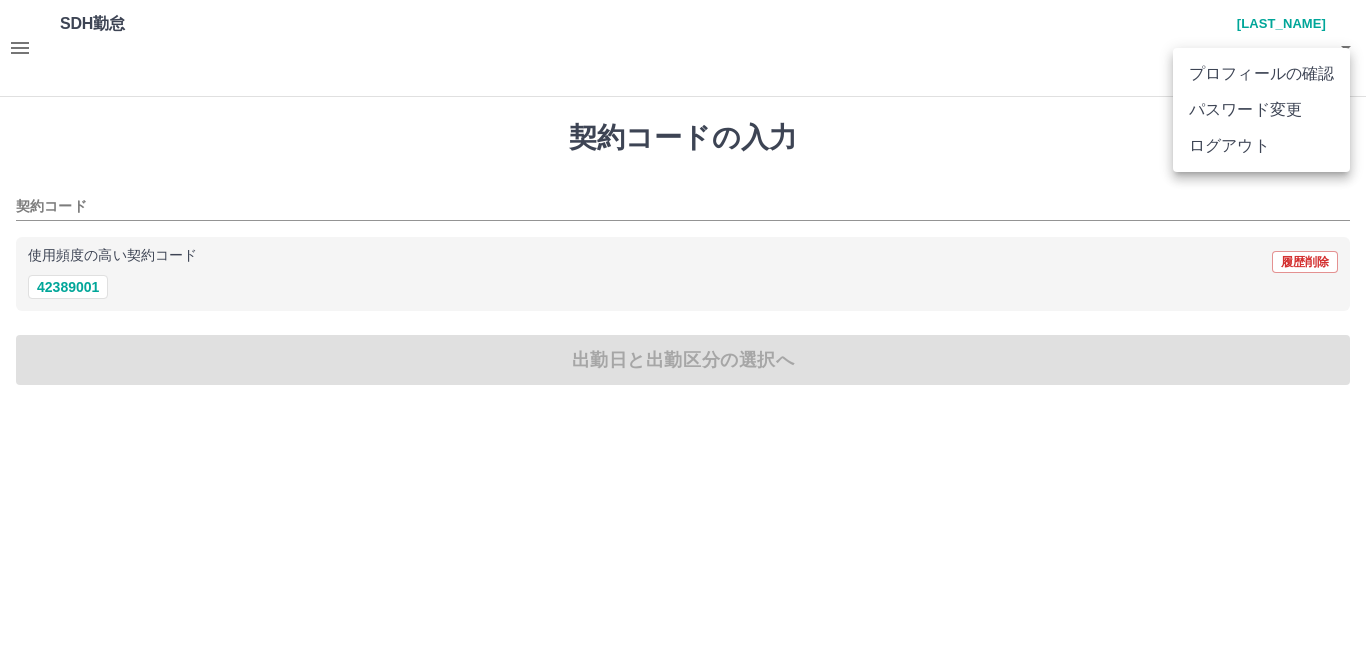 click at bounding box center (683, 328) 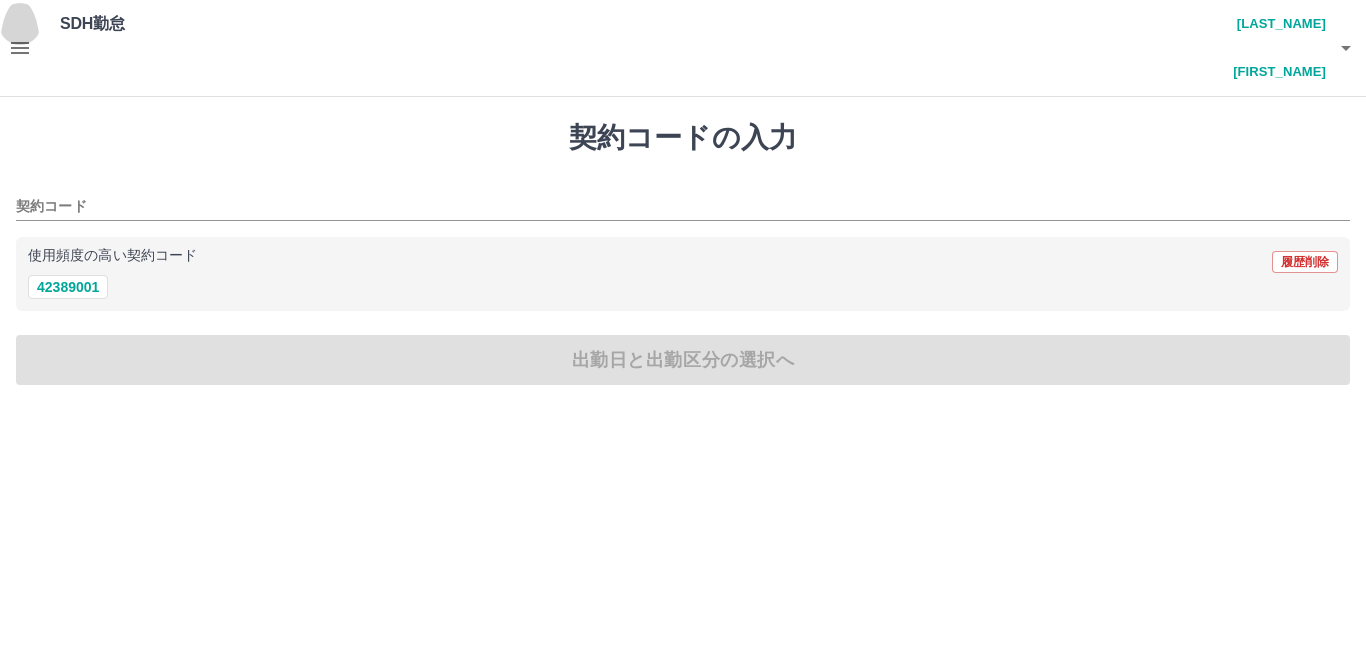 click 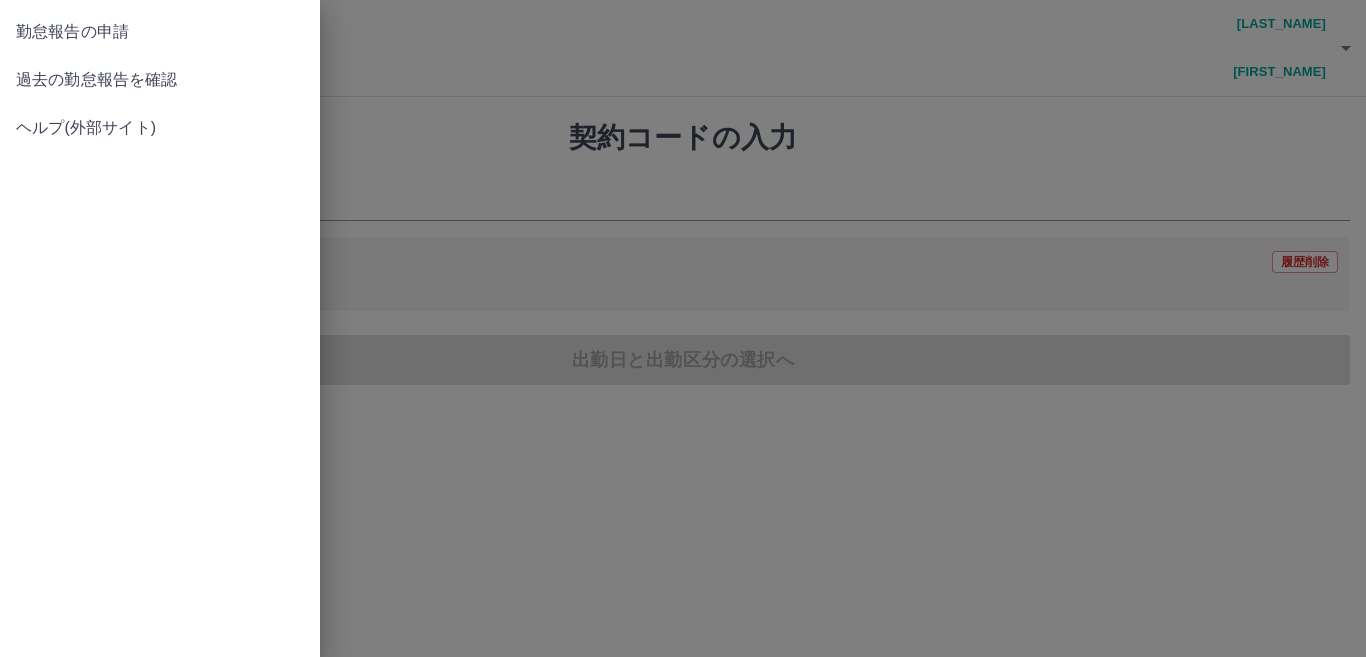 click on "勤怠報告の申請" at bounding box center (160, 32) 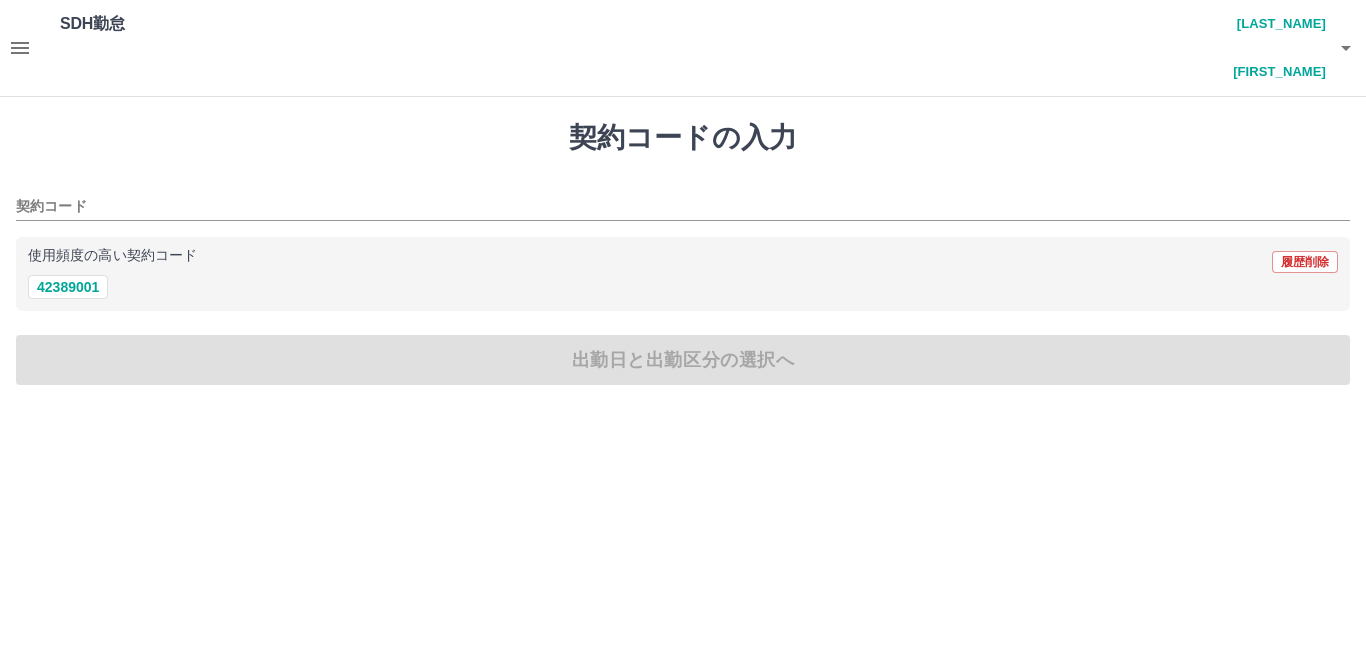 click 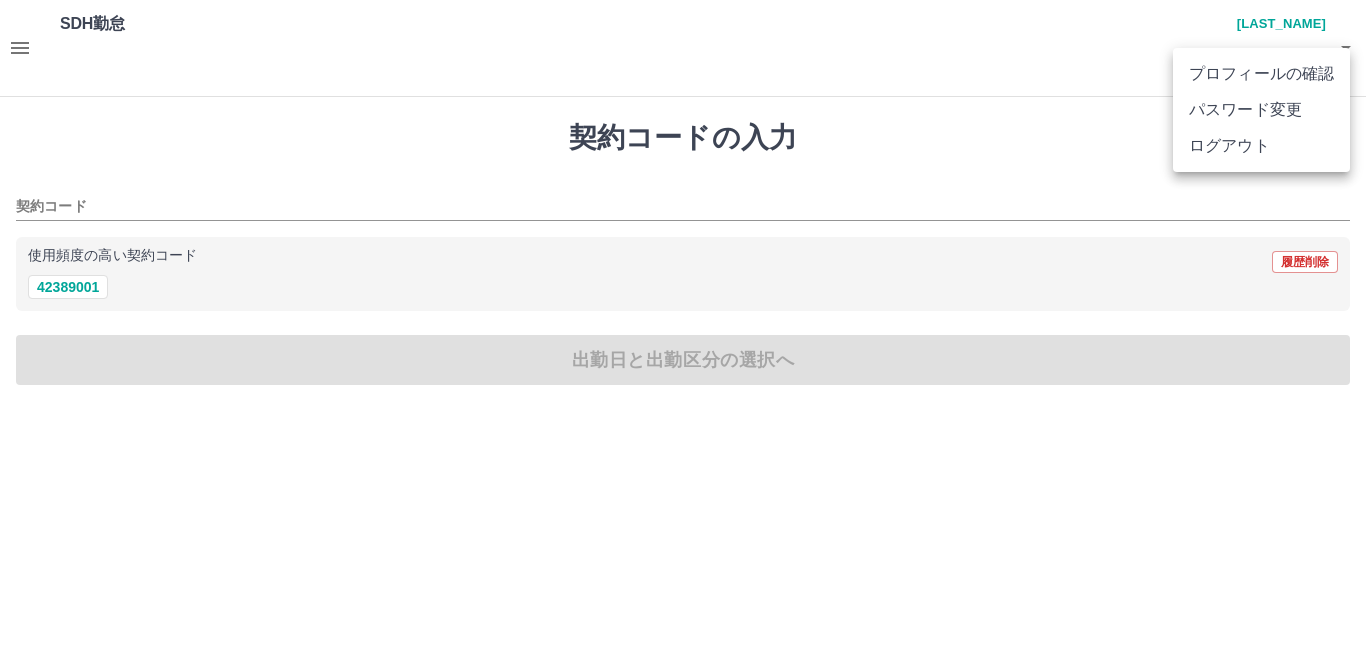 click at bounding box center (683, 328) 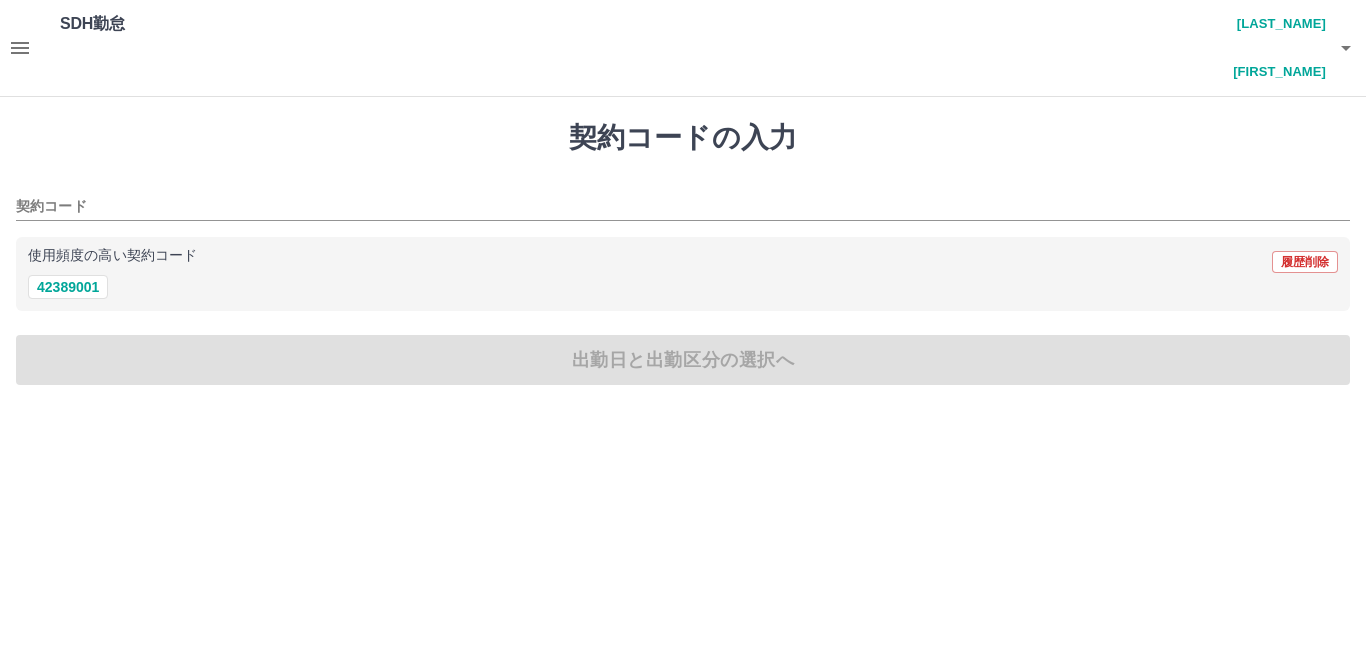 click 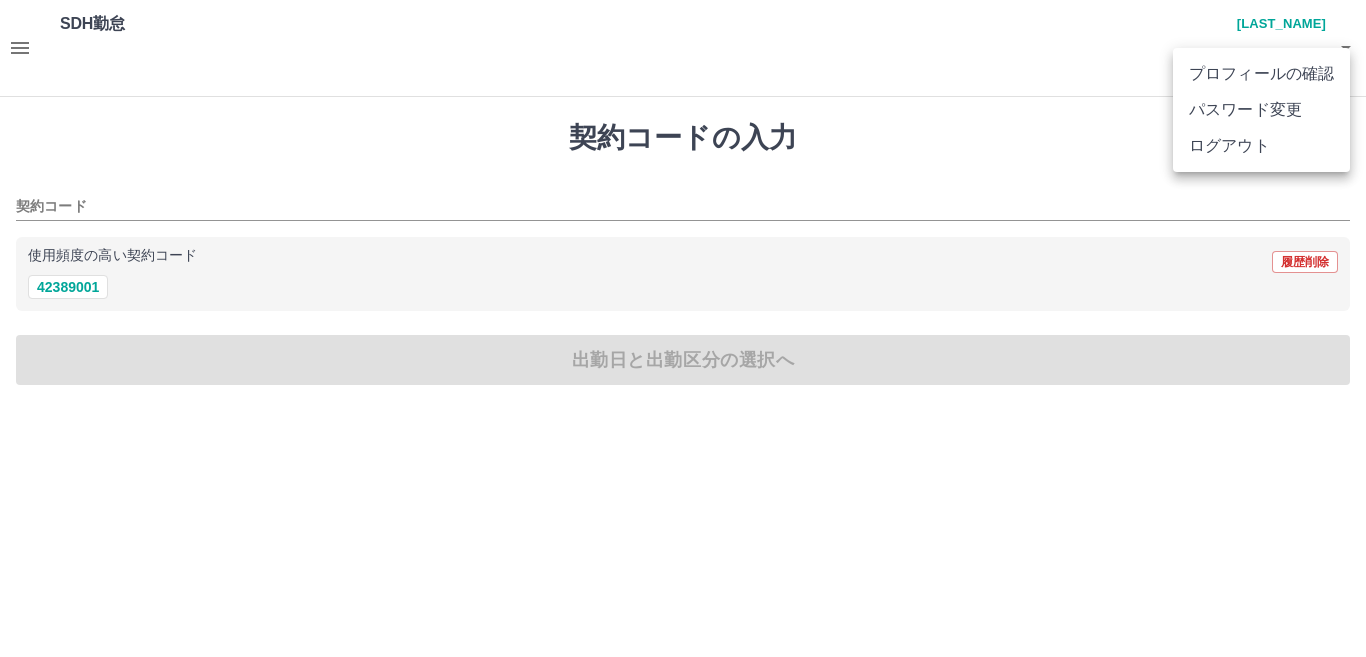 click at bounding box center (683, 328) 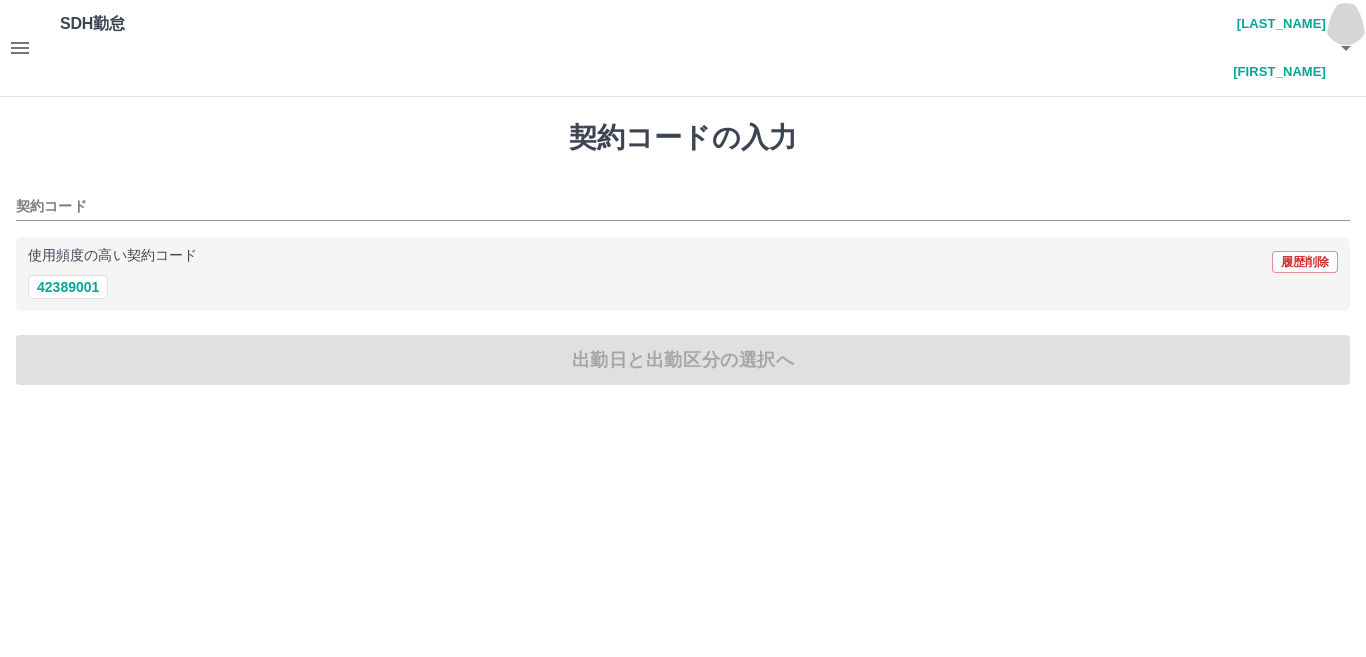 click 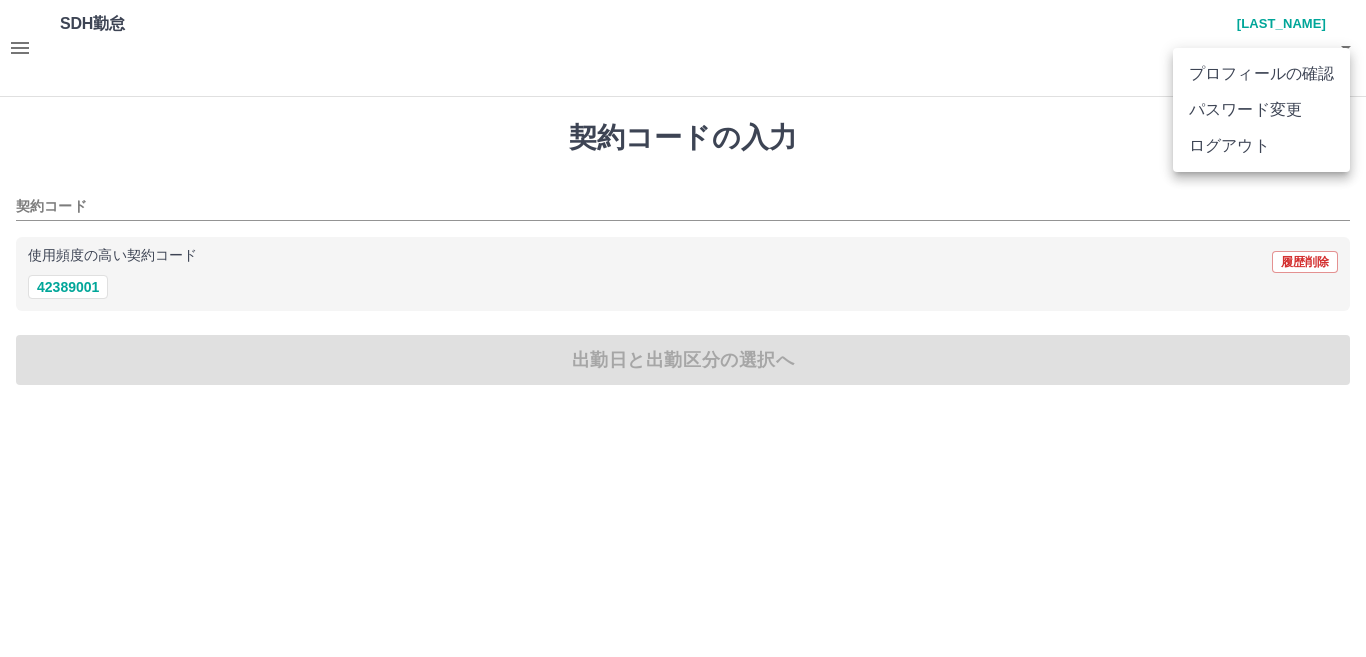 click at bounding box center [683, 328] 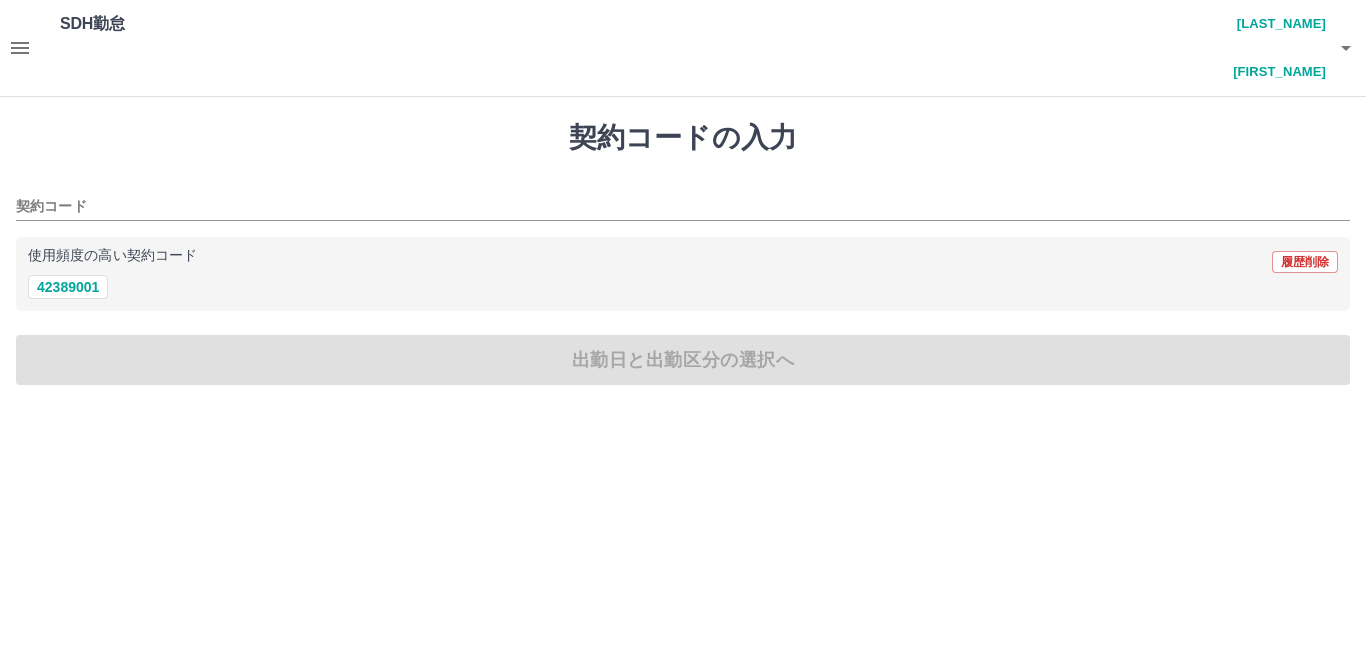 click 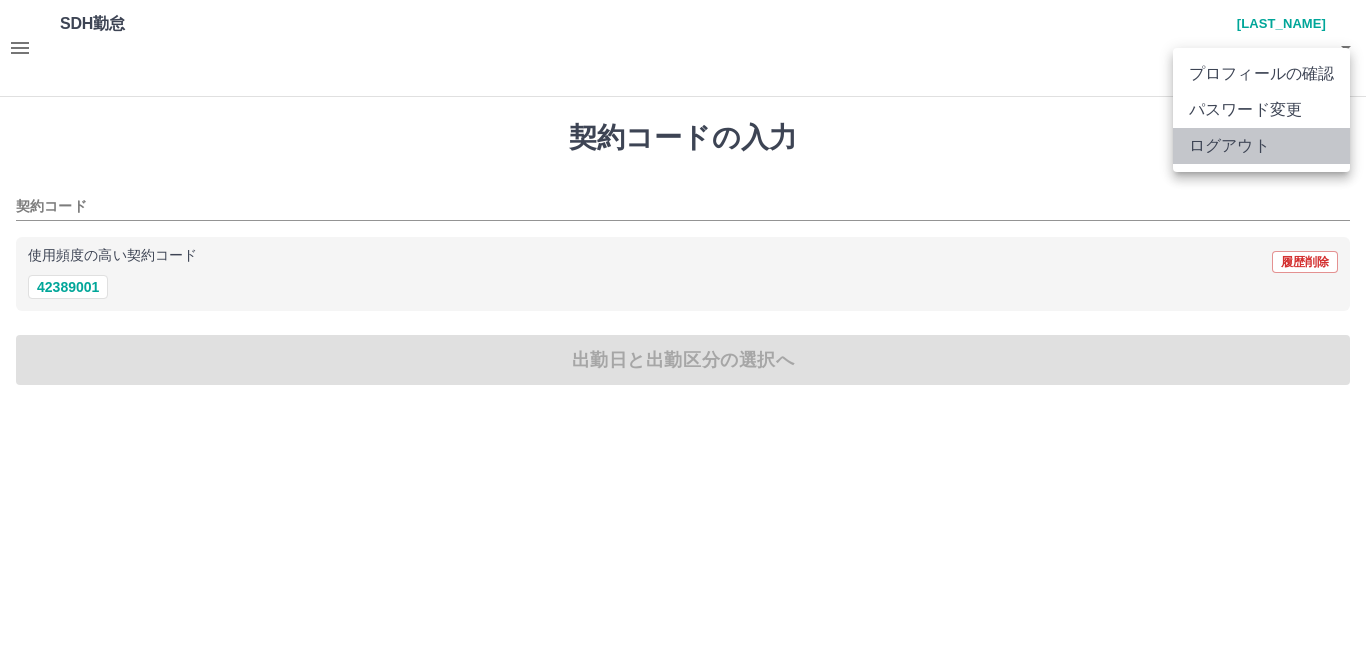 click on "ログアウト" at bounding box center [1261, 146] 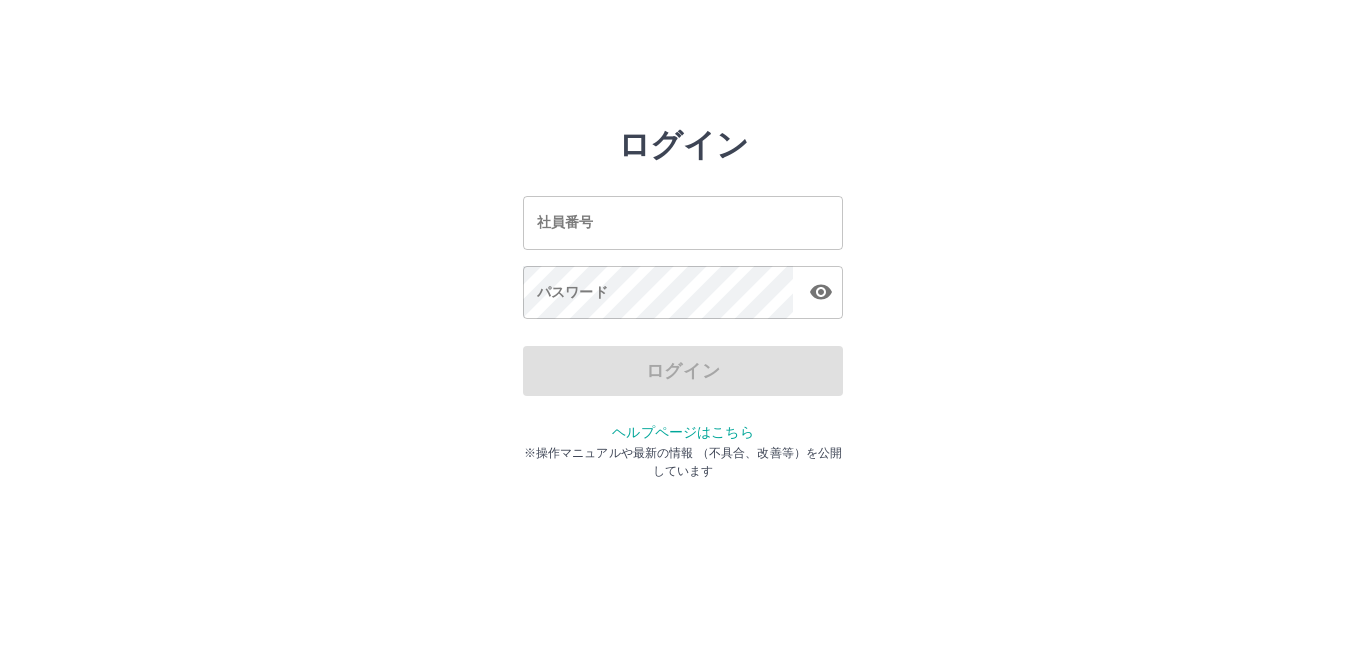 scroll, scrollTop: 0, scrollLeft: 0, axis: both 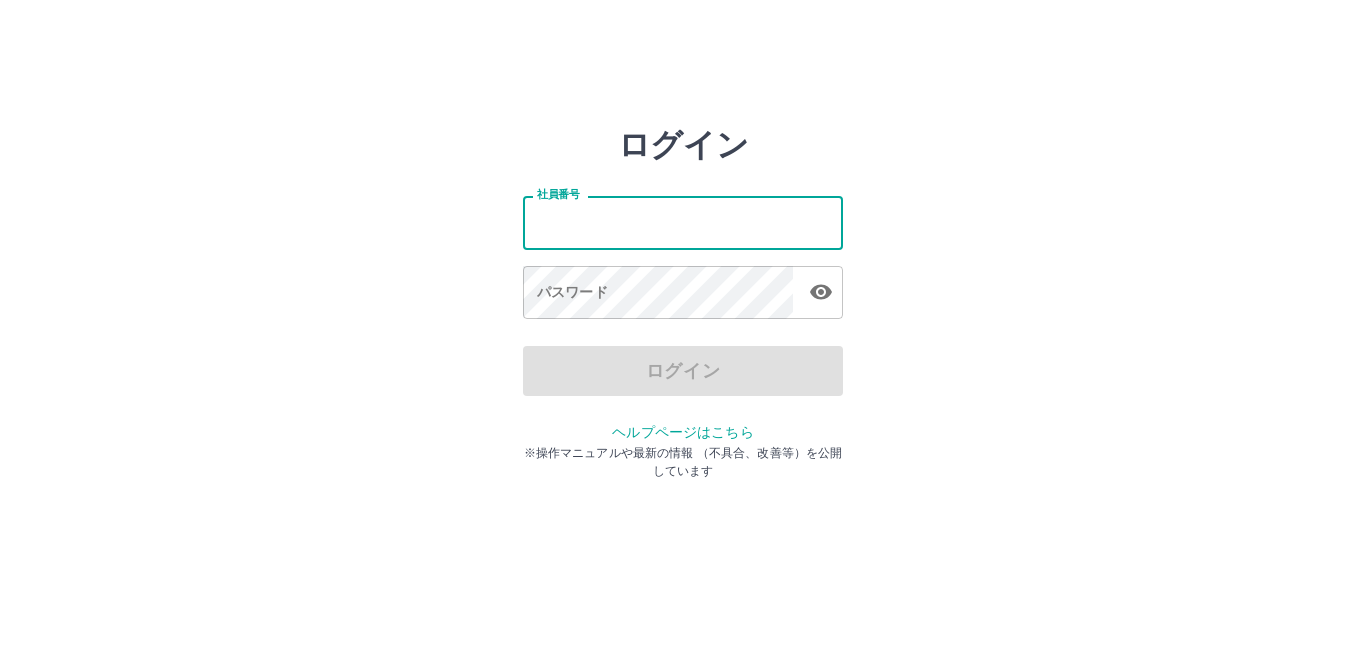 drag, startPoint x: 652, startPoint y: 220, endPoint x: 830, endPoint y: 201, distance: 179.01117 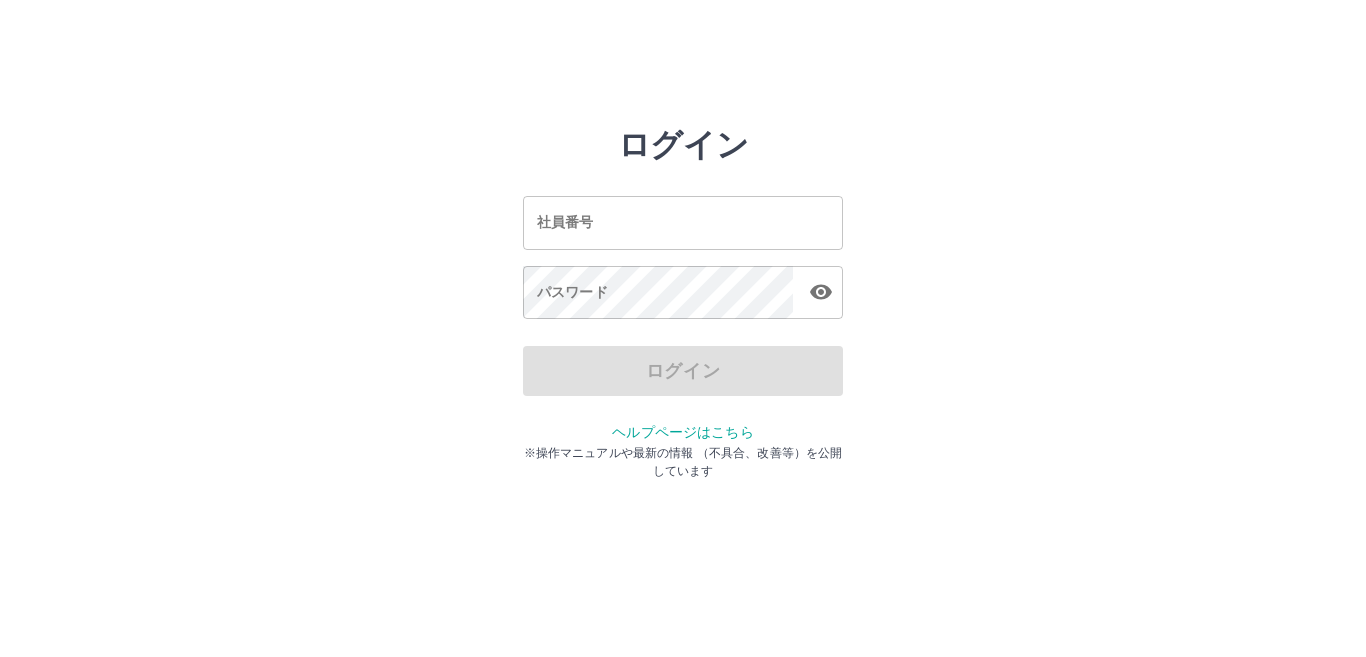 click on "社員番号" at bounding box center [683, 222] 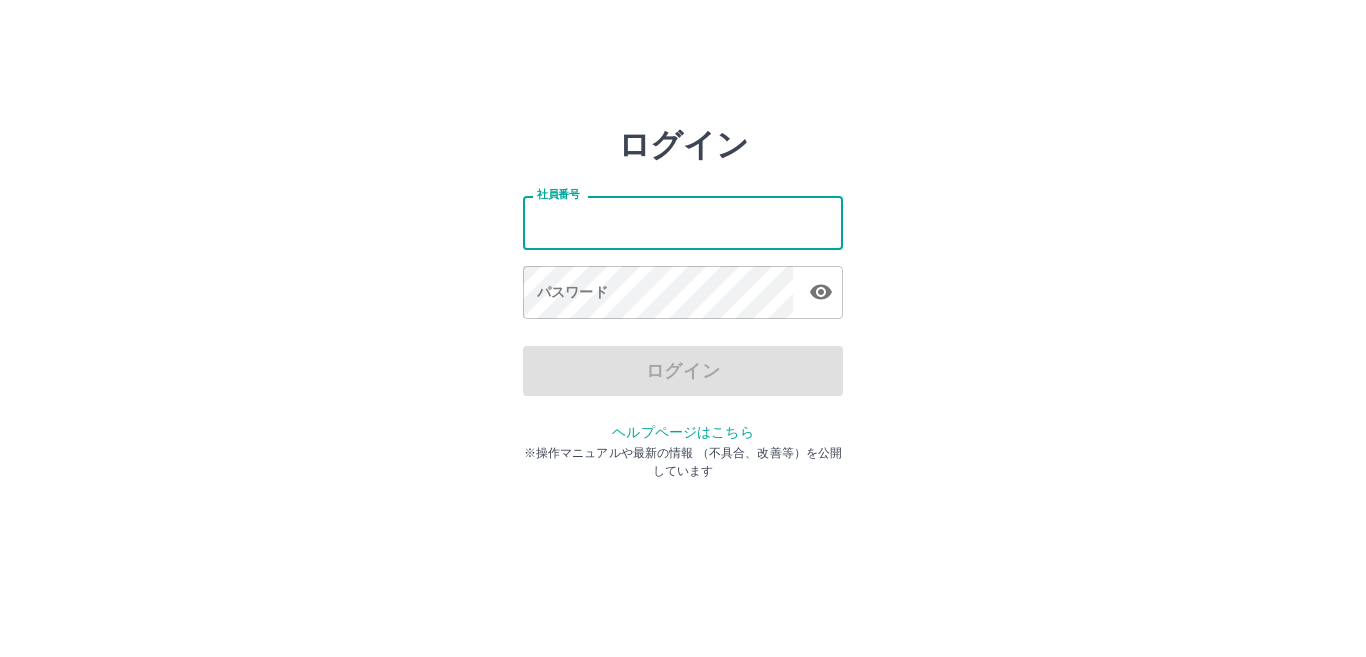 drag, startPoint x: 1065, startPoint y: 208, endPoint x: 1005, endPoint y: 208, distance: 60 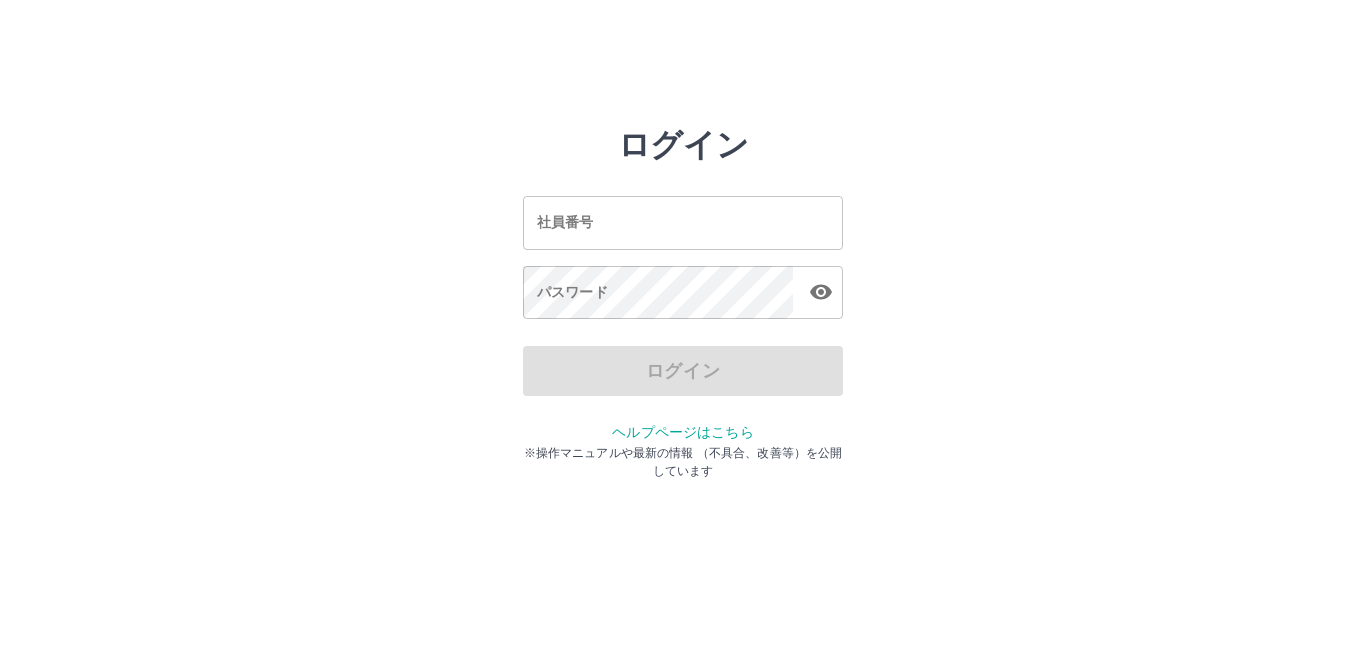 drag, startPoint x: 692, startPoint y: 208, endPoint x: 808, endPoint y: 208, distance: 116 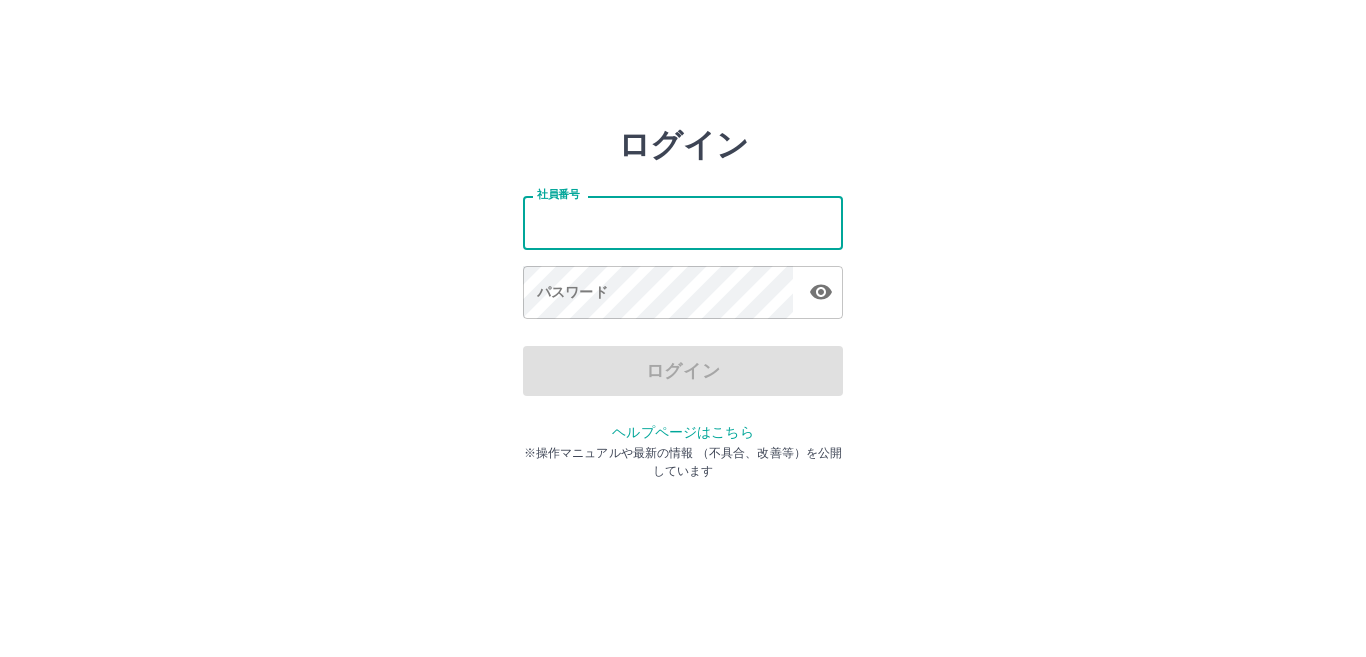 drag, startPoint x: 1087, startPoint y: 208, endPoint x: 1056, endPoint y: 208, distance: 31 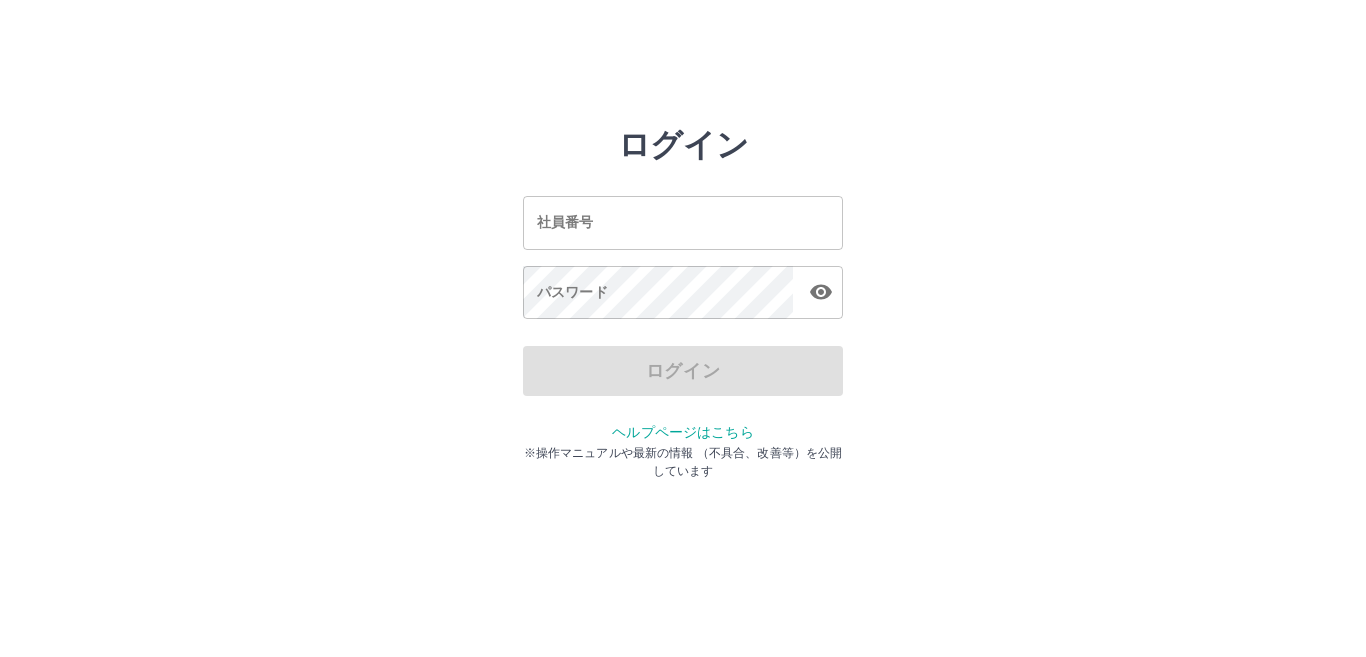drag, startPoint x: 772, startPoint y: 201, endPoint x: 796, endPoint y: 193, distance: 25.298222 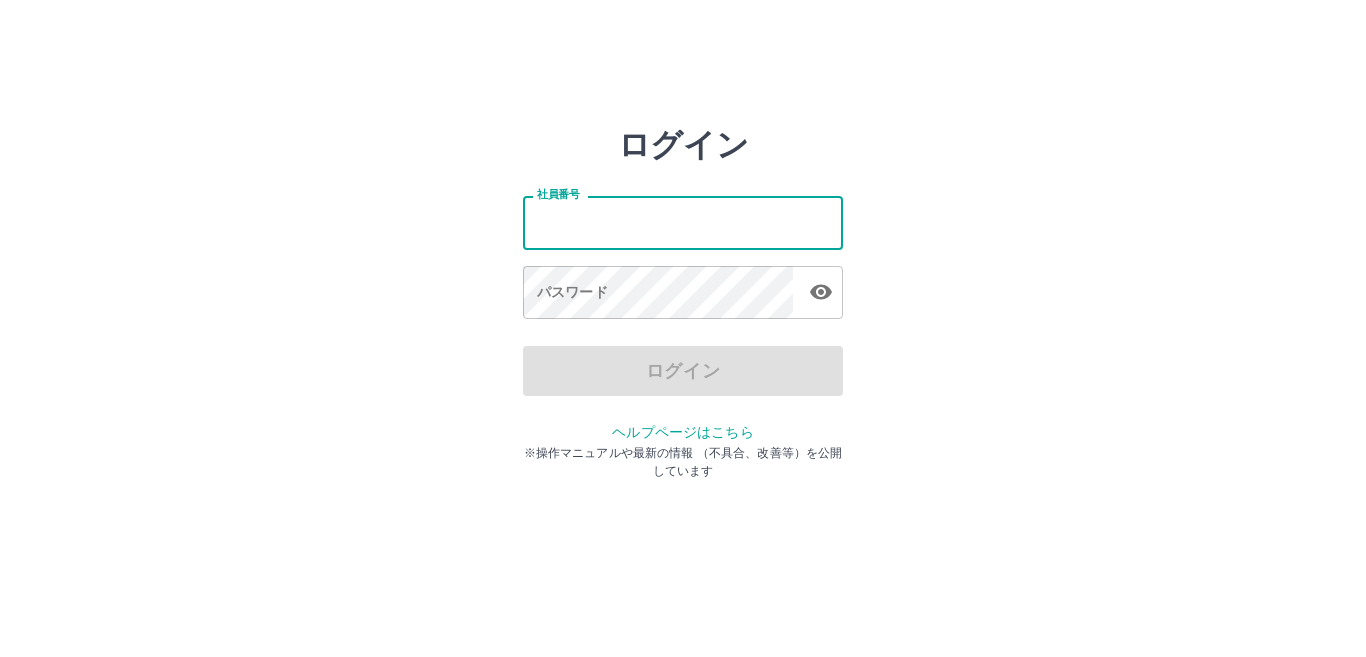 drag, startPoint x: 1136, startPoint y: 199, endPoint x: 1111, endPoint y: 201, distance: 25.079872 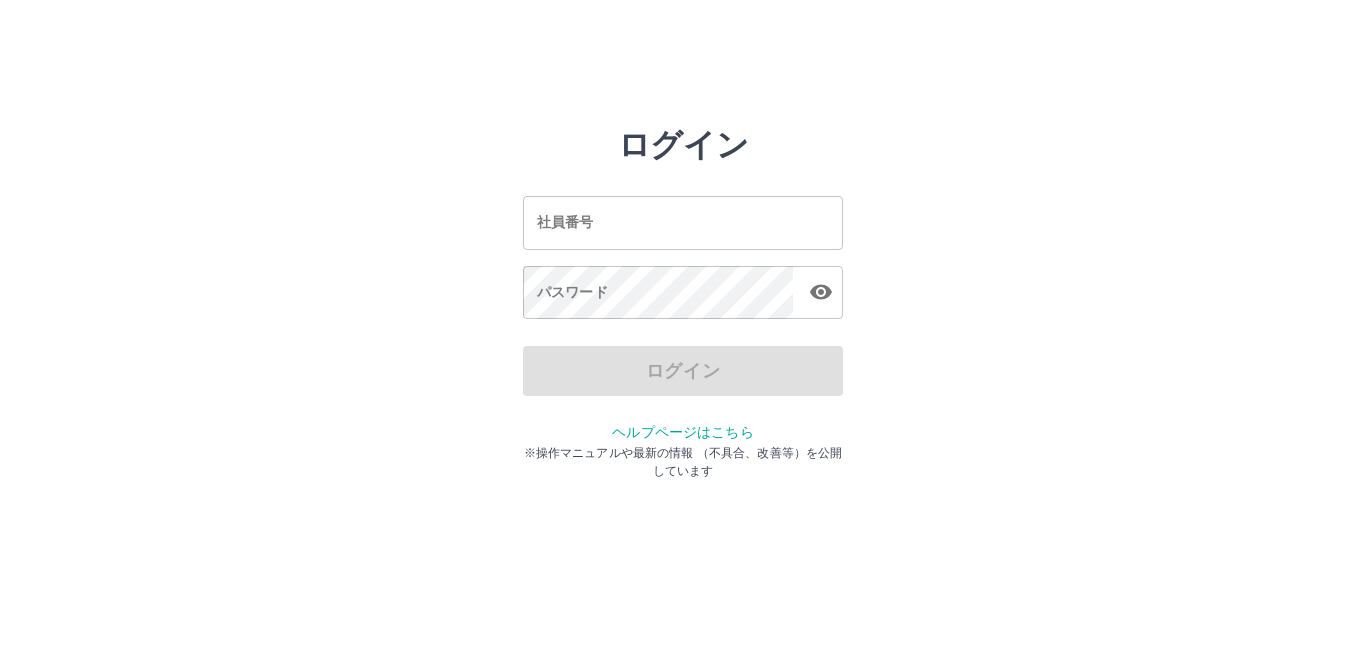 drag, startPoint x: 806, startPoint y: 216, endPoint x: 1176, endPoint y: 216, distance: 370 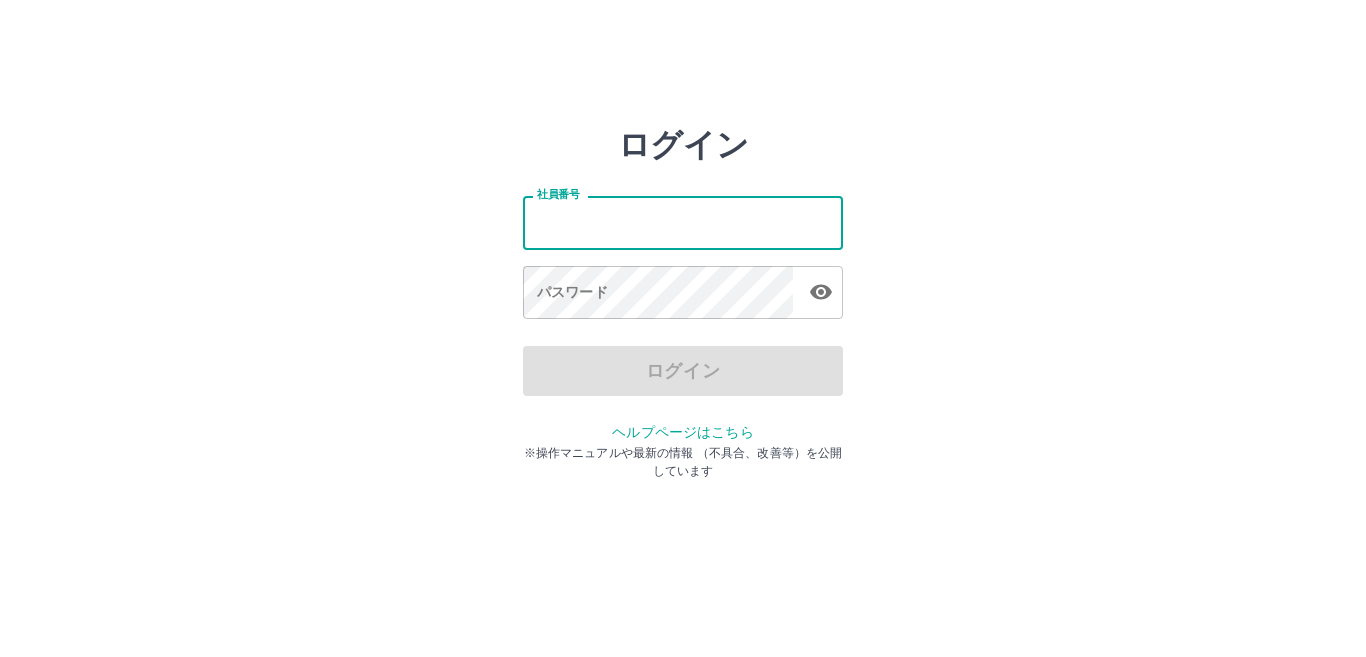 drag, startPoint x: 1203, startPoint y: 216, endPoint x: 1027, endPoint y: 216, distance: 176 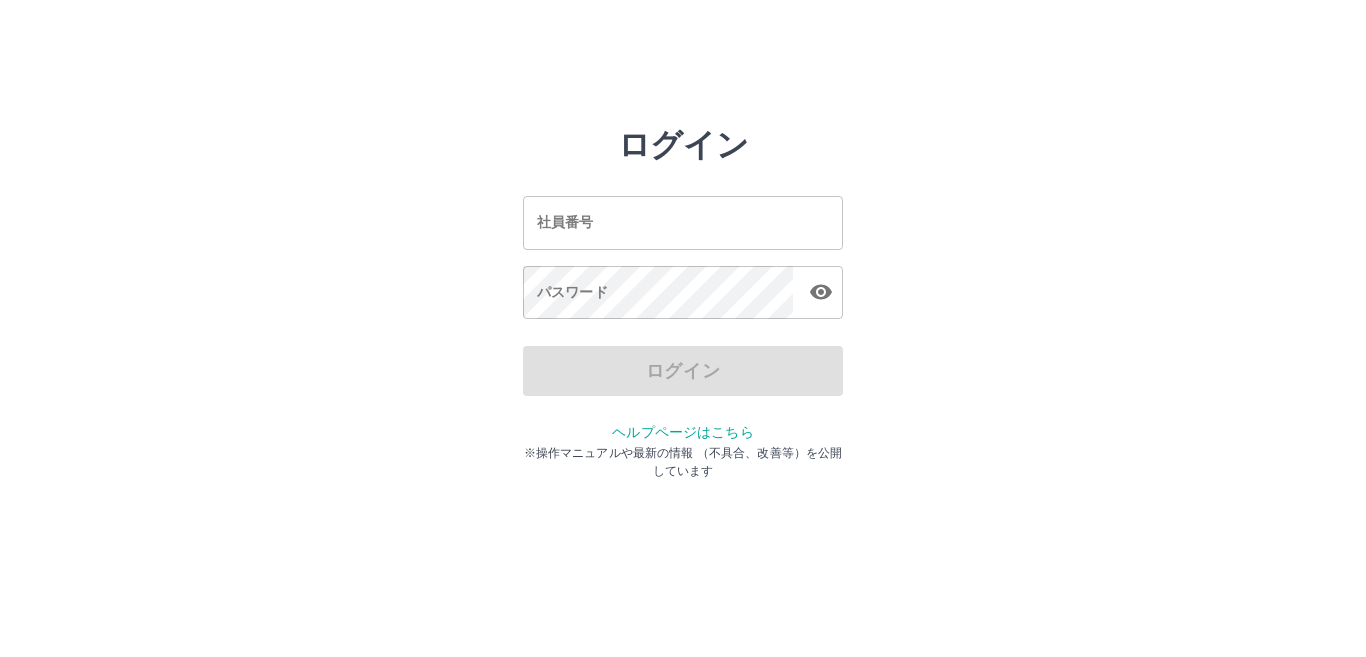 drag, startPoint x: 748, startPoint y: 226, endPoint x: 1202, endPoint y: 226, distance: 454 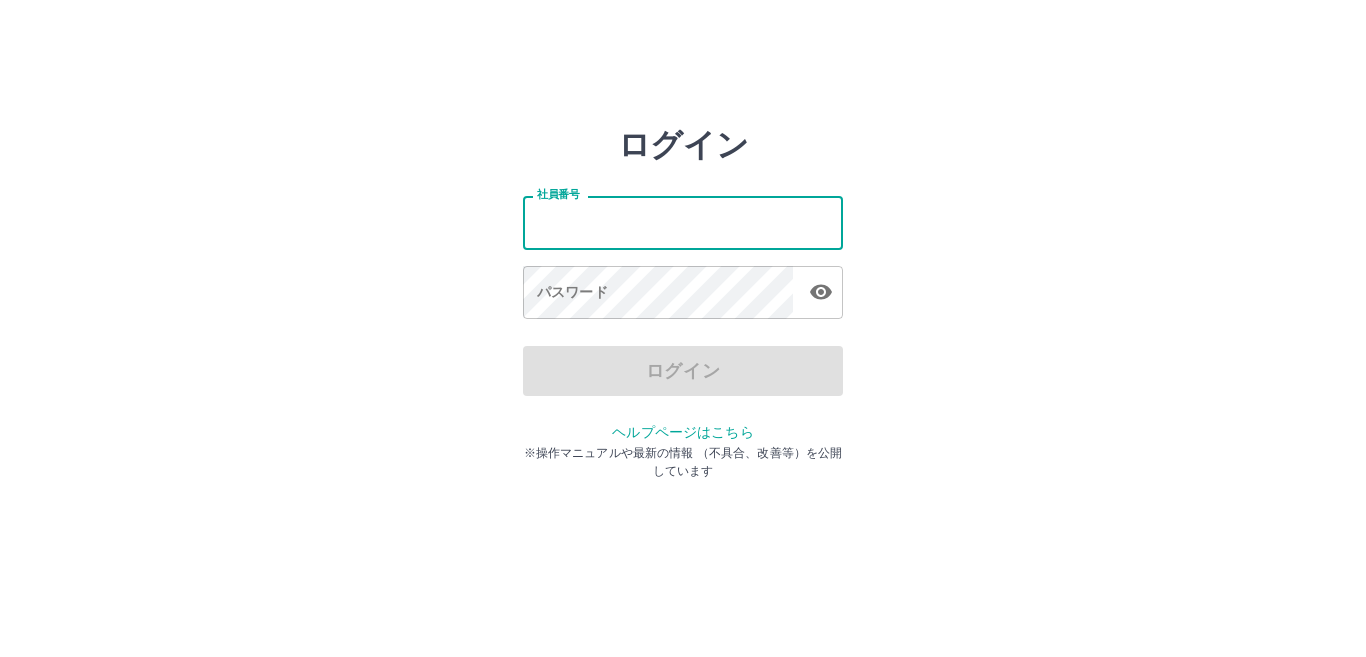 click on "ログイン 社員番号 社員番号 パスワード パスワード ログイン ヘルプページはこちら ※操作マニュアルや最新の情報 （不具合、改善等）を公開しています" at bounding box center [683, 286] 